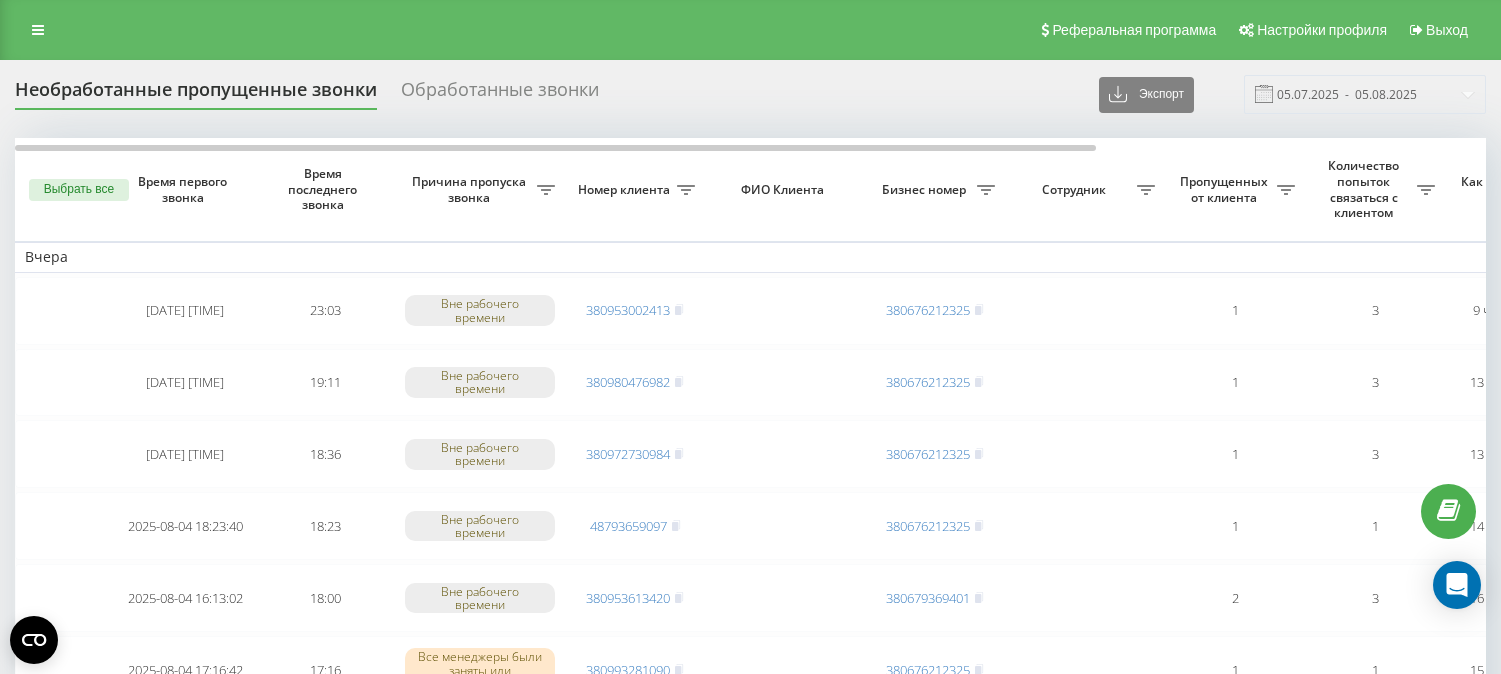 scroll, scrollTop: 0, scrollLeft: 0, axis: both 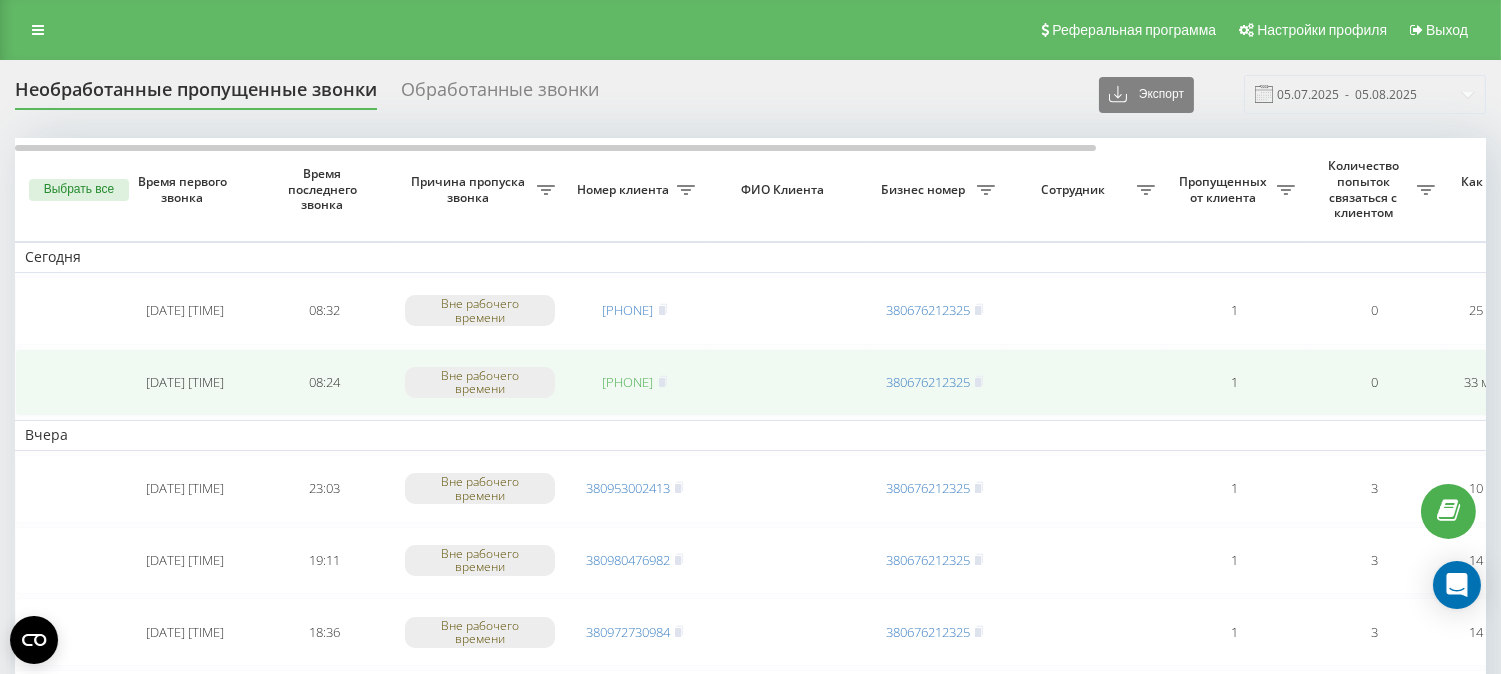 click on "380973180142" at bounding box center [628, 382] 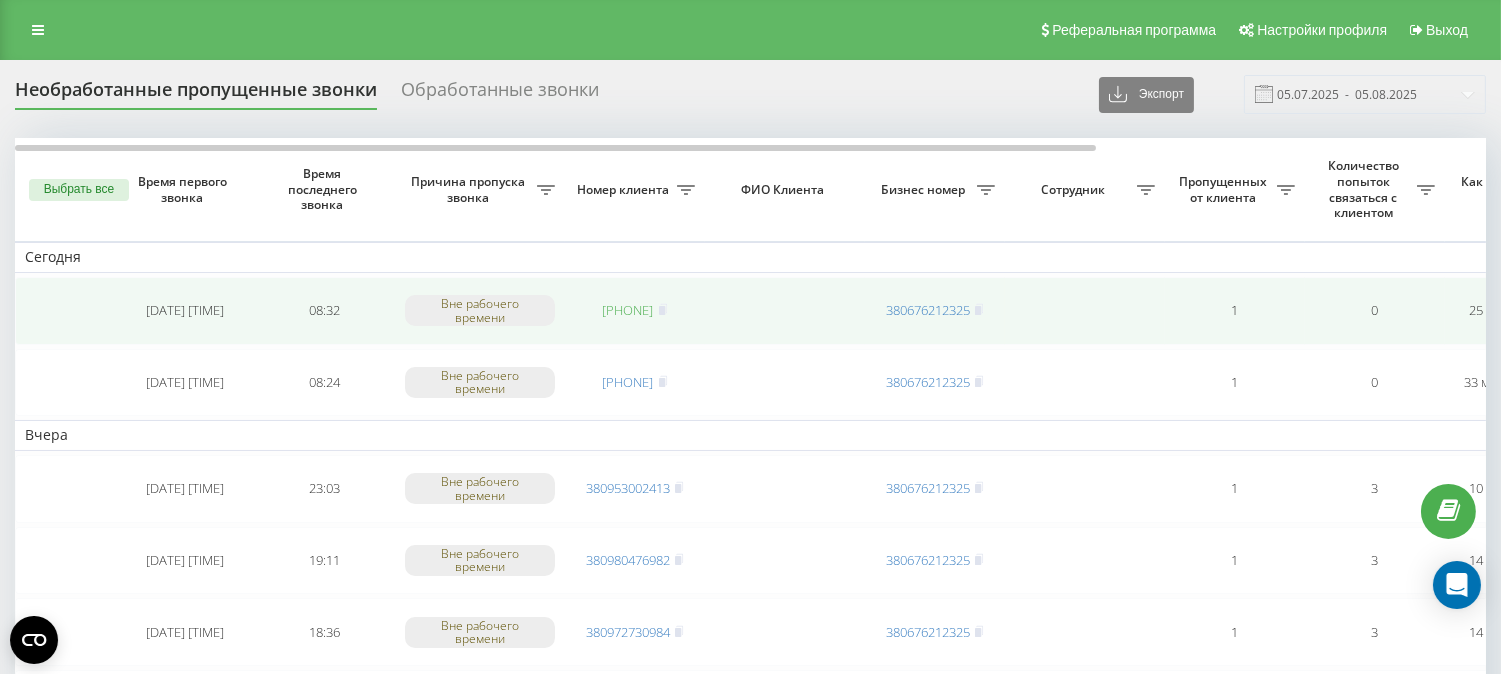 click on "380955287279" at bounding box center [628, 310] 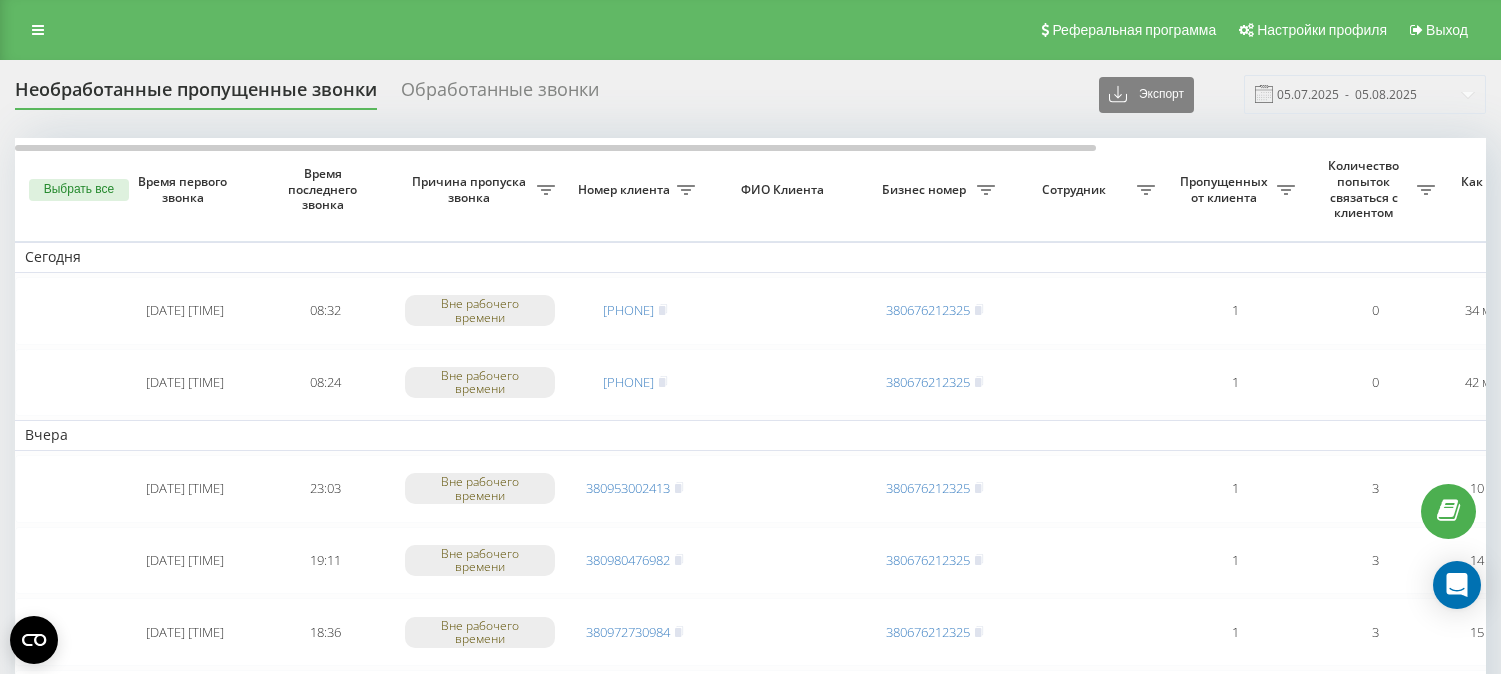 scroll, scrollTop: 0, scrollLeft: 0, axis: both 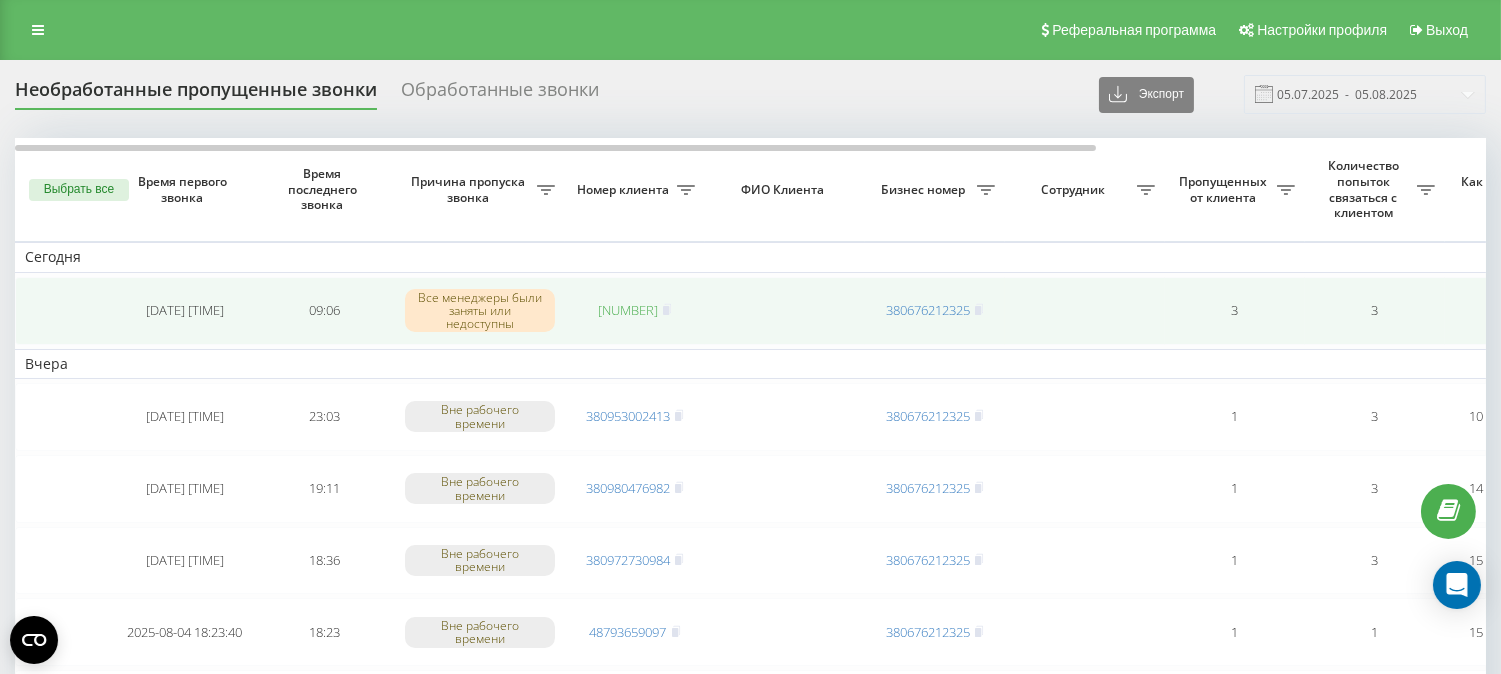 click on "380683388568" at bounding box center [628, 310] 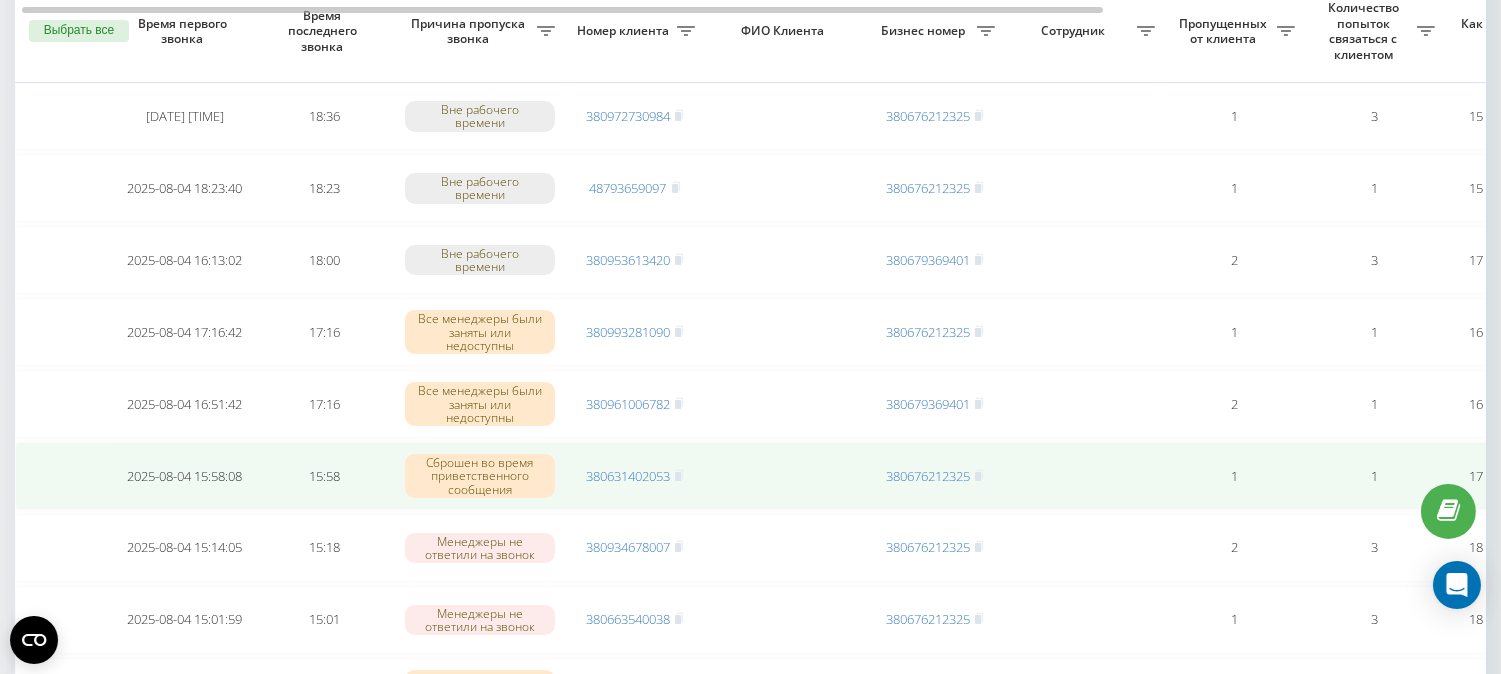 scroll, scrollTop: 0, scrollLeft: 0, axis: both 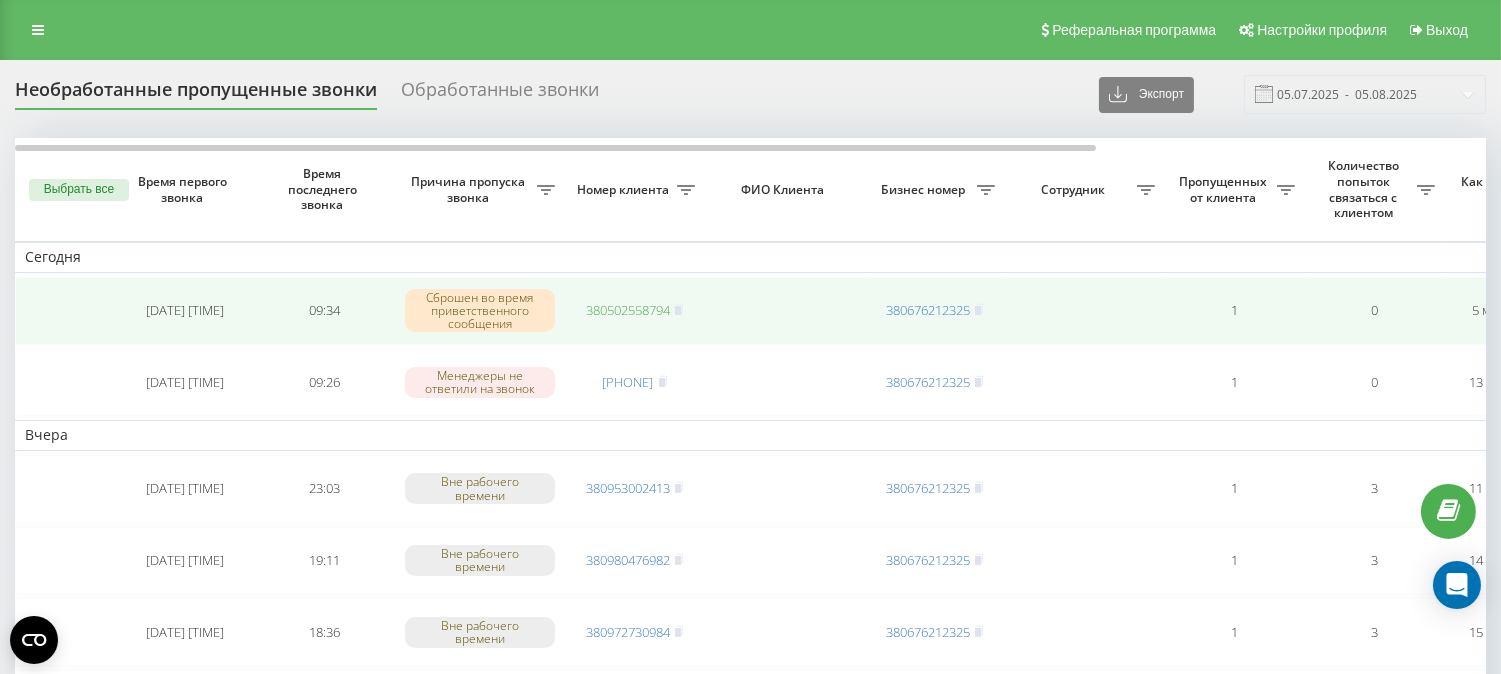 click on "380502558794" at bounding box center [628, 310] 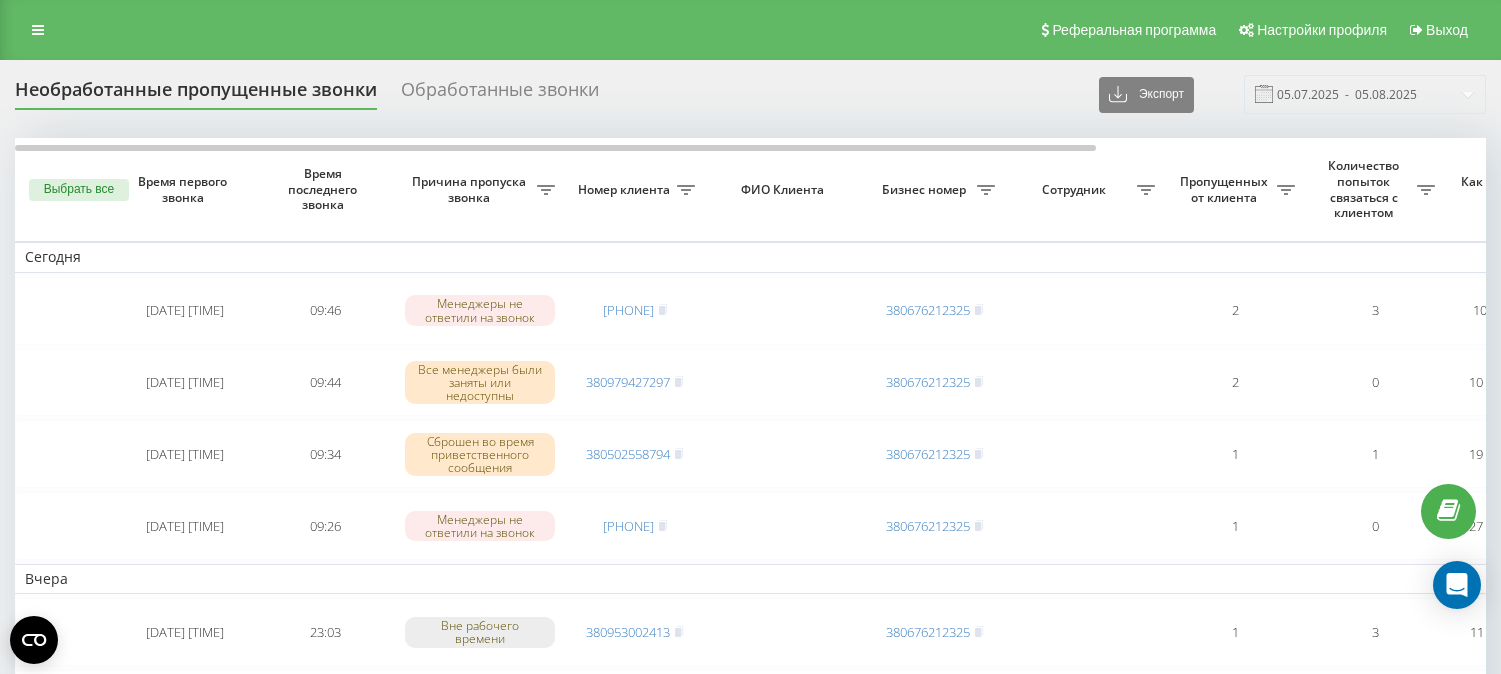 scroll, scrollTop: 0, scrollLeft: 0, axis: both 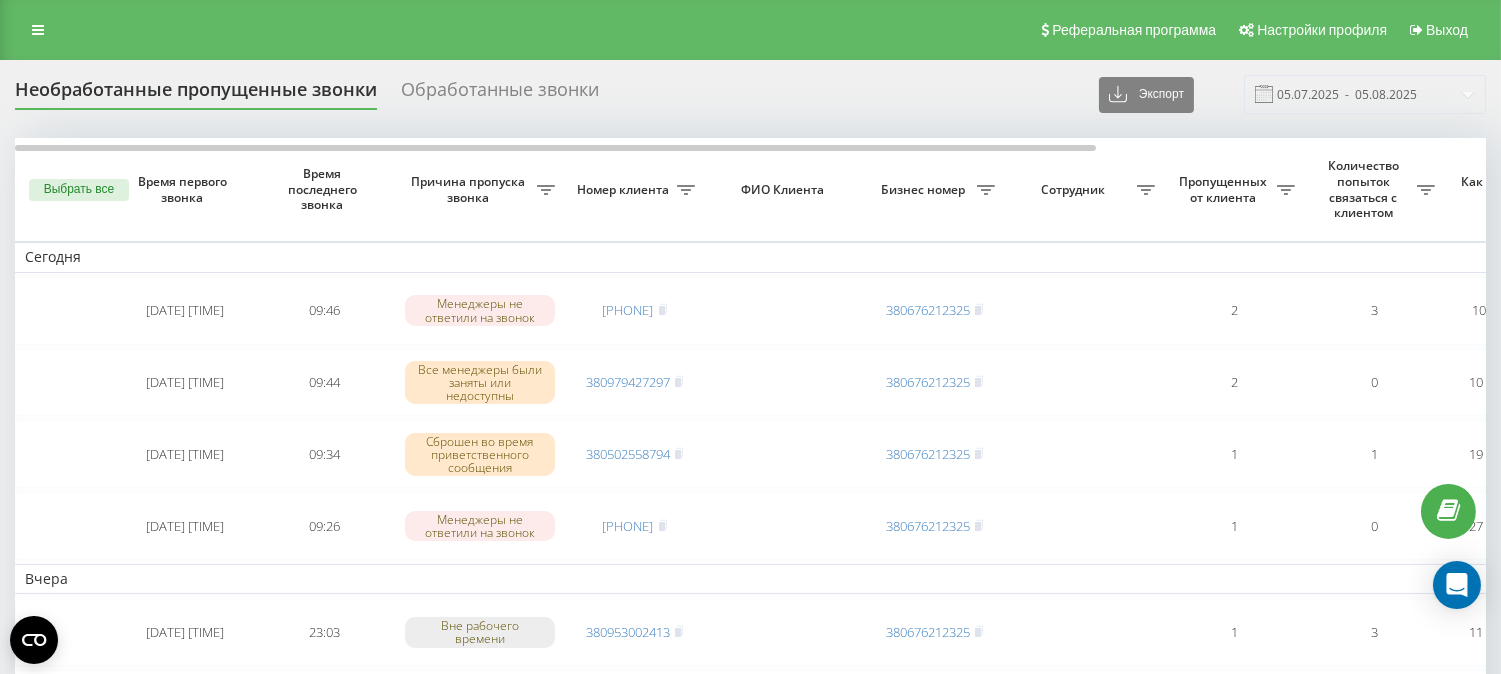 click on "380679405450" at bounding box center [628, 310] 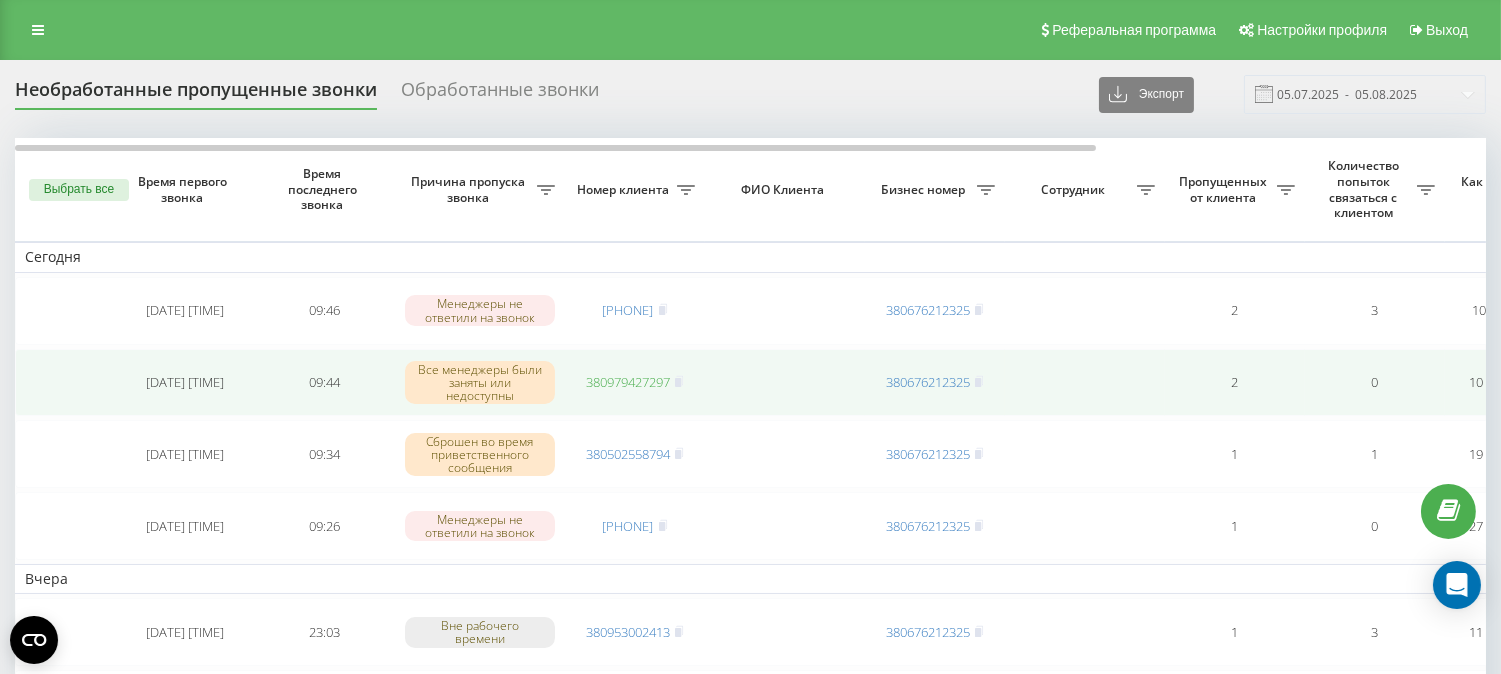 click on "380979427297" at bounding box center [628, 382] 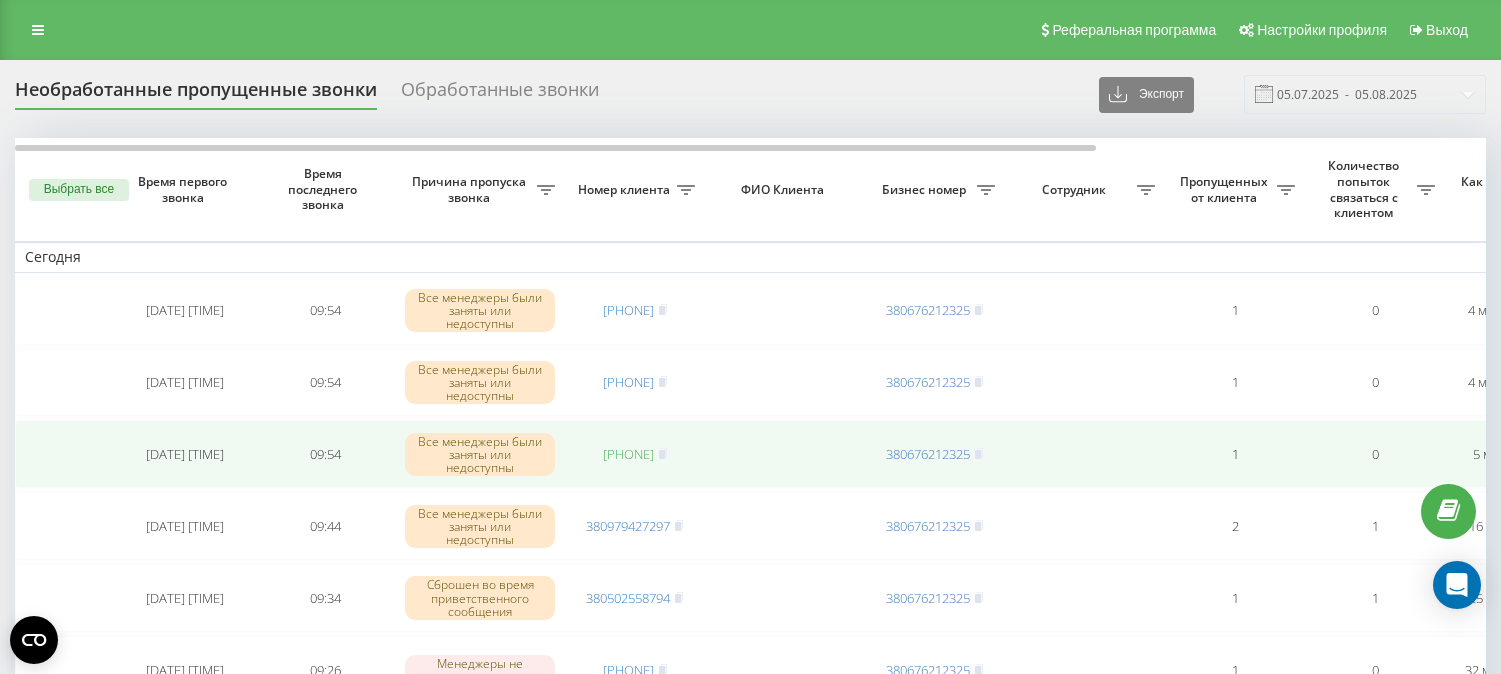 scroll, scrollTop: 0, scrollLeft: 0, axis: both 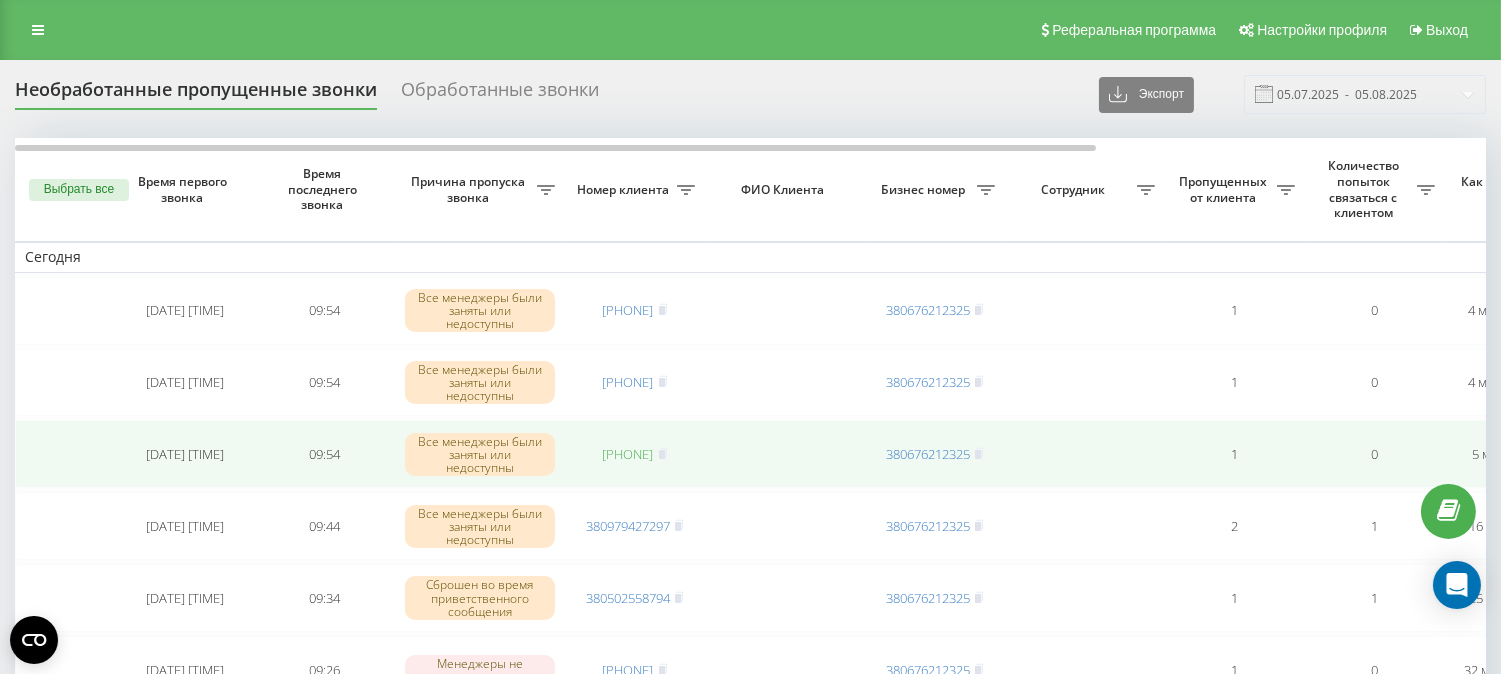 click on "[PHONE]" at bounding box center (628, 454) 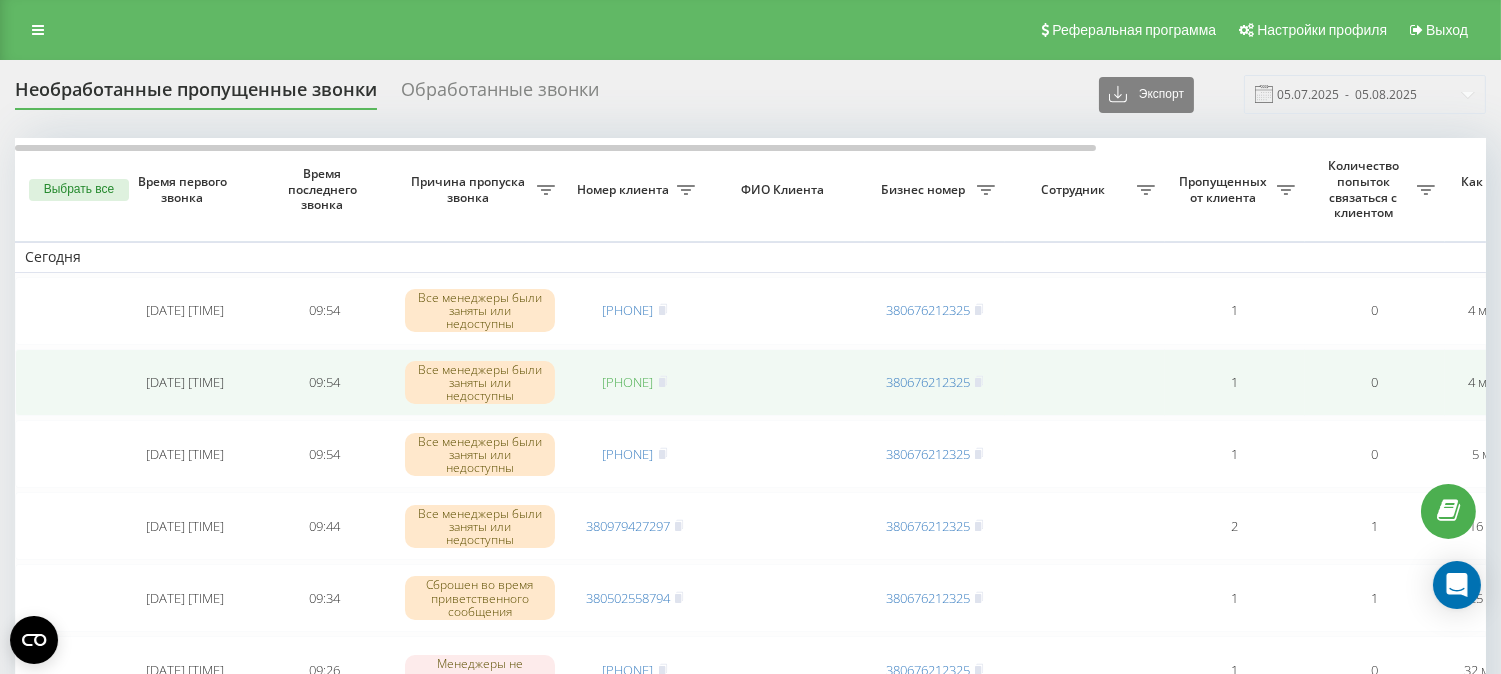 click on "380552262977" at bounding box center [628, 382] 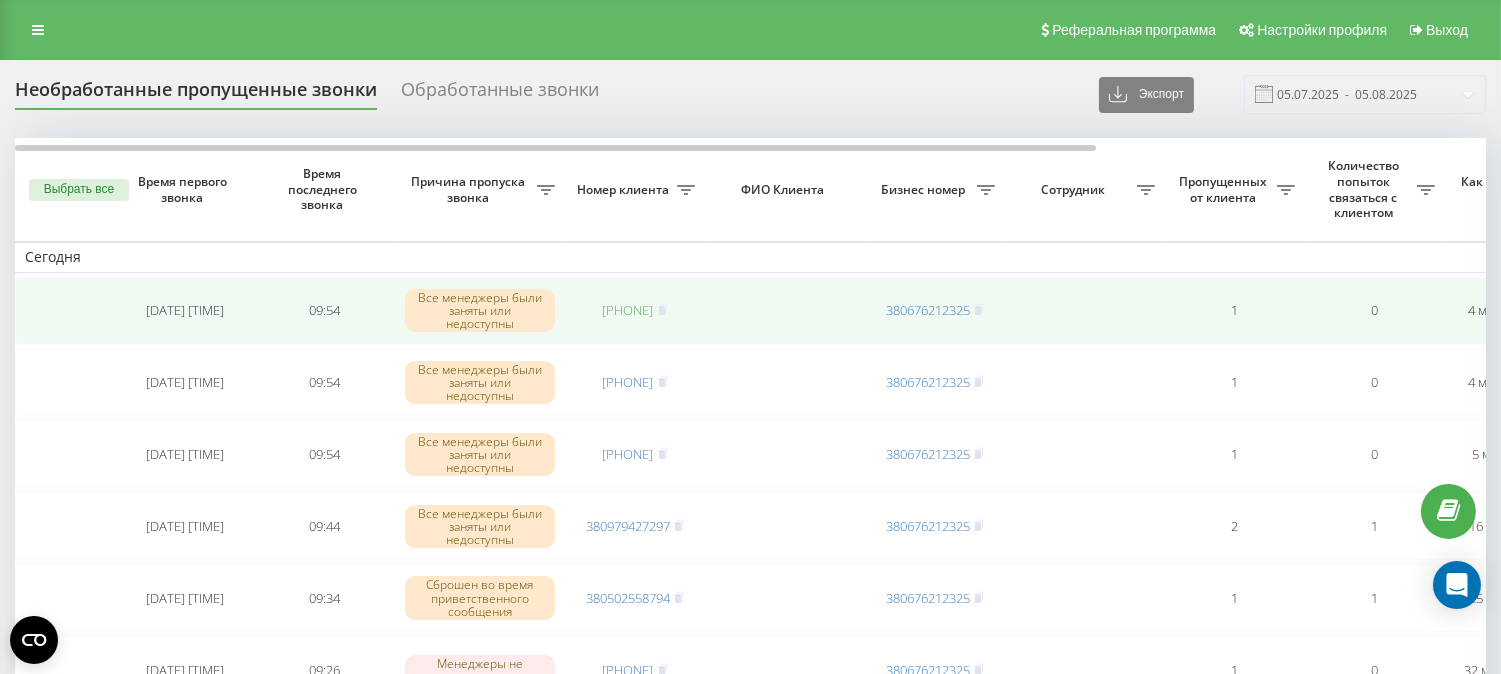 click on "[PHONE]" at bounding box center (628, 310) 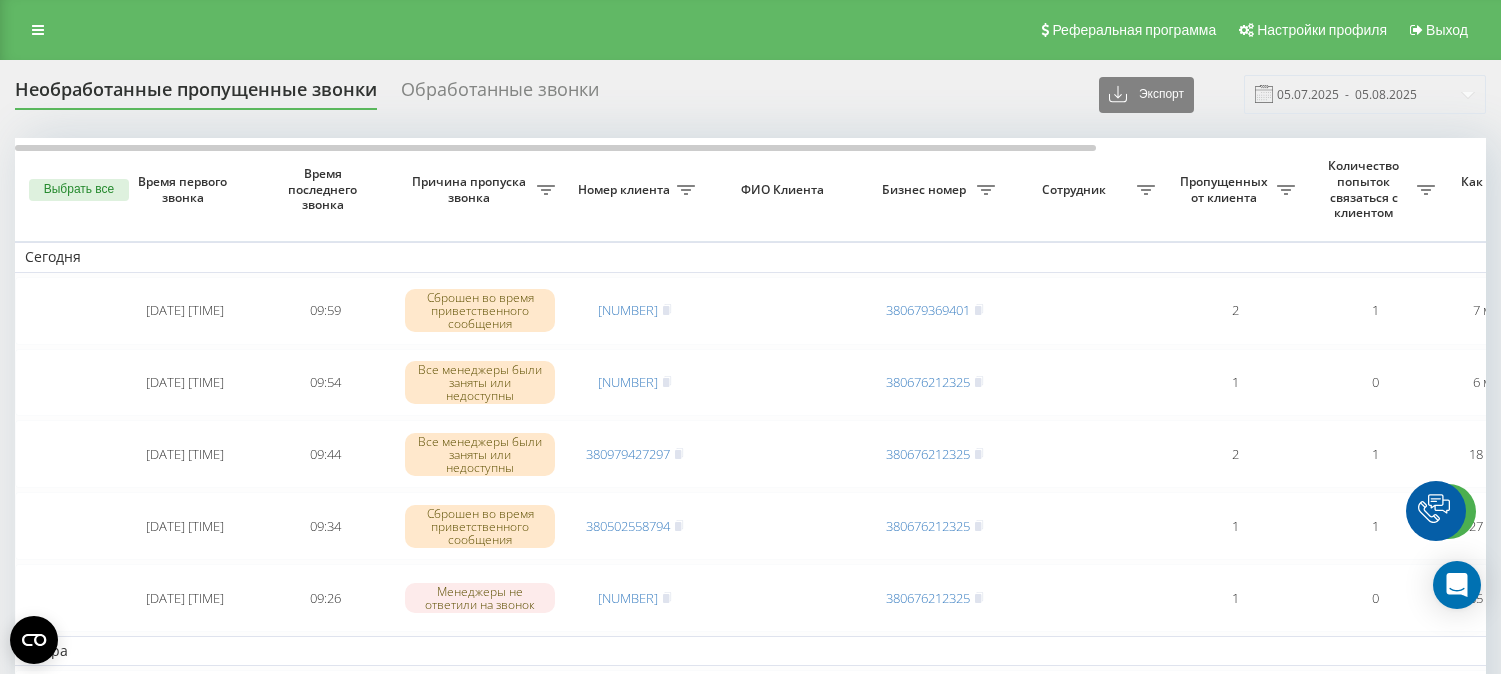 scroll, scrollTop: 0, scrollLeft: 0, axis: both 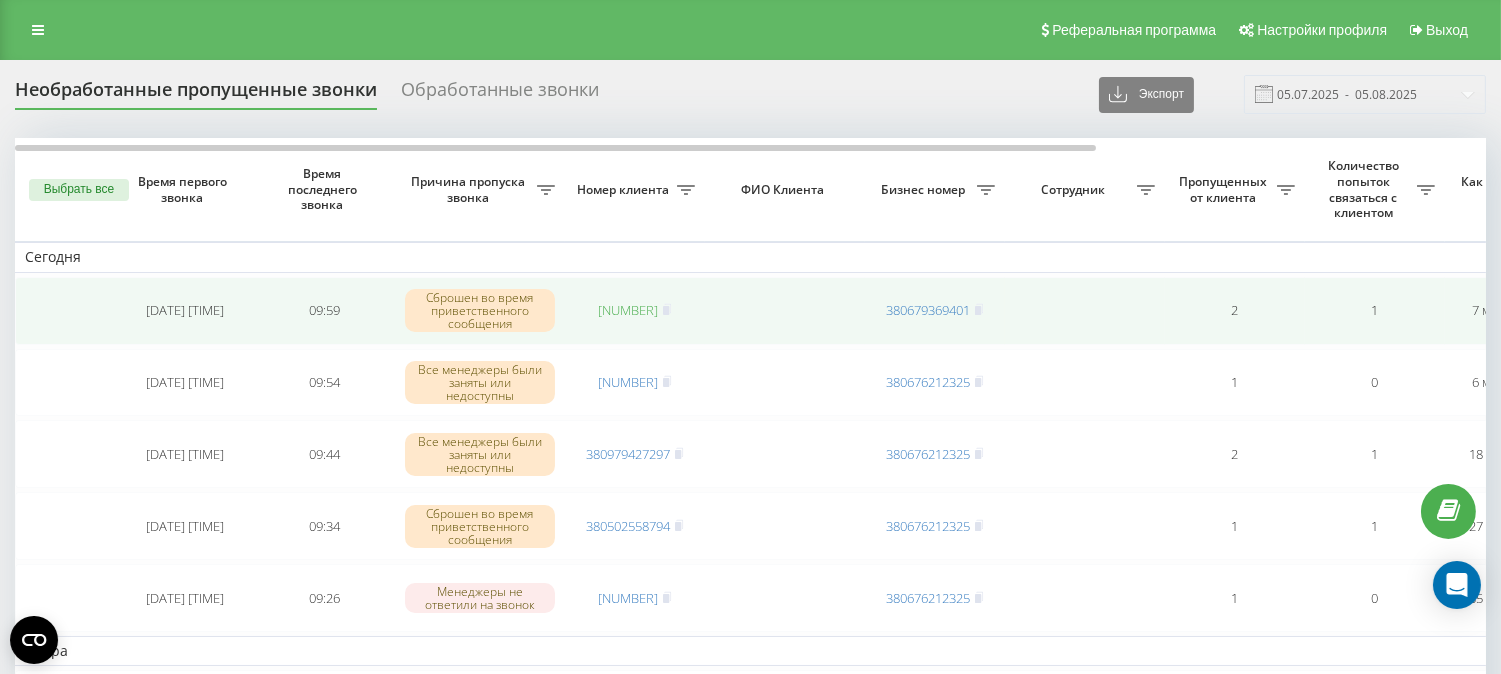 click on "[NUMBER]" at bounding box center [628, 310] 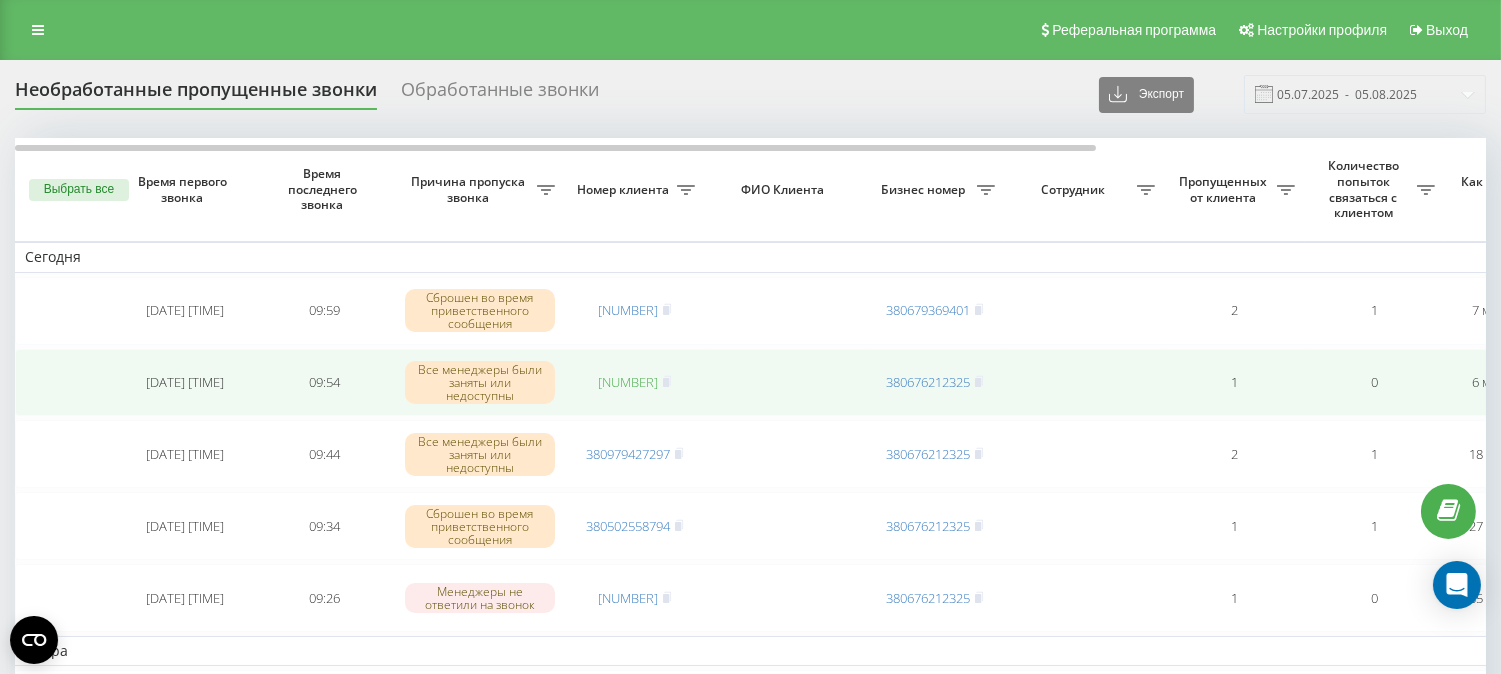 click on "[NUMBER]" at bounding box center [628, 382] 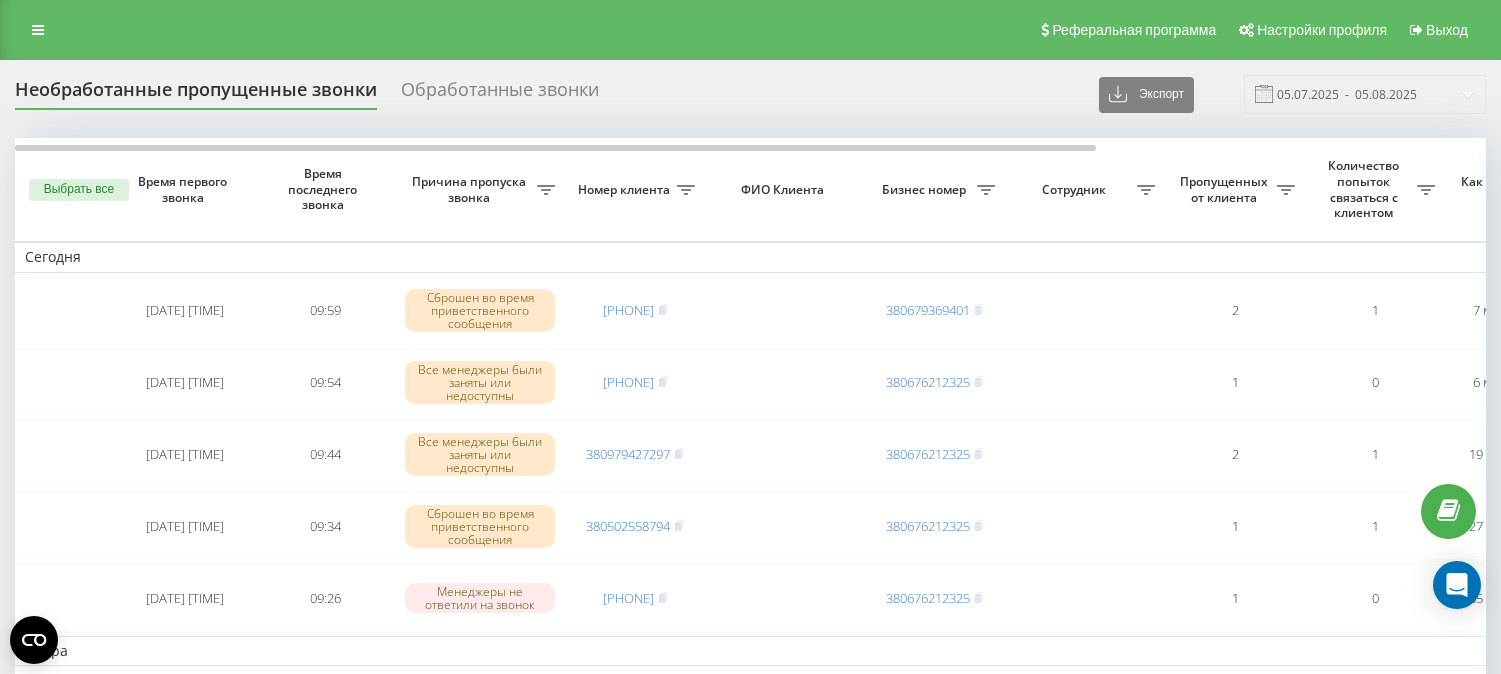 scroll, scrollTop: 0, scrollLeft: 0, axis: both 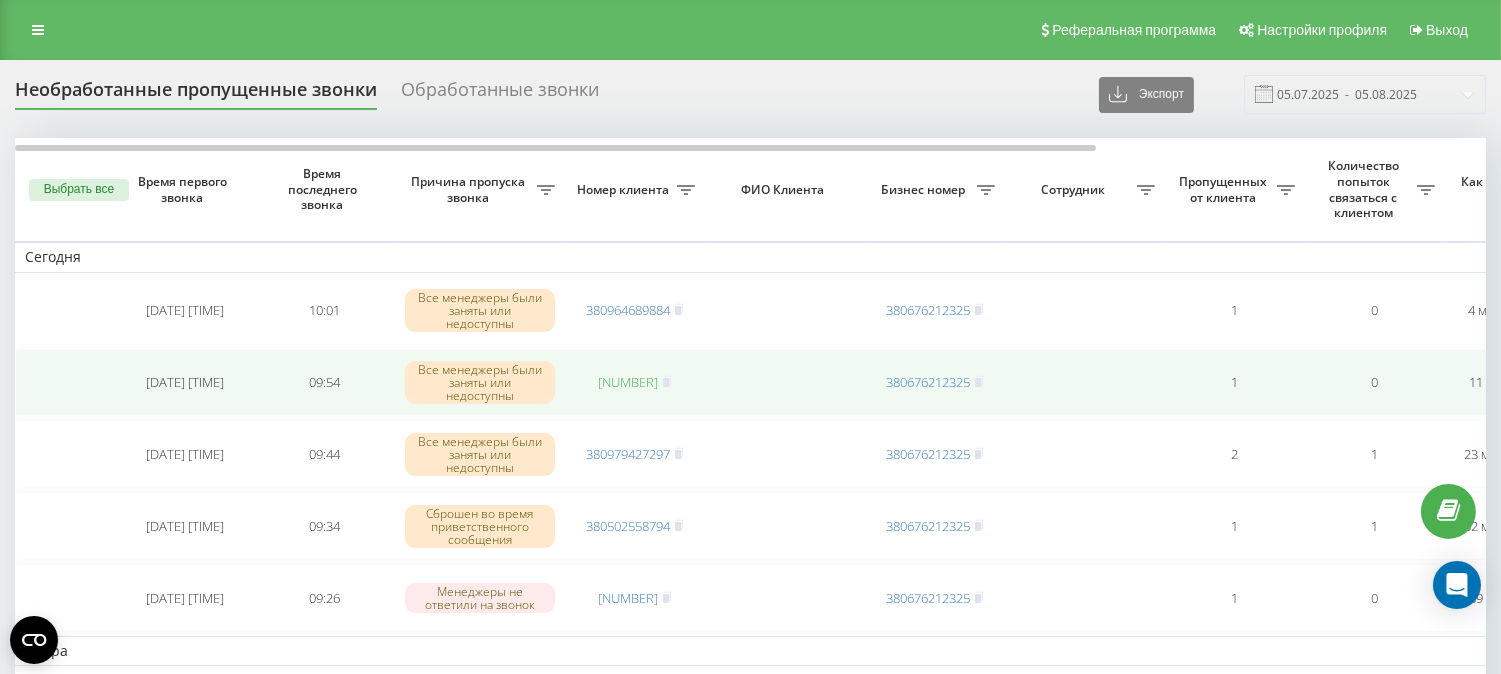 click on "380685292768" at bounding box center (628, 382) 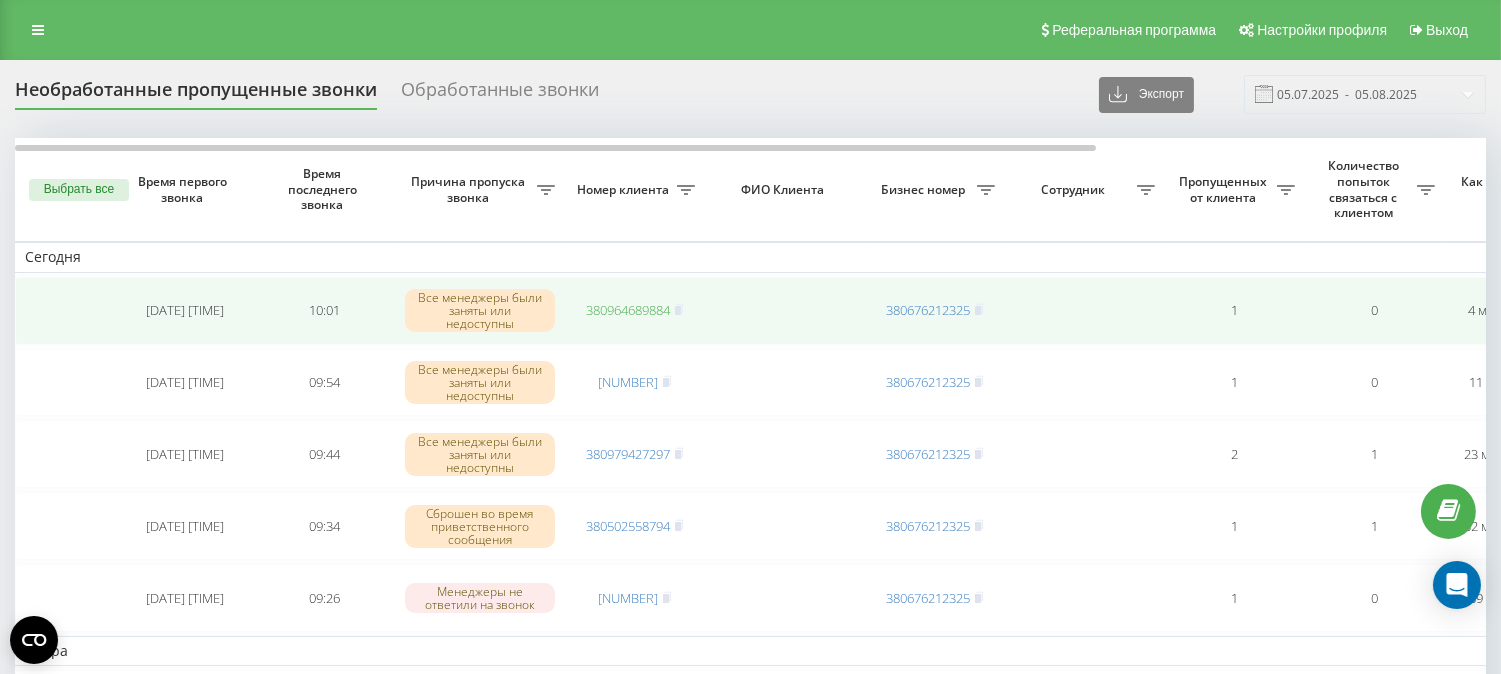 click on "380964689884" at bounding box center [628, 310] 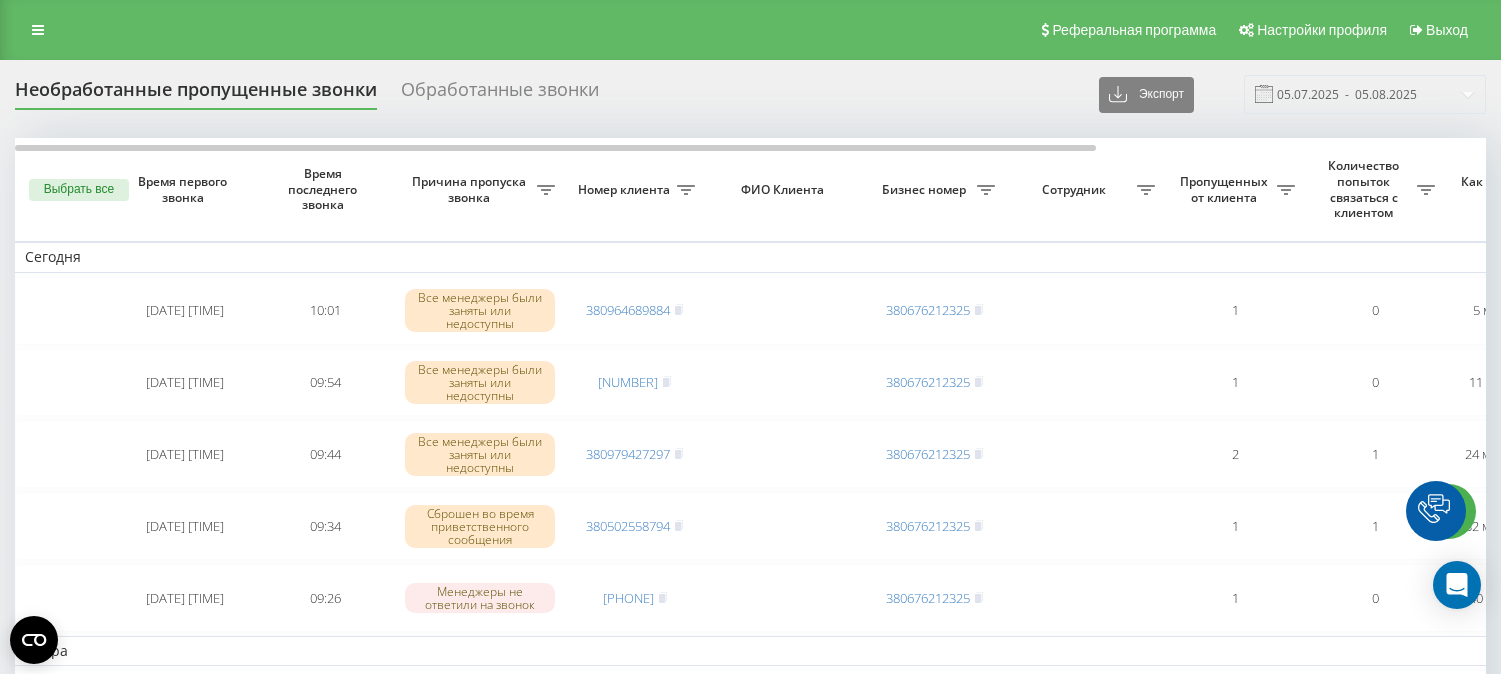 scroll, scrollTop: 0, scrollLeft: 0, axis: both 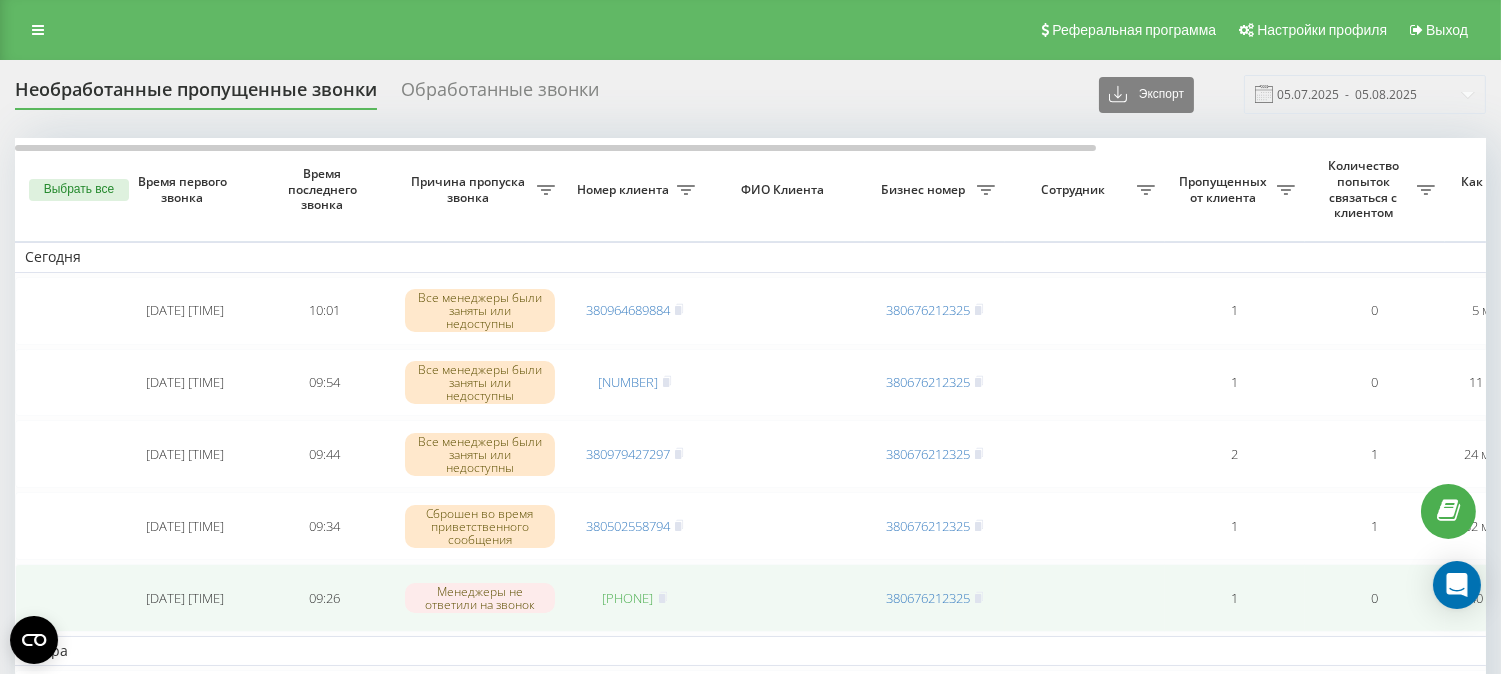 click on "[PHONE]" at bounding box center [628, 598] 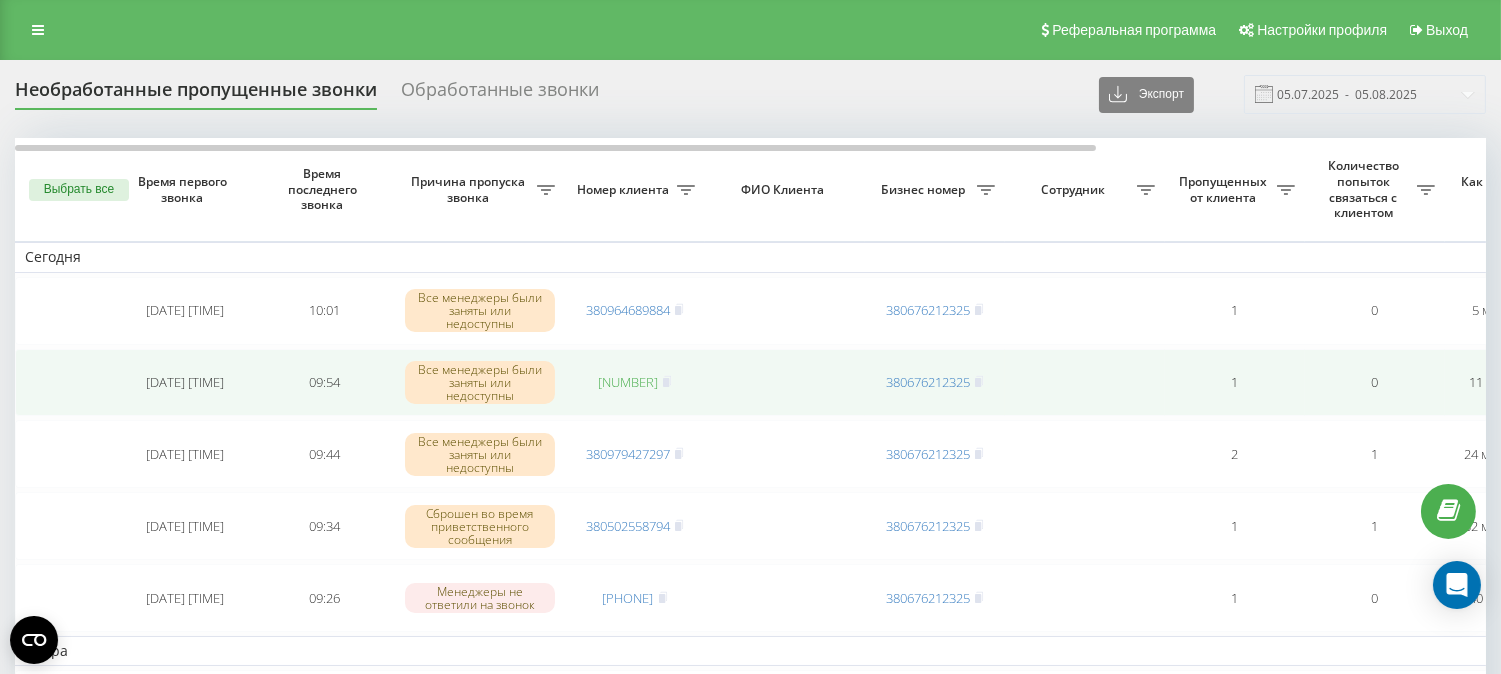 click on "380685292768" at bounding box center (628, 382) 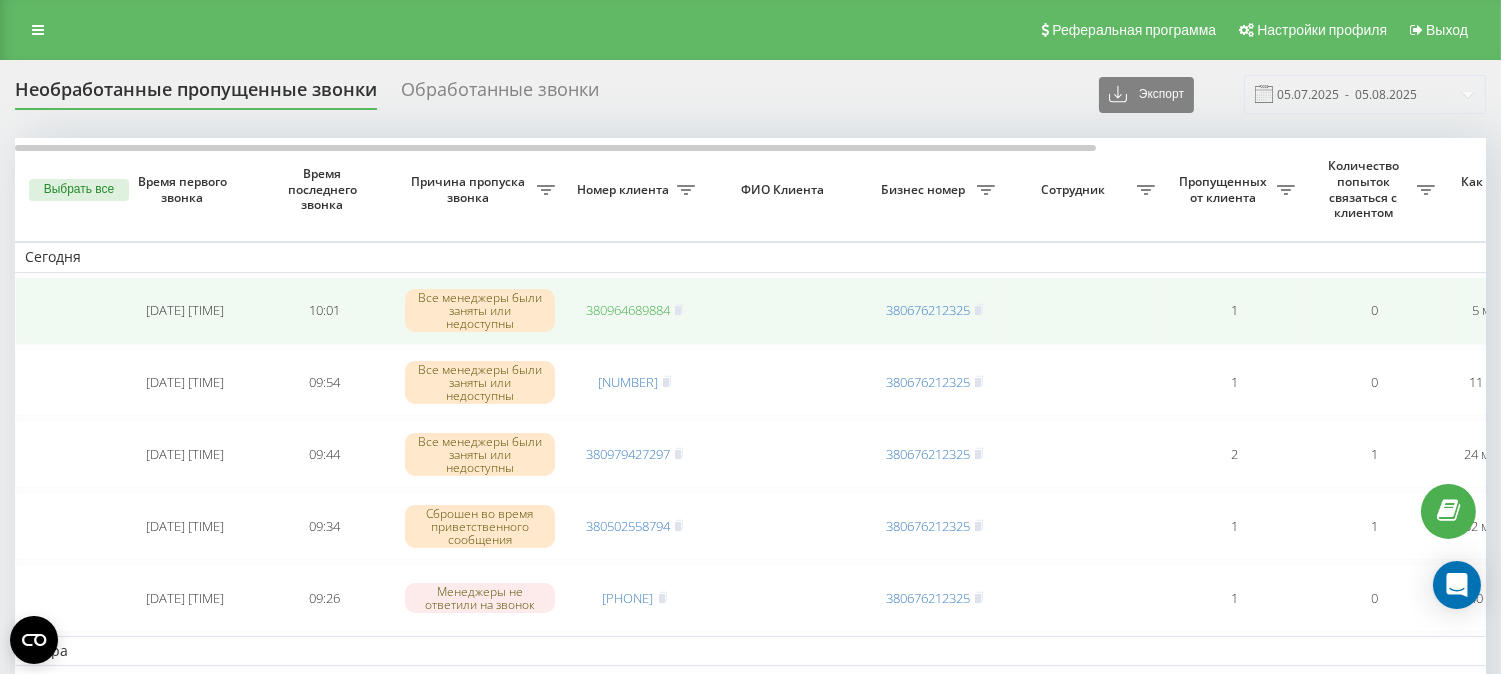 click on "380964689884" at bounding box center (628, 310) 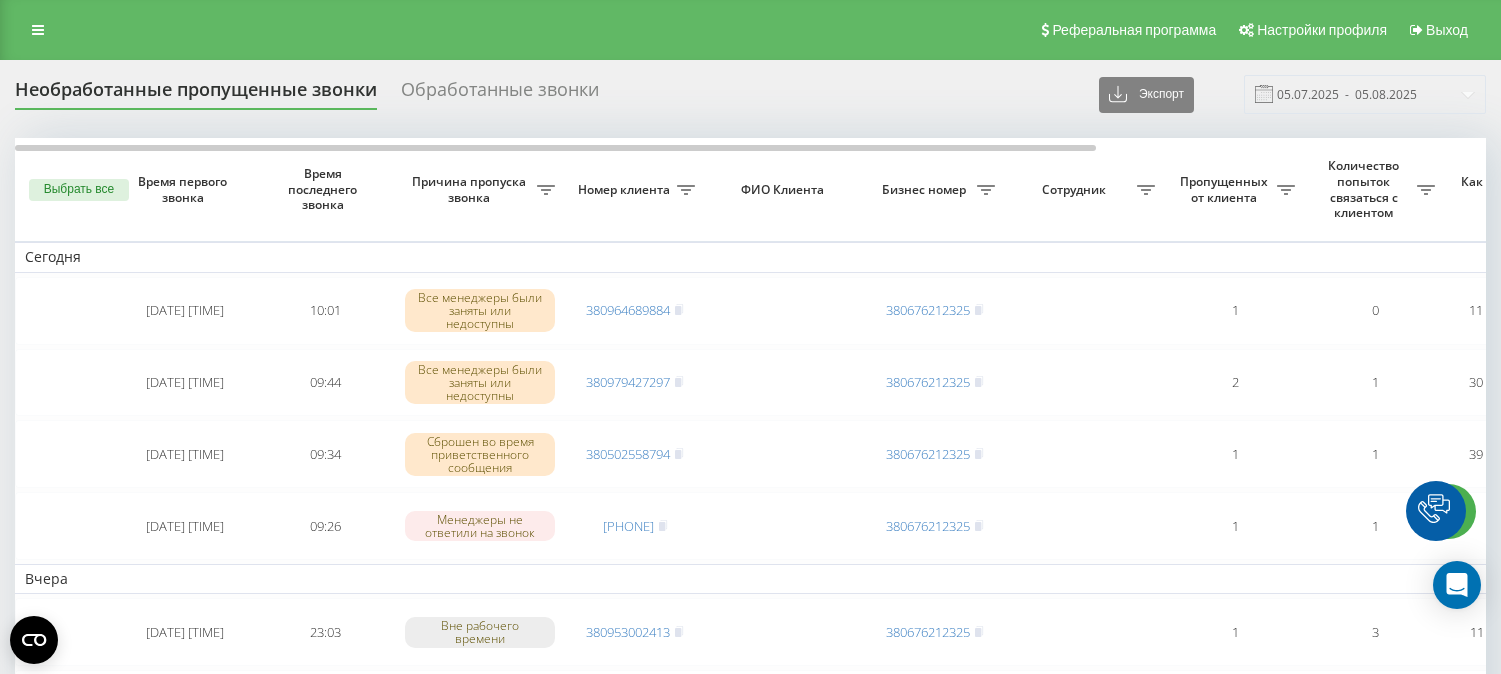 scroll, scrollTop: 0, scrollLeft: 0, axis: both 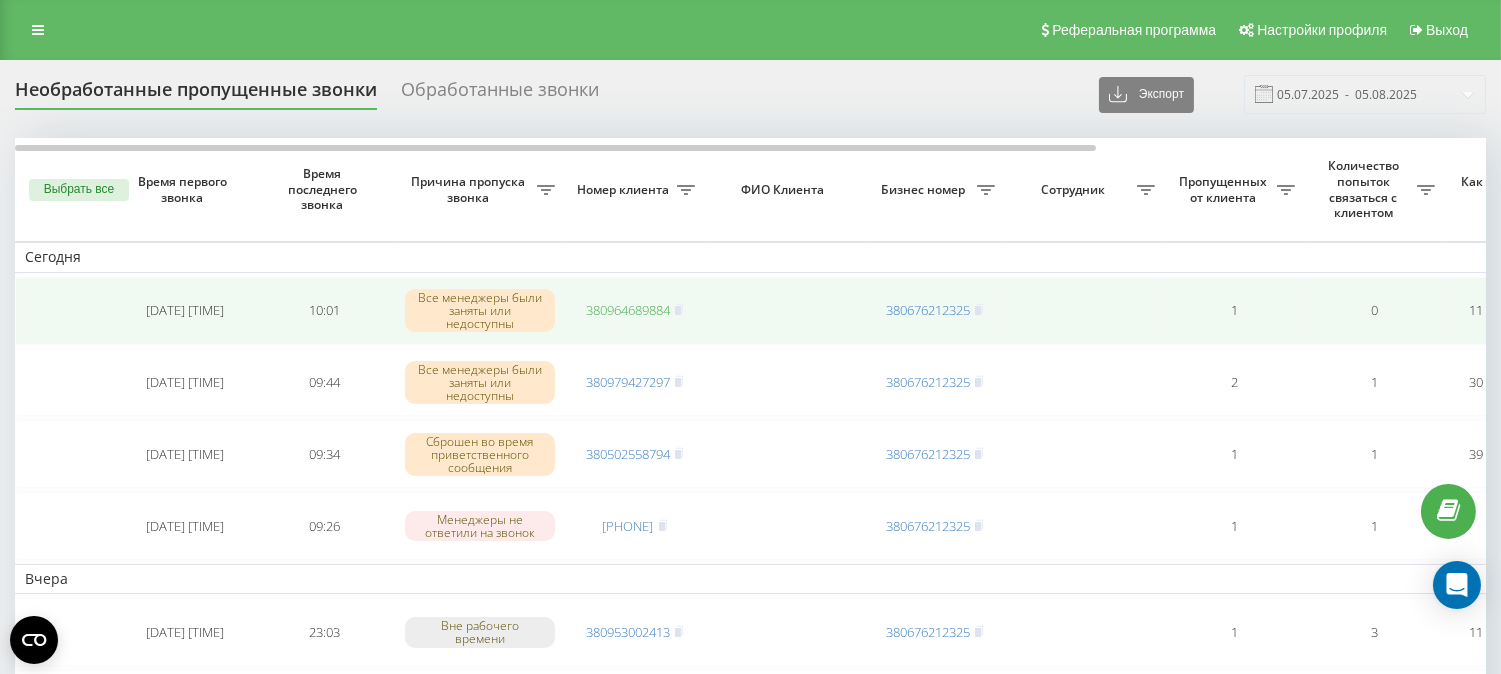 click on "380964689884" at bounding box center [628, 310] 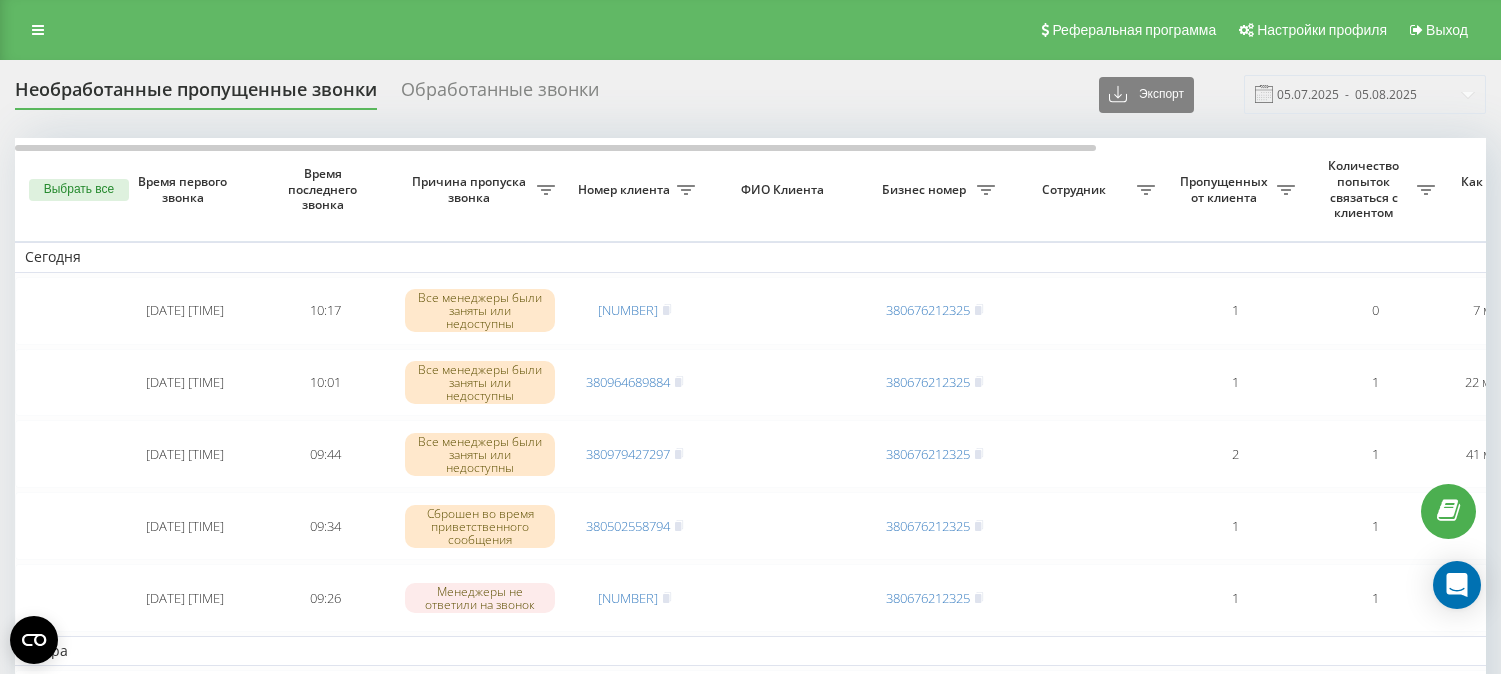 scroll, scrollTop: 0, scrollLeft: 0, axis: both 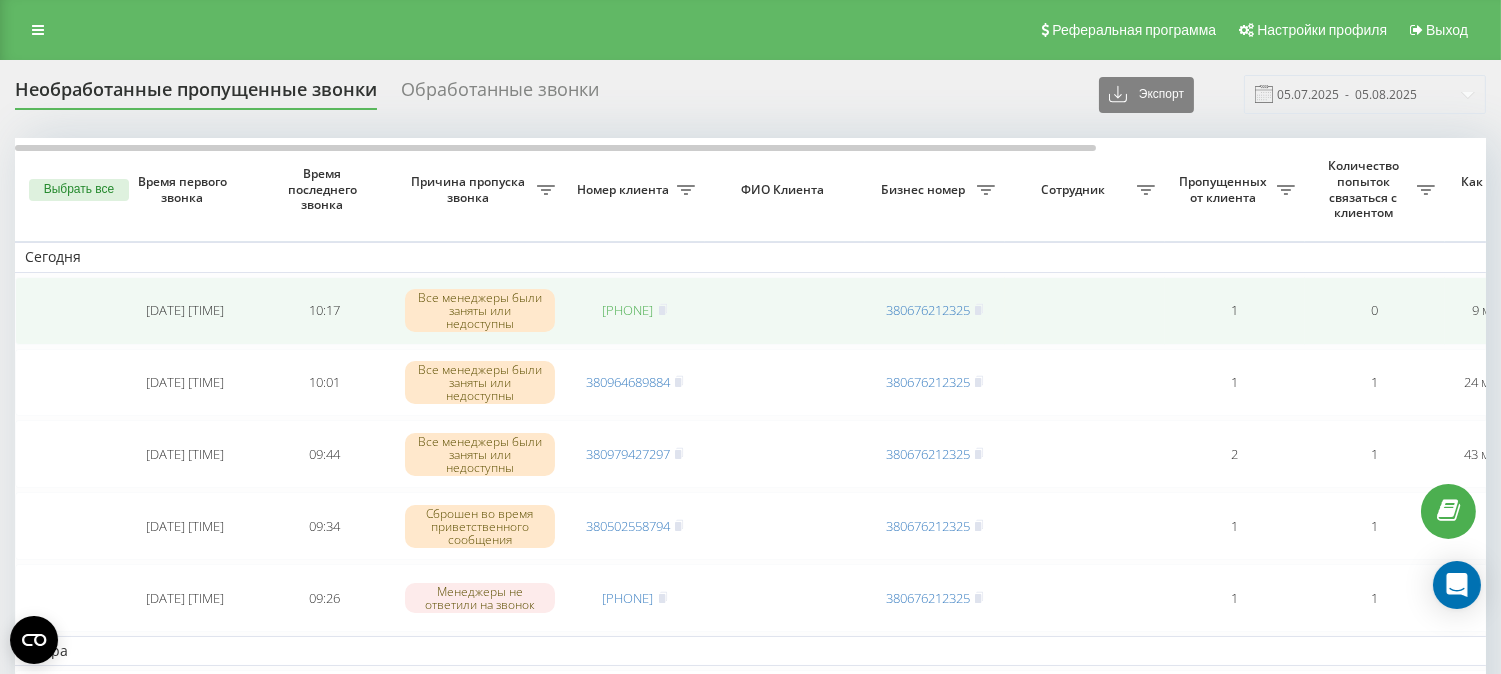 click on "380680886578" at bounding box center [628, 310] 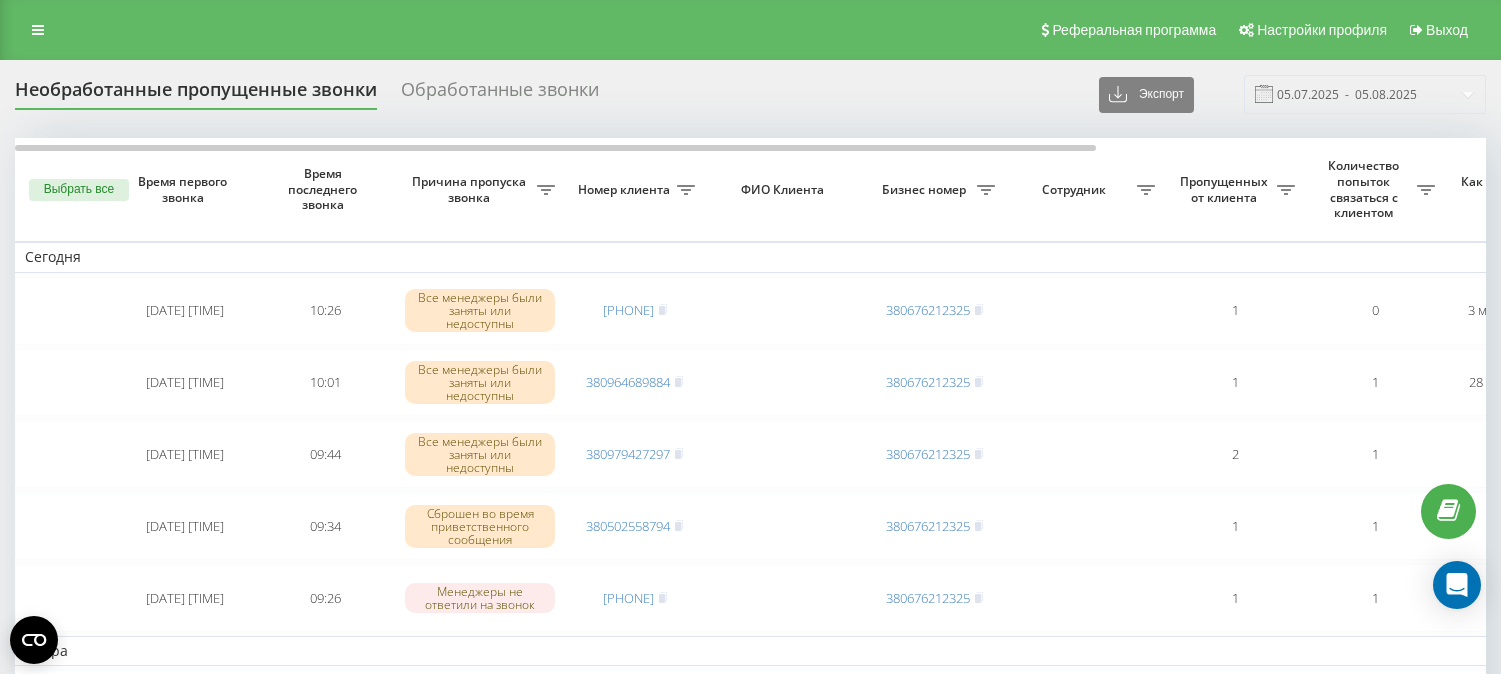 scroll, scrollTop: 0, scrollLeft: 0, axis: both 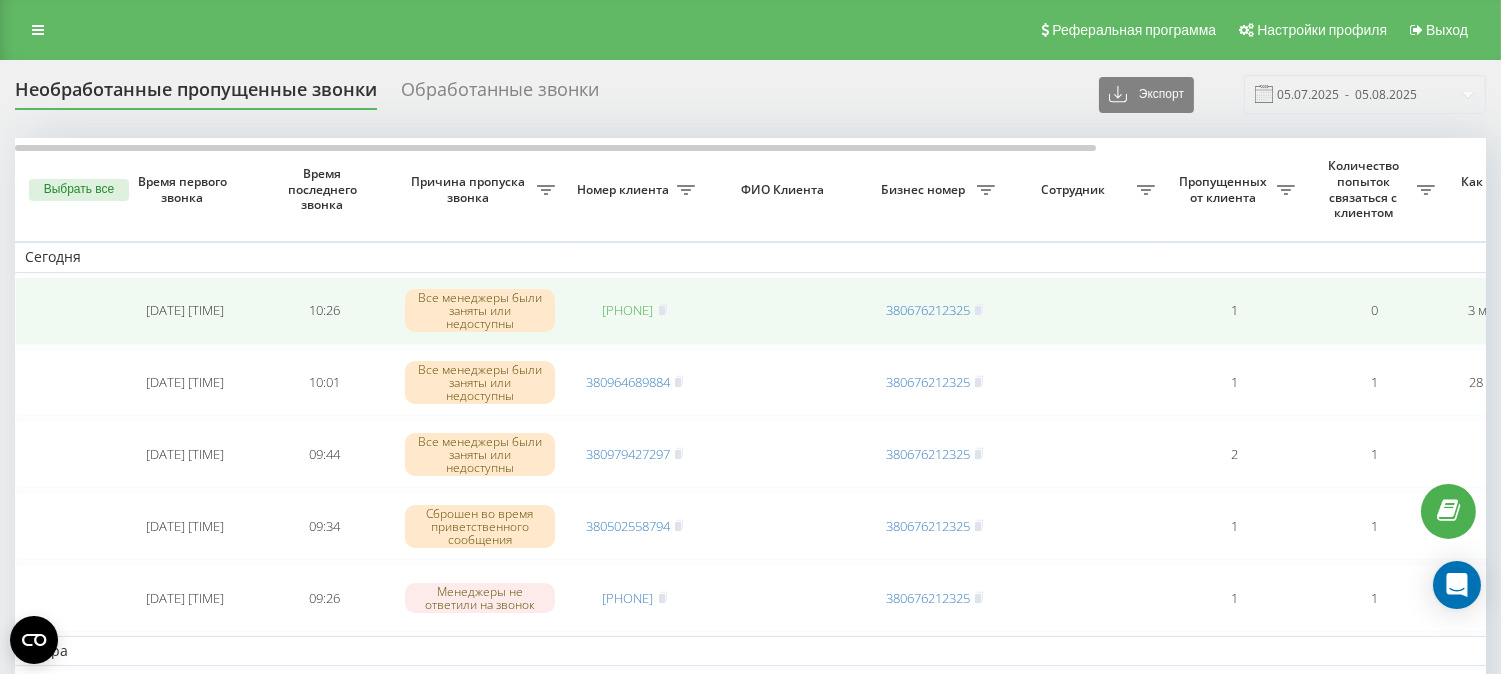 click on "[PHONE]" at bounding box center [628, 310] 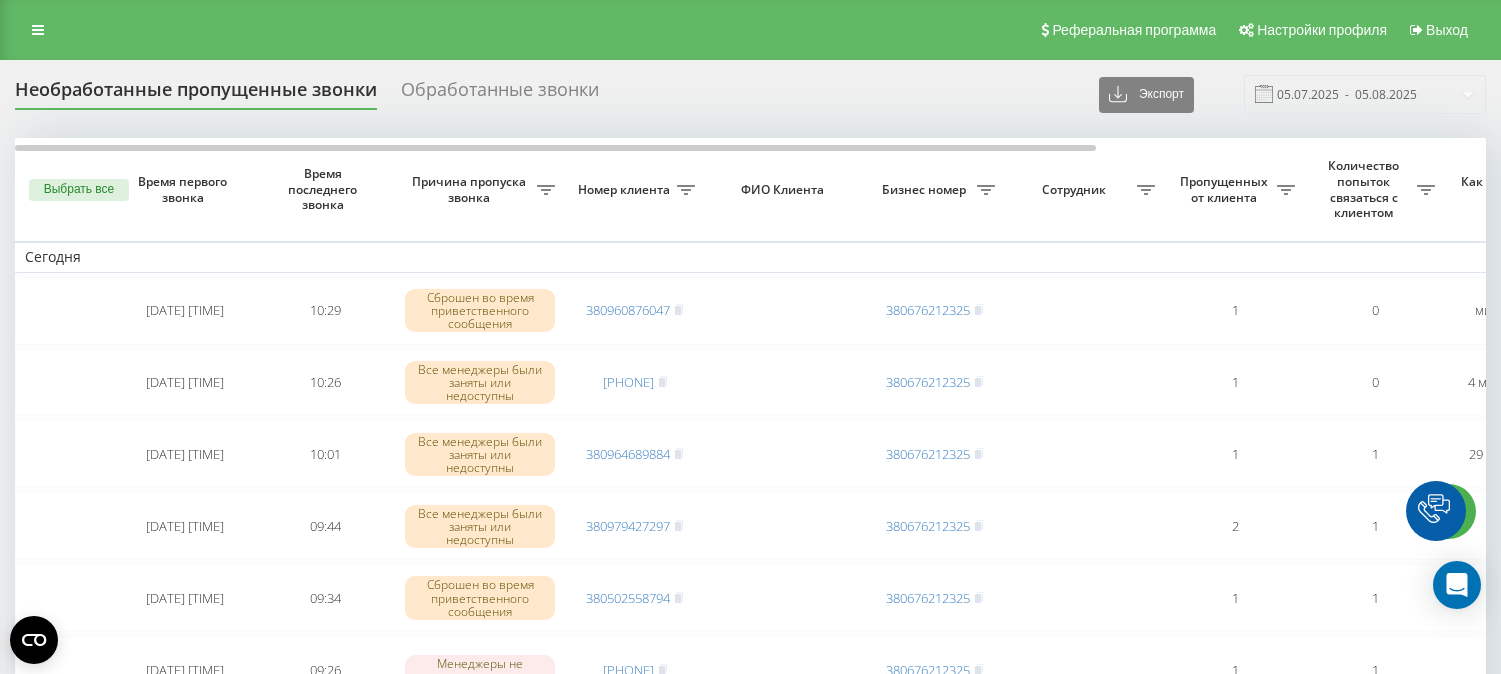 scroll, scrollTop: 0, scrollLeft: 0, axis: both 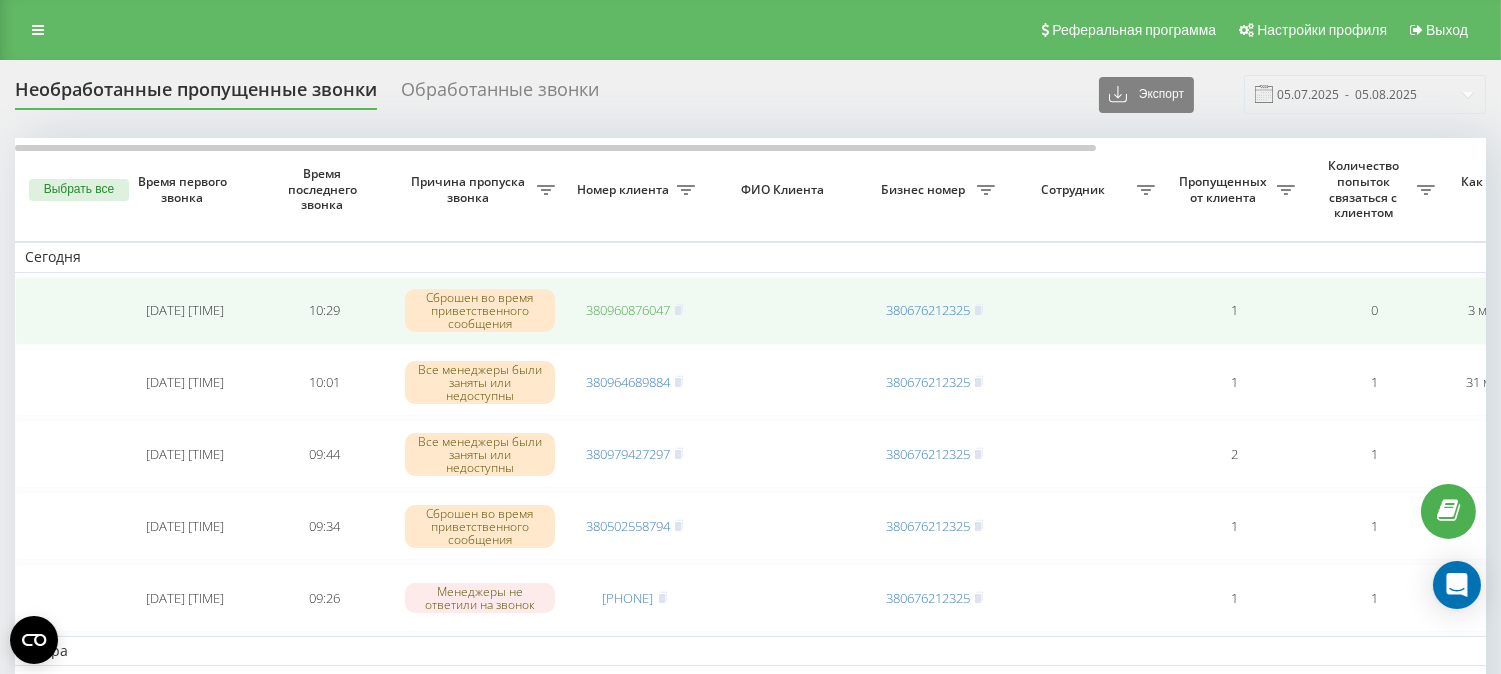 click on "380960876047" at bounding box center [628, 310] 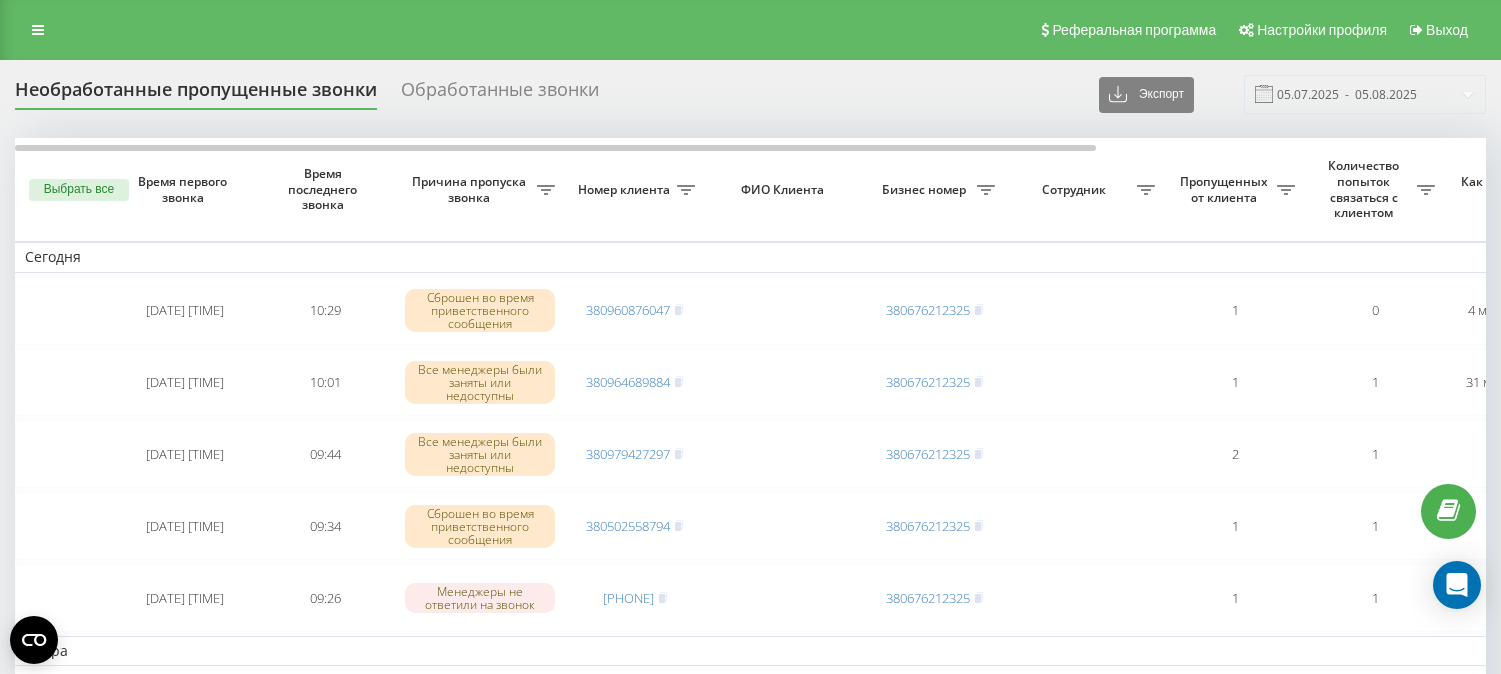 scroll, scrollTop: 0, scrollLeft: 0, axis: both 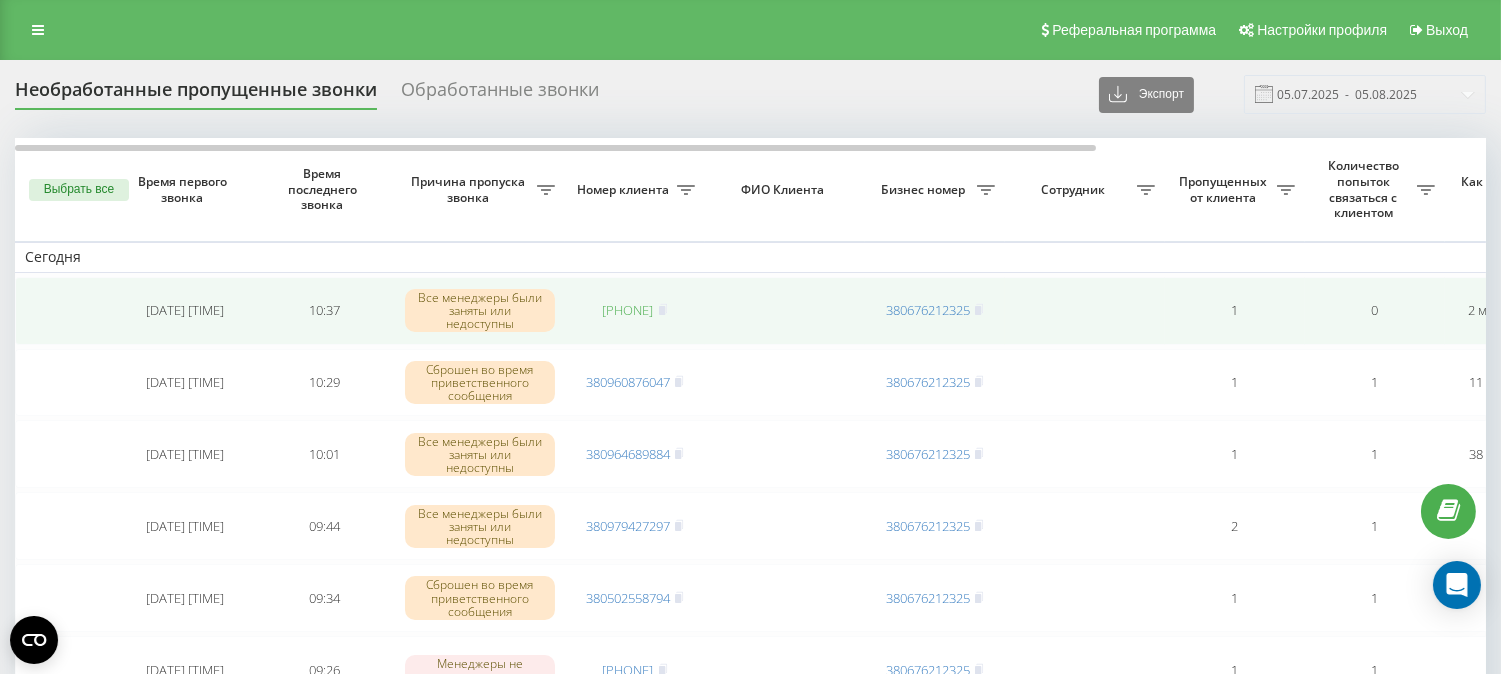 click on "[PHONE]" at bounding box center (628, 310) 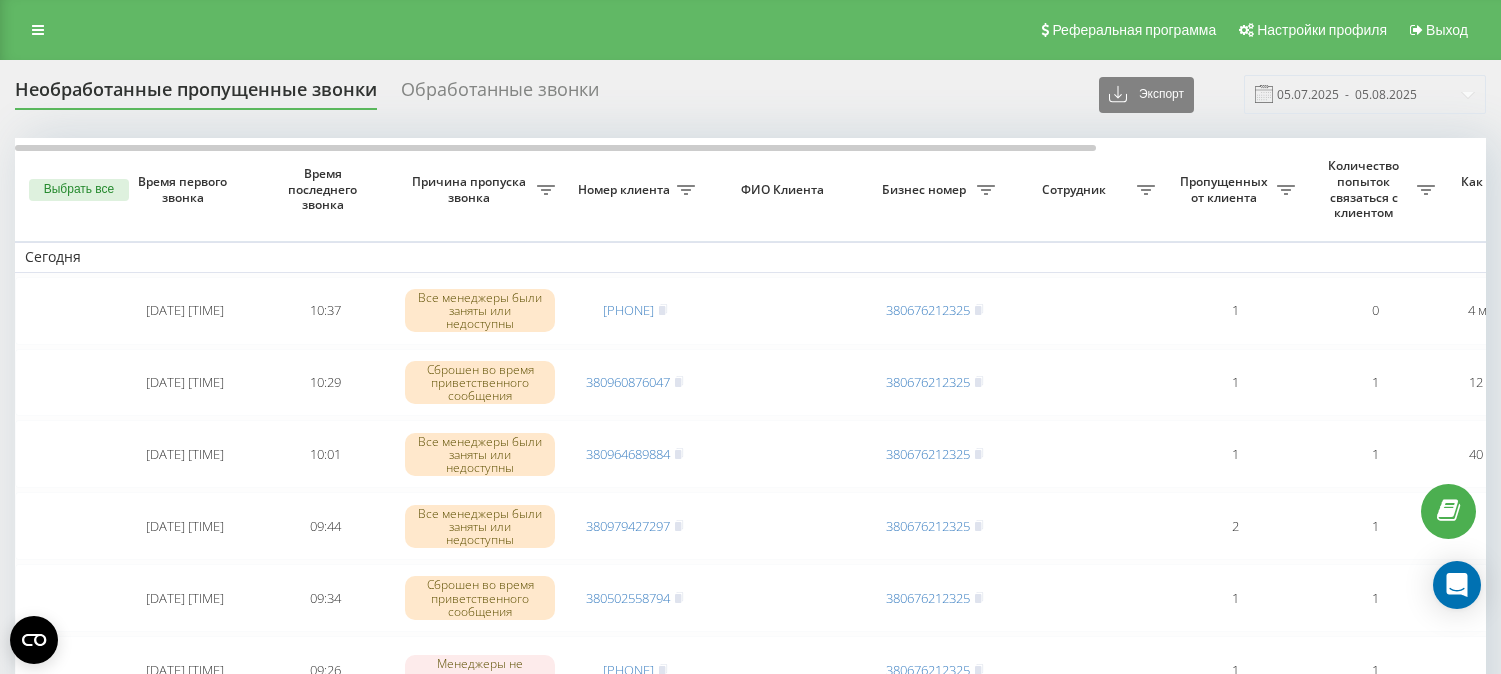 scroll, scrollTop: 0, scrollLeft: 0, axis: both 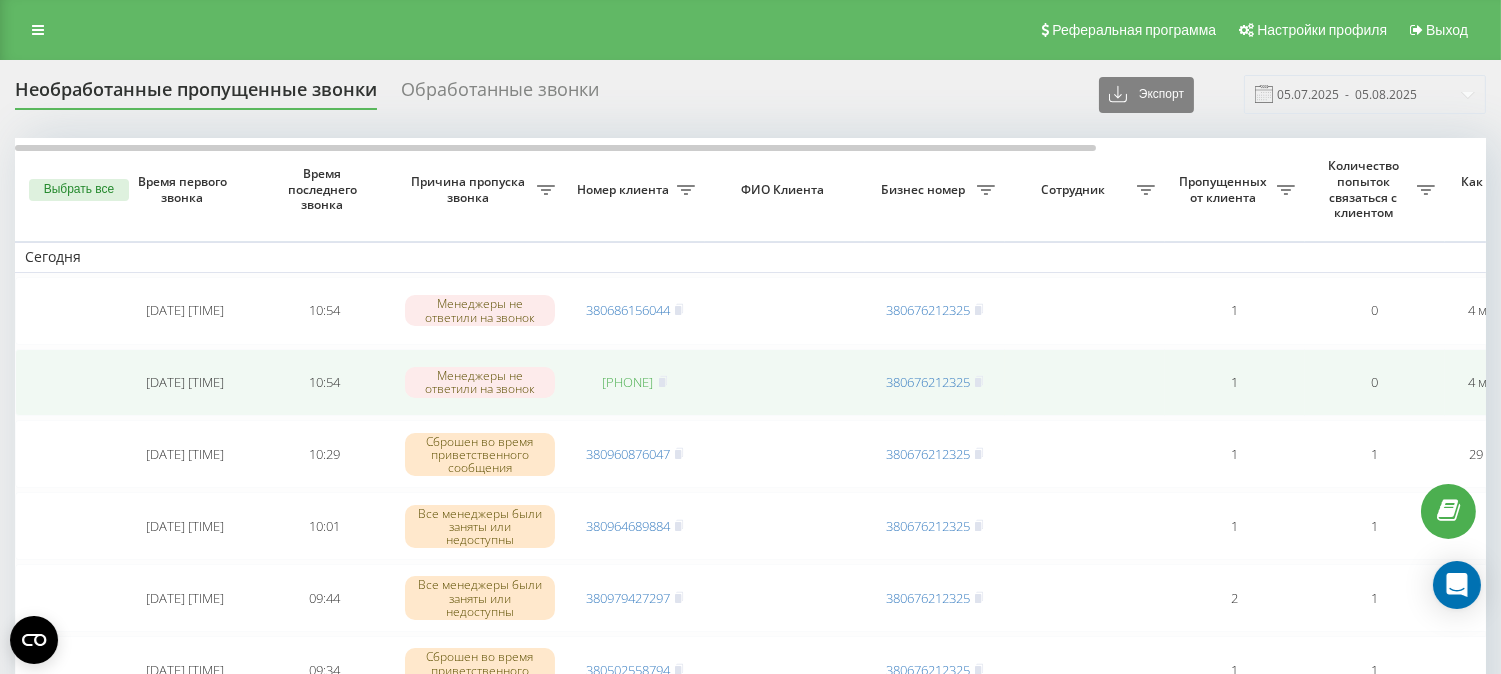 click on "380963852897" at bounding box center [628, 382] 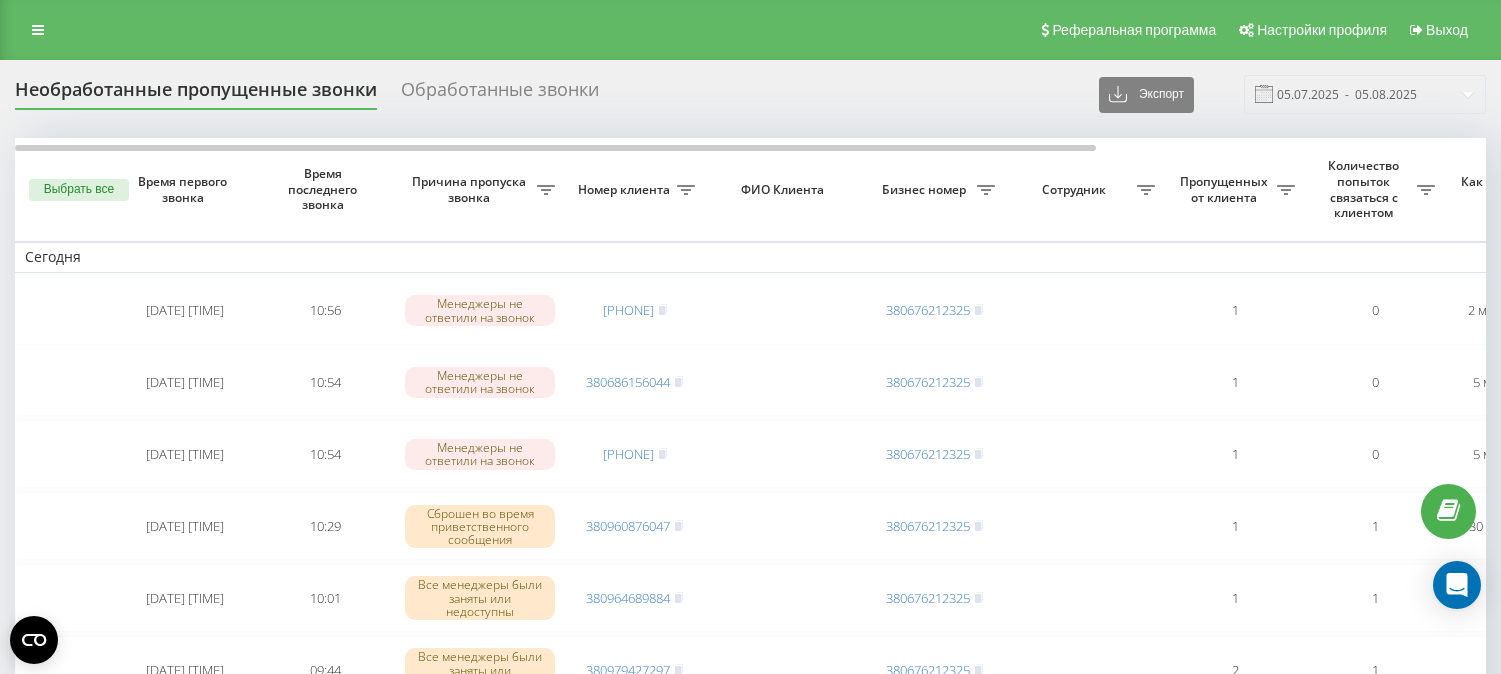 scroll, scrollTop: 0, scrollLeft: 0, axis: both 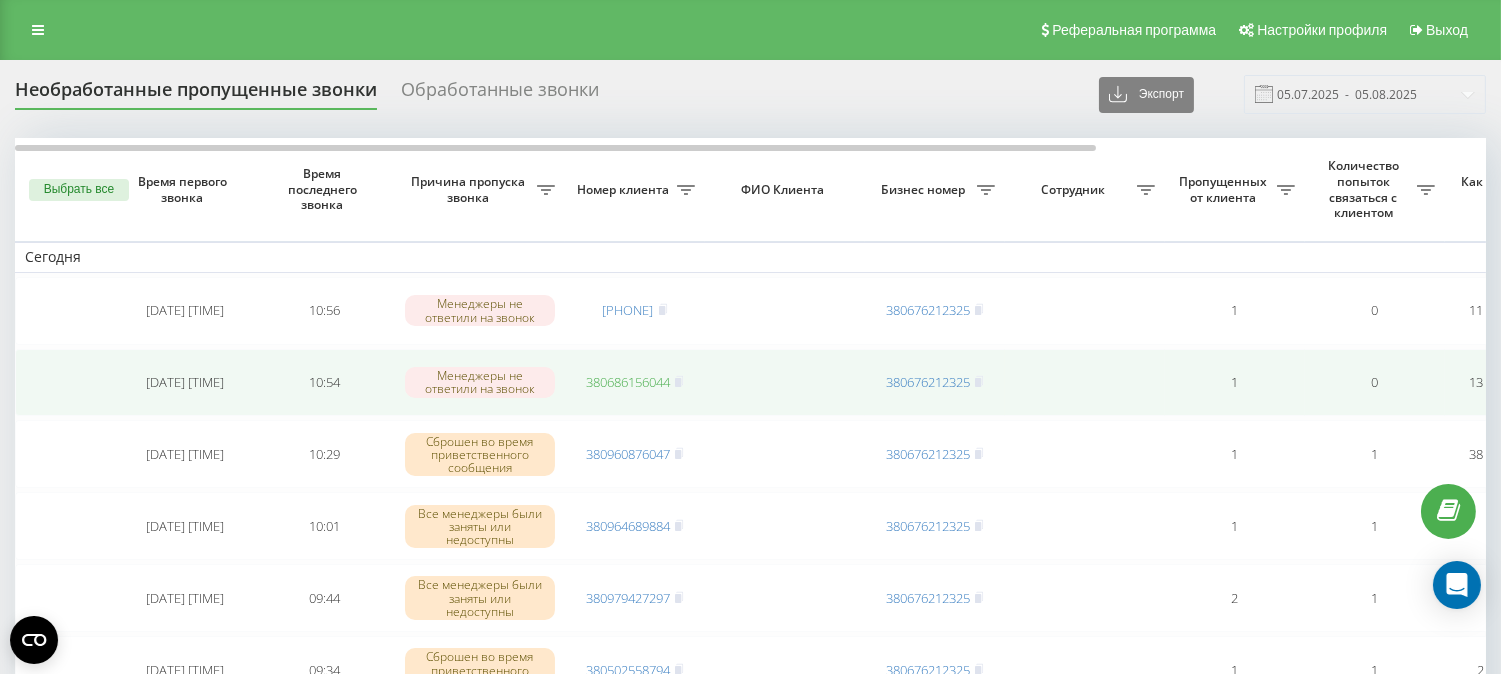 click on "380686156044" at bounding box center [628, 382] 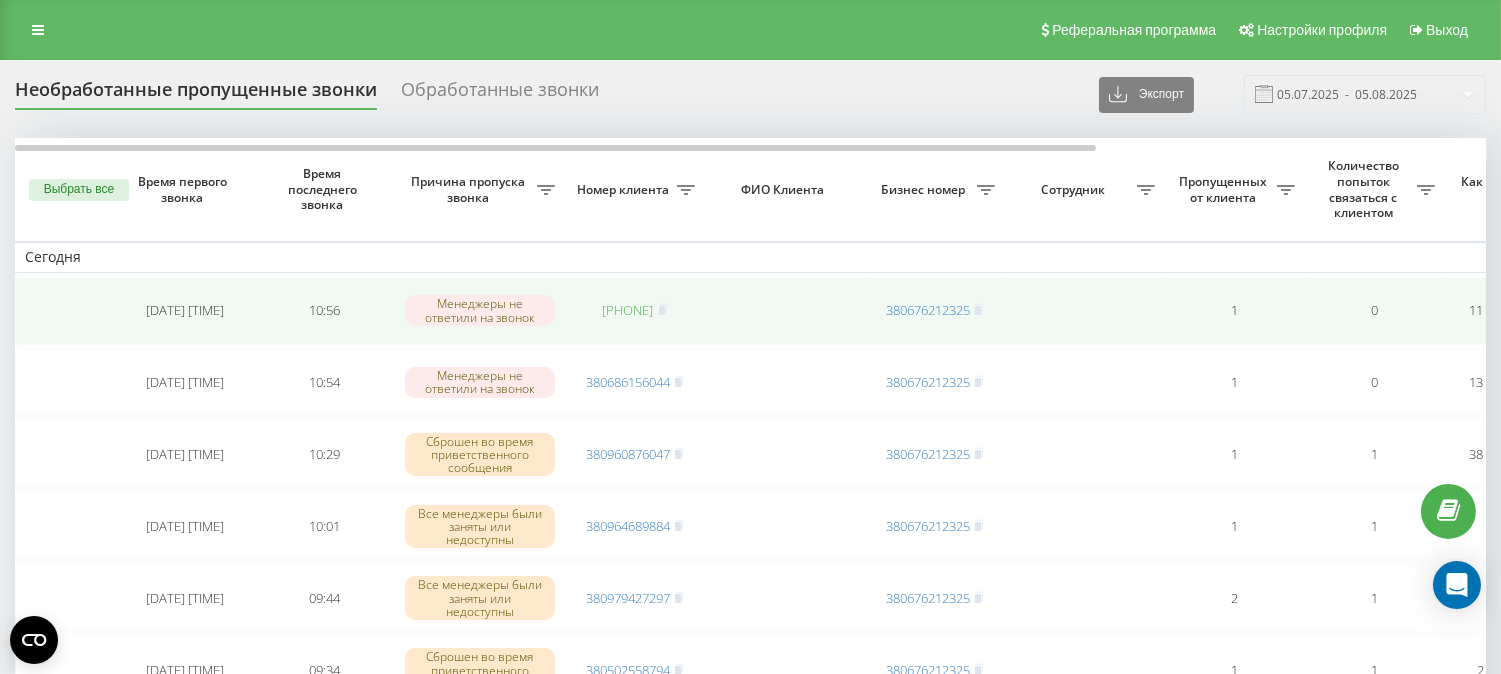 click on "380666407953" at bounding box center [628, 310] 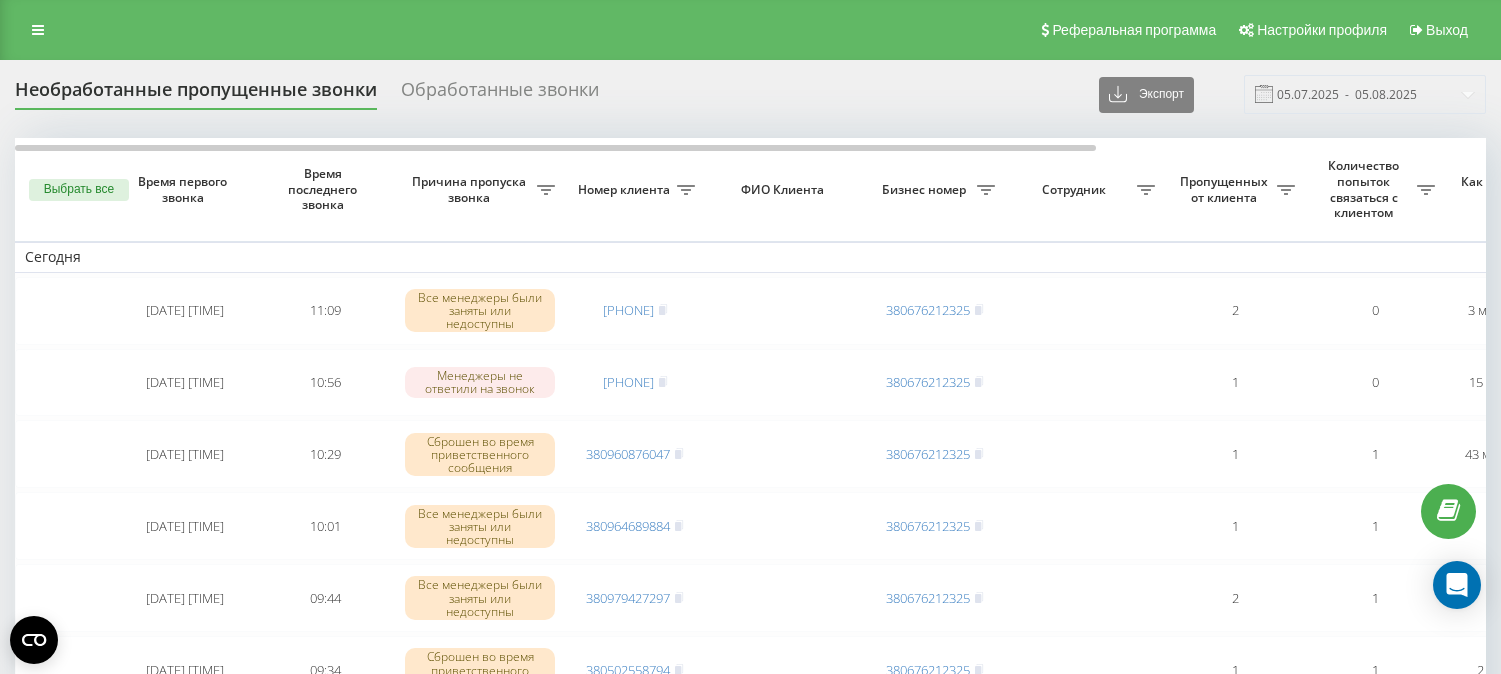 scroll, scrollTop: 0, scrollLeft: 0, axis: both 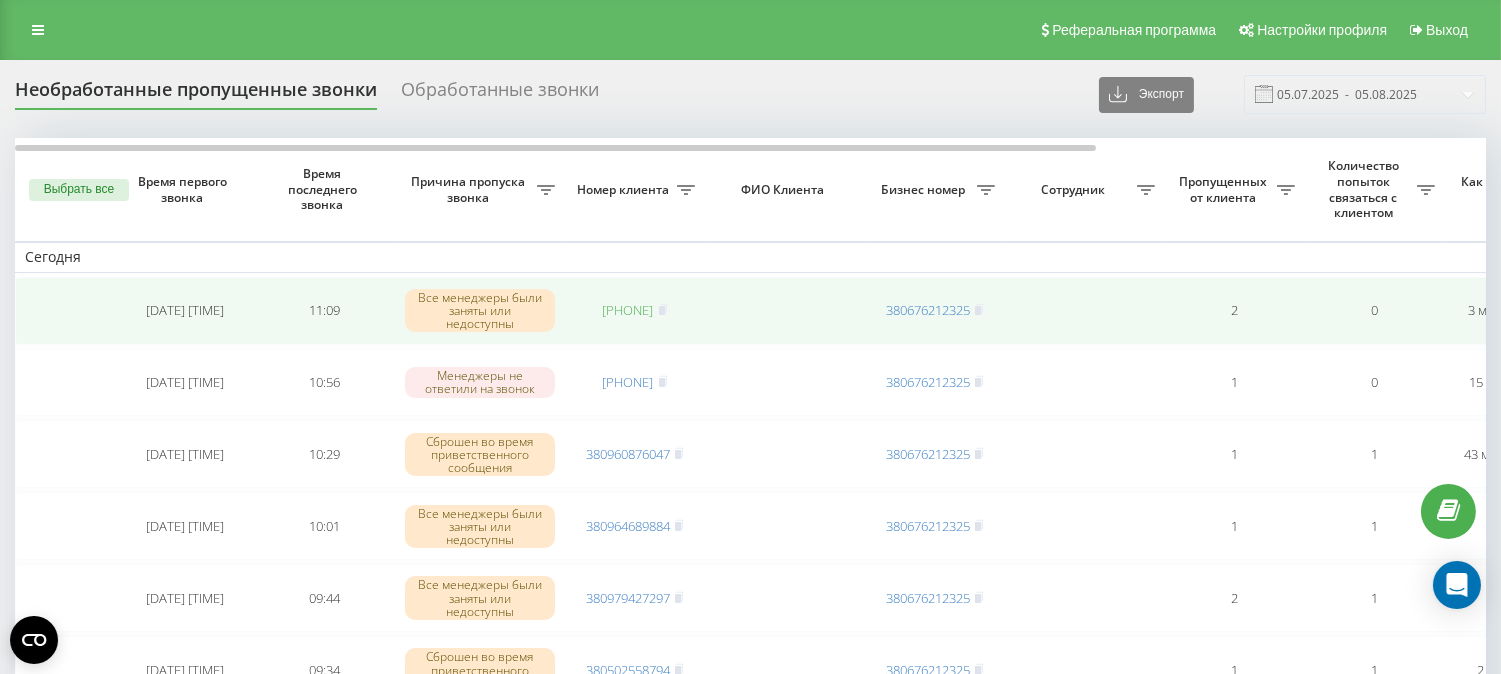 click on "380976627106" at bounding box center [628, 310] 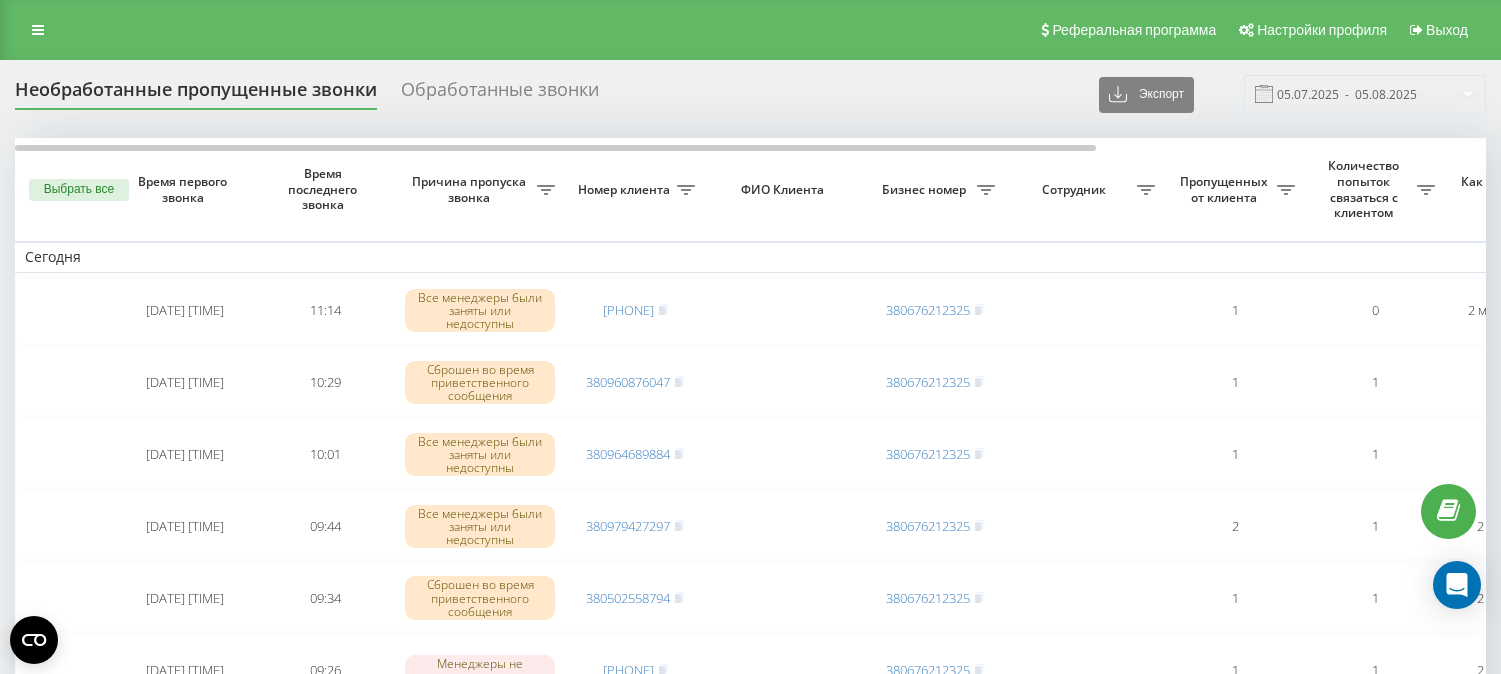 scroll, scrollTop: 0, scrollLeft: 0, axis: both 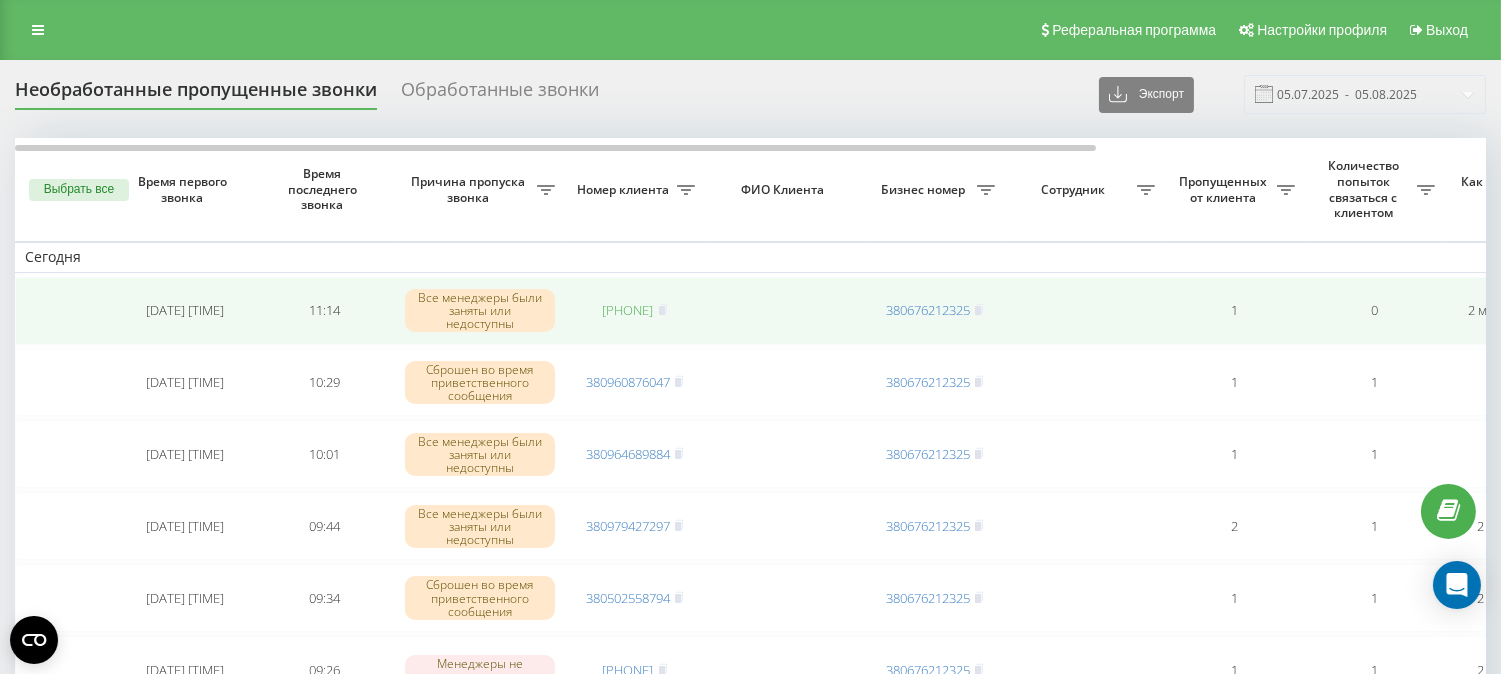click on "380963524041" at bounding box center [628, 310] 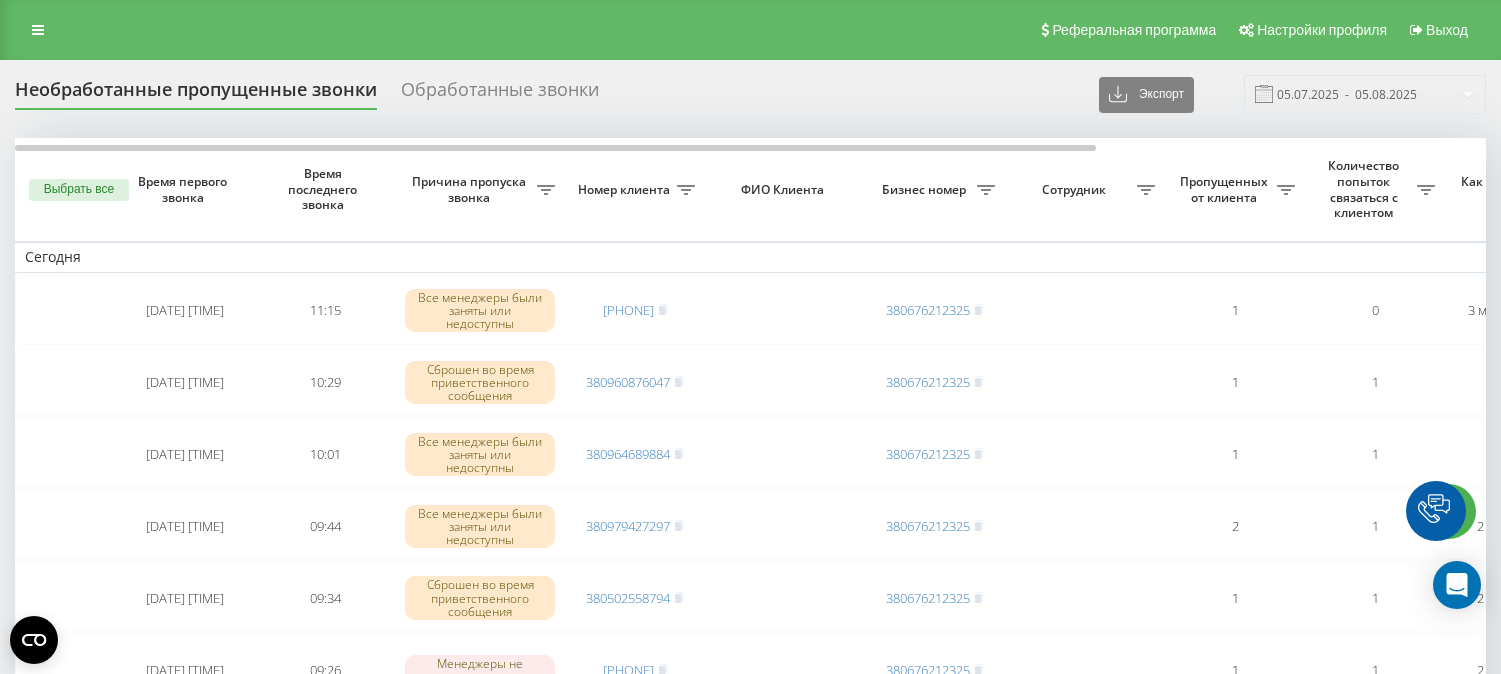scroll, scrollTop: 0, scrollLeft: 0, axis: both 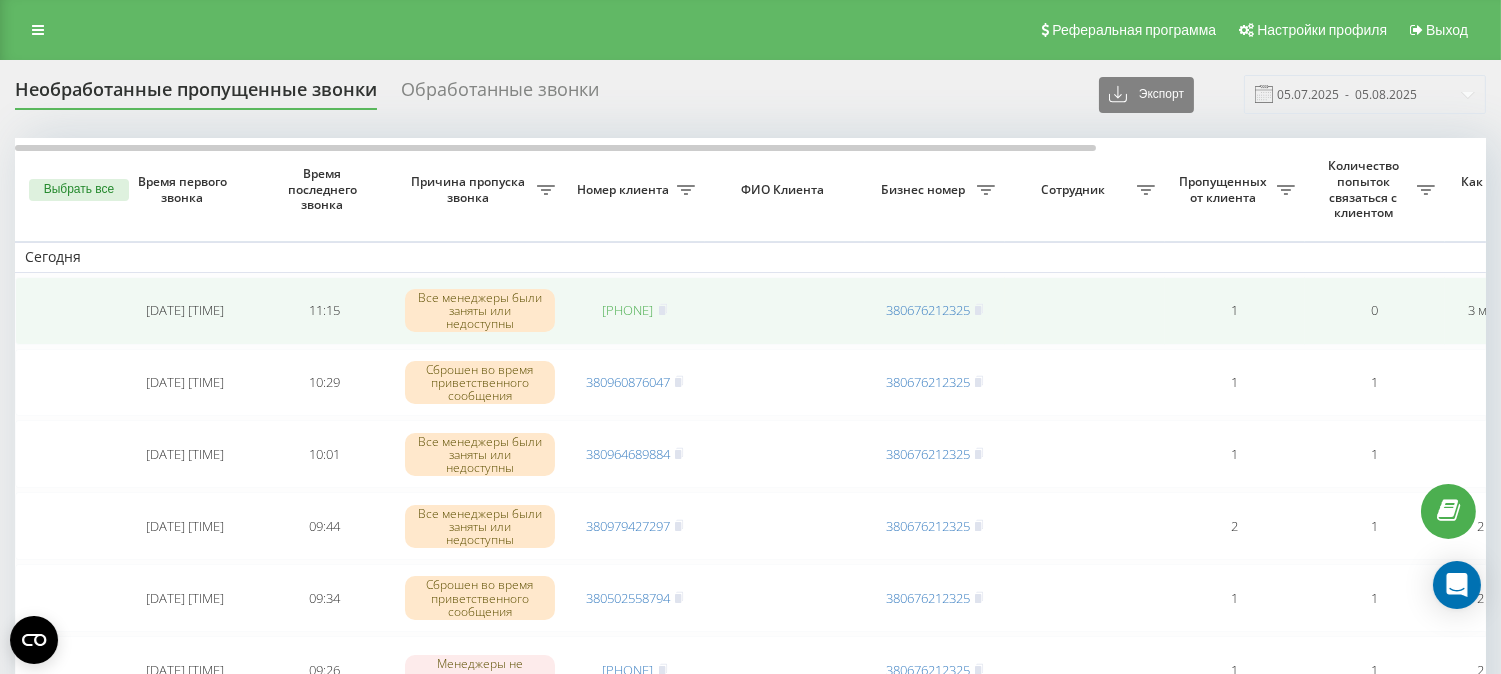 click on "[PHONE]" at bounding box center [628, 310] 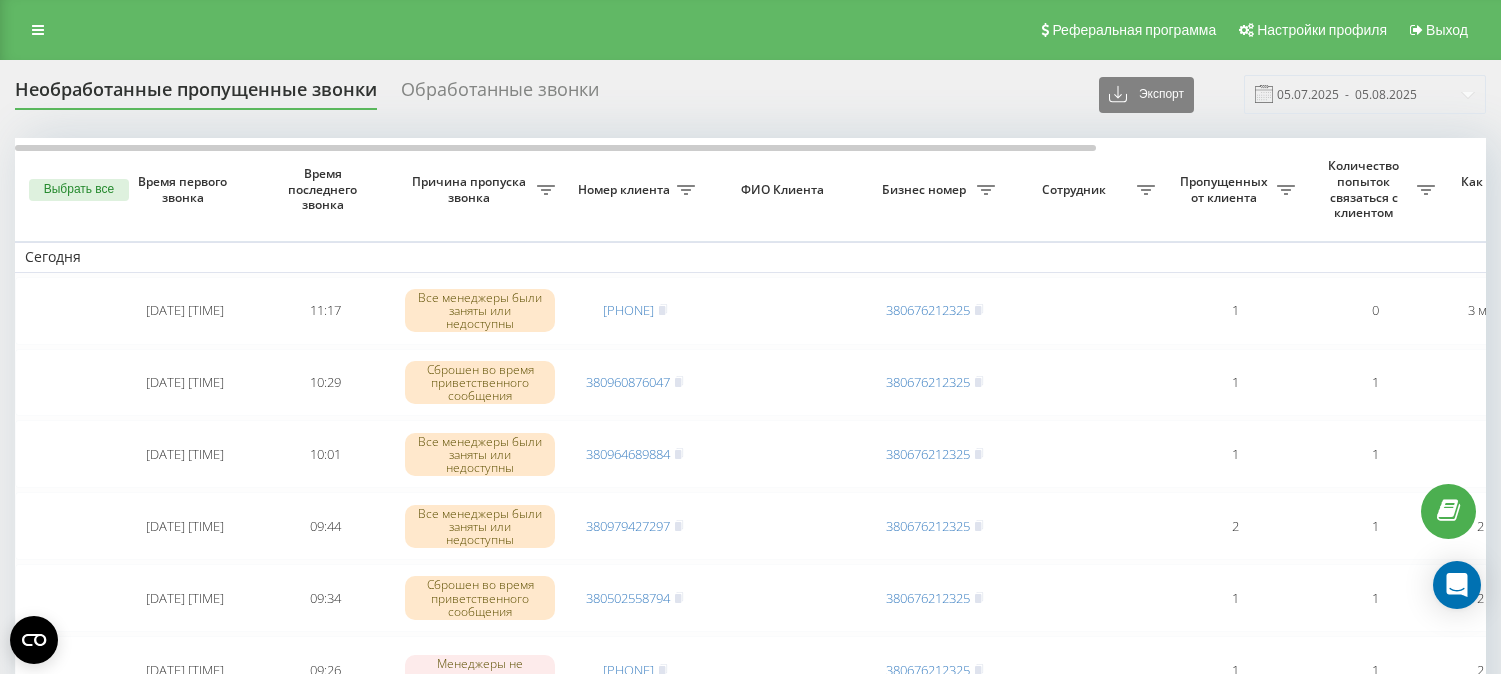scroll, scrollTop: 0, scrollLeft: 0, axis: both 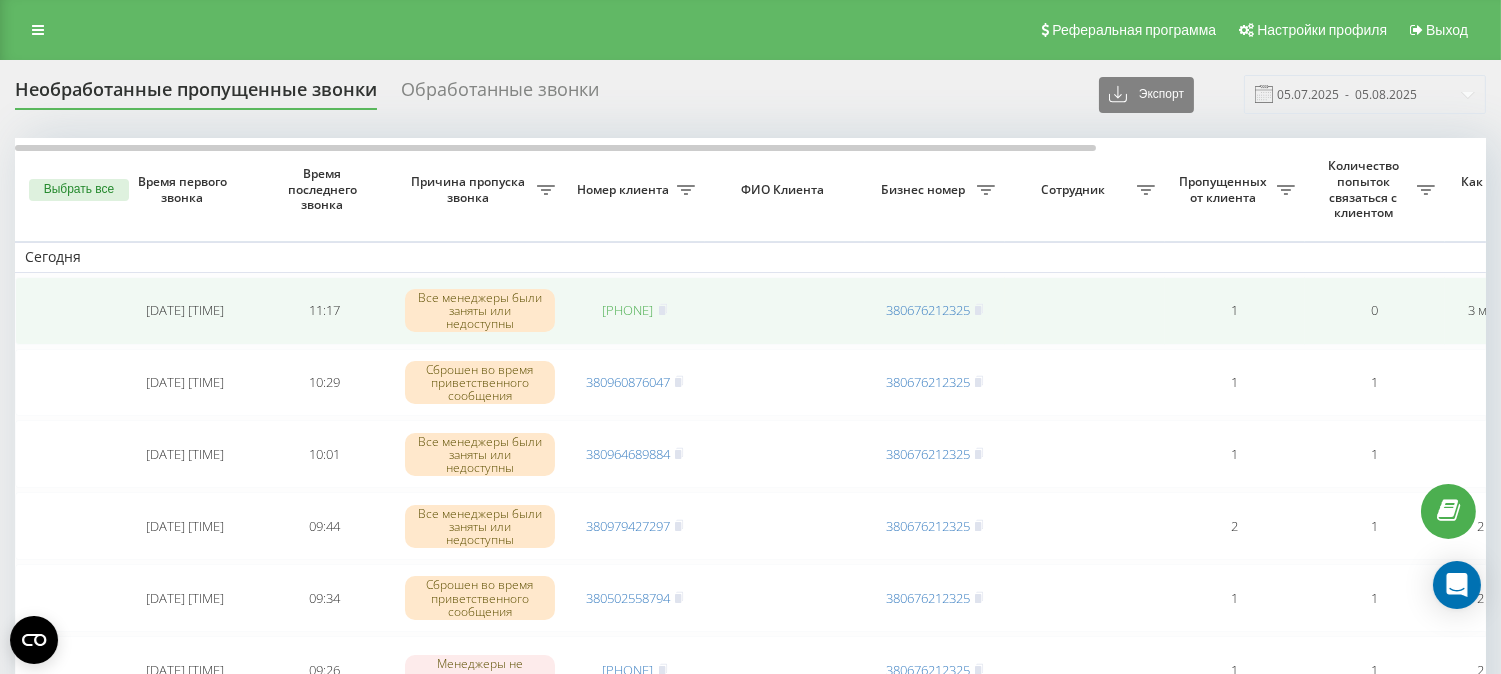 click on "380963141069" at bounding box center (628, 310) 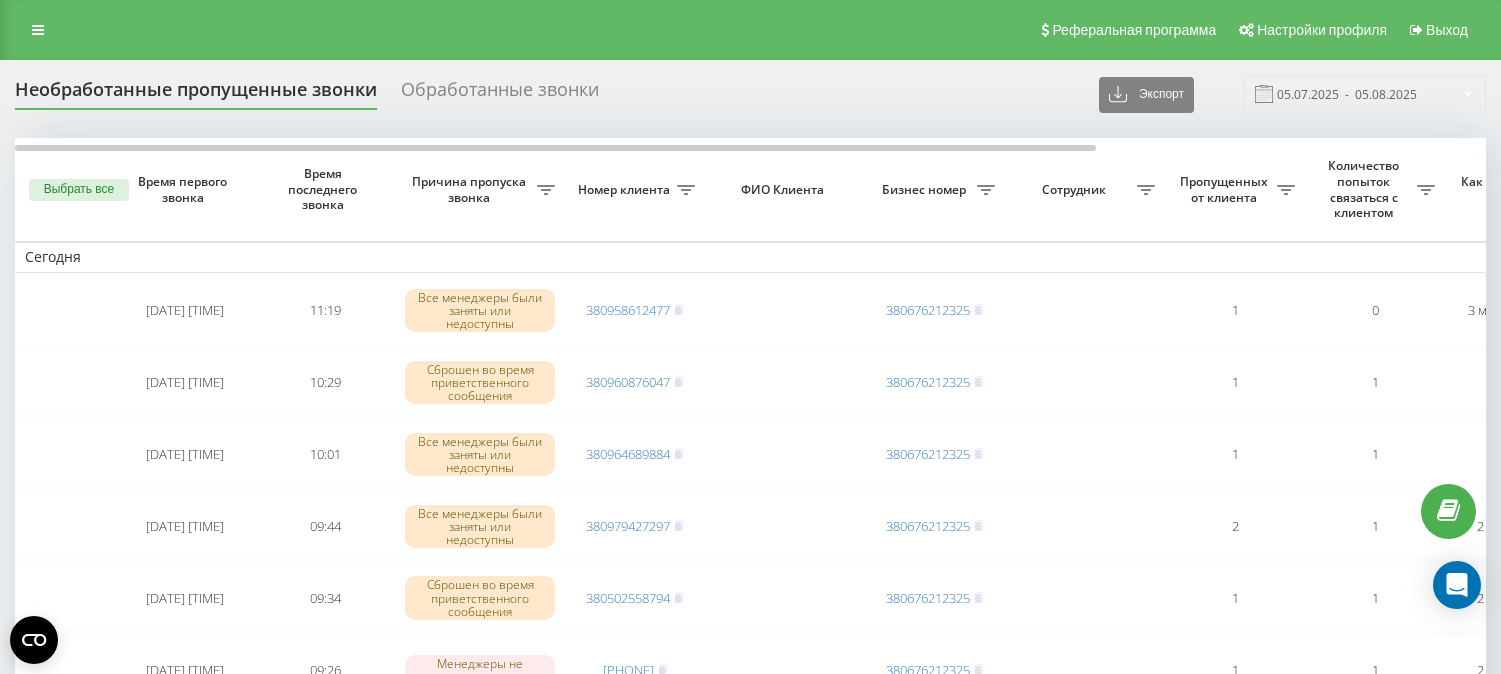 scroll, scrollTop: 0, scrollLeft: 0, axis: both 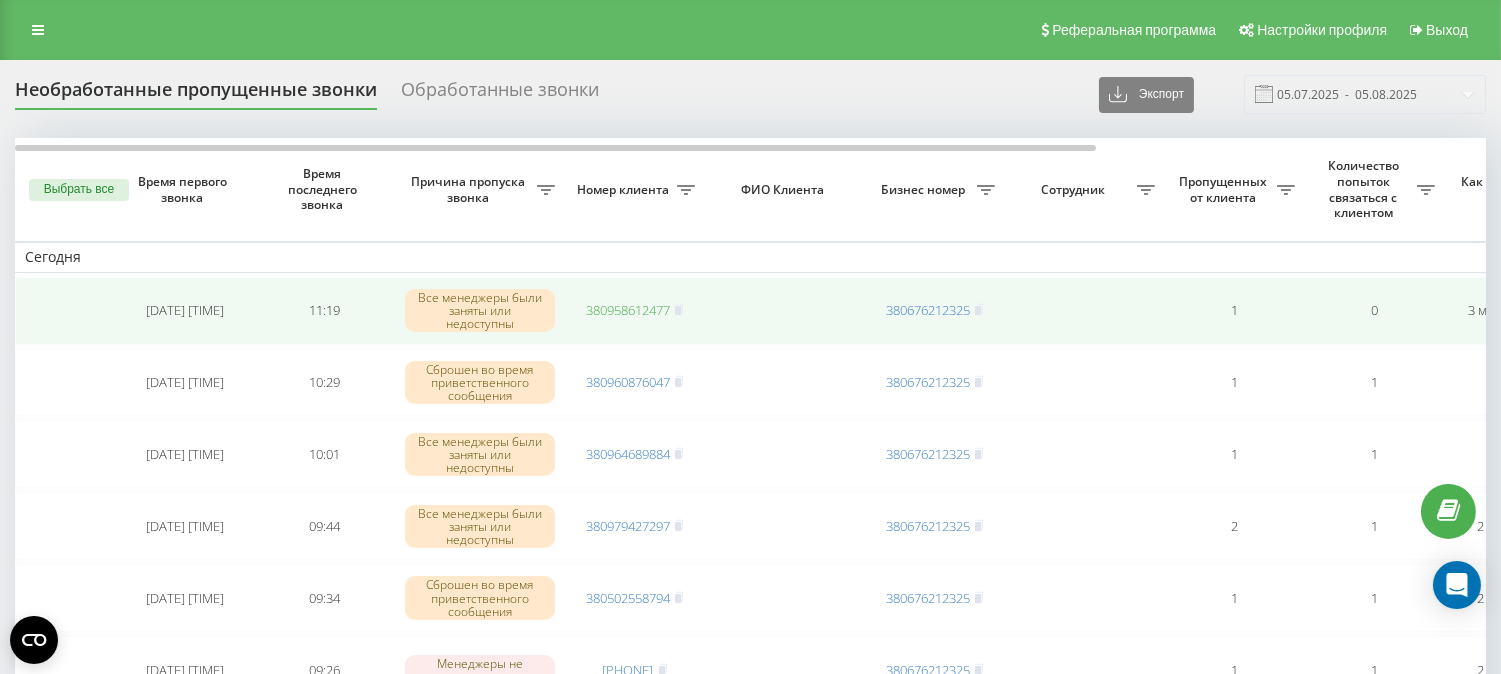 click on "380958612477" at bounding box center [628, 310] 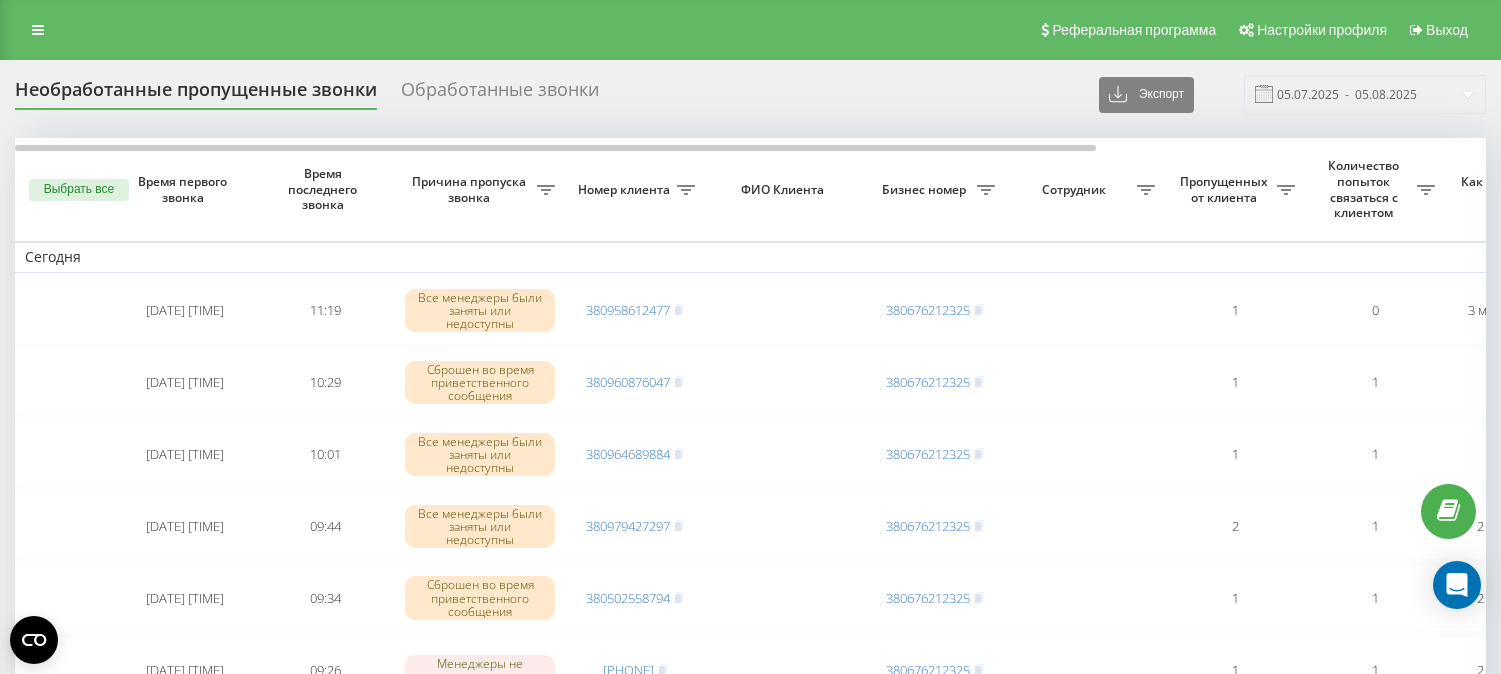 scroll, scrollTop: 0, scrollLeft: 0, axis: both 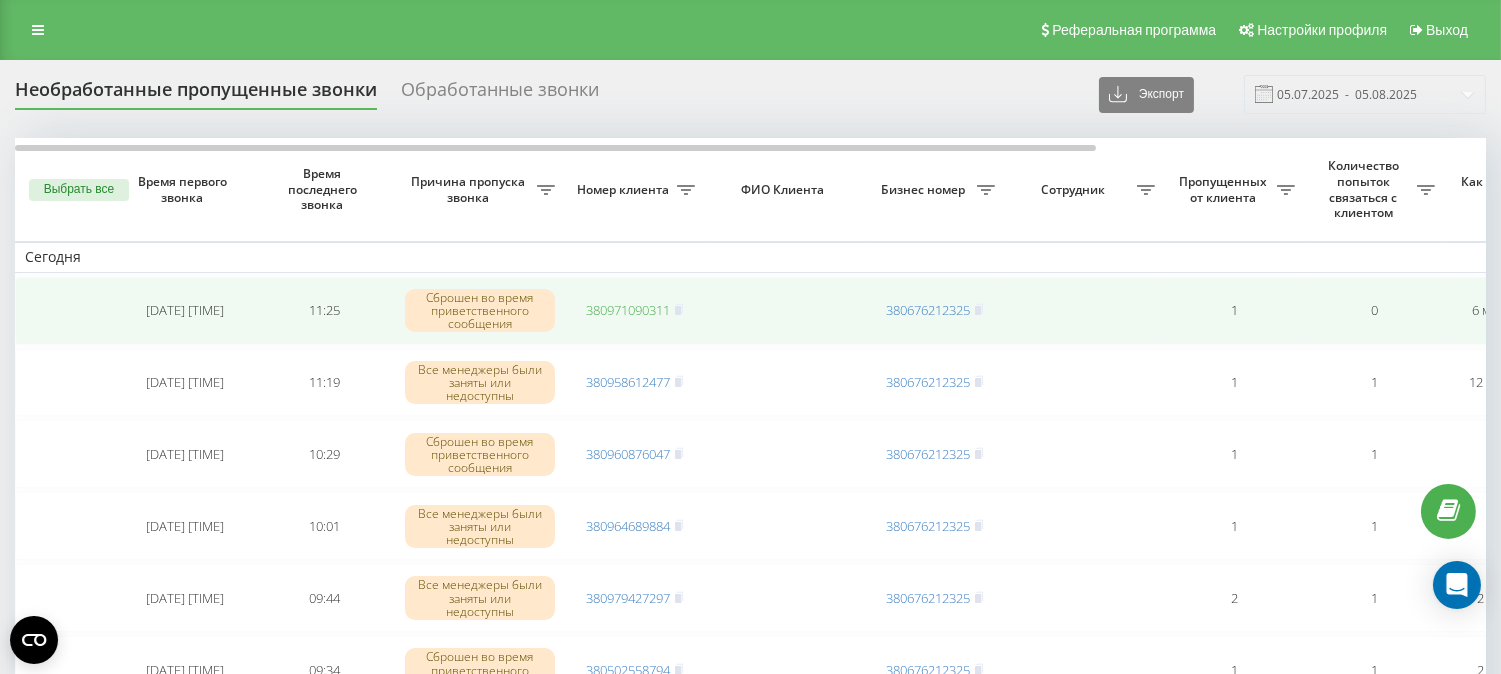 click on "380971090311" at bounding box center (628, 310) 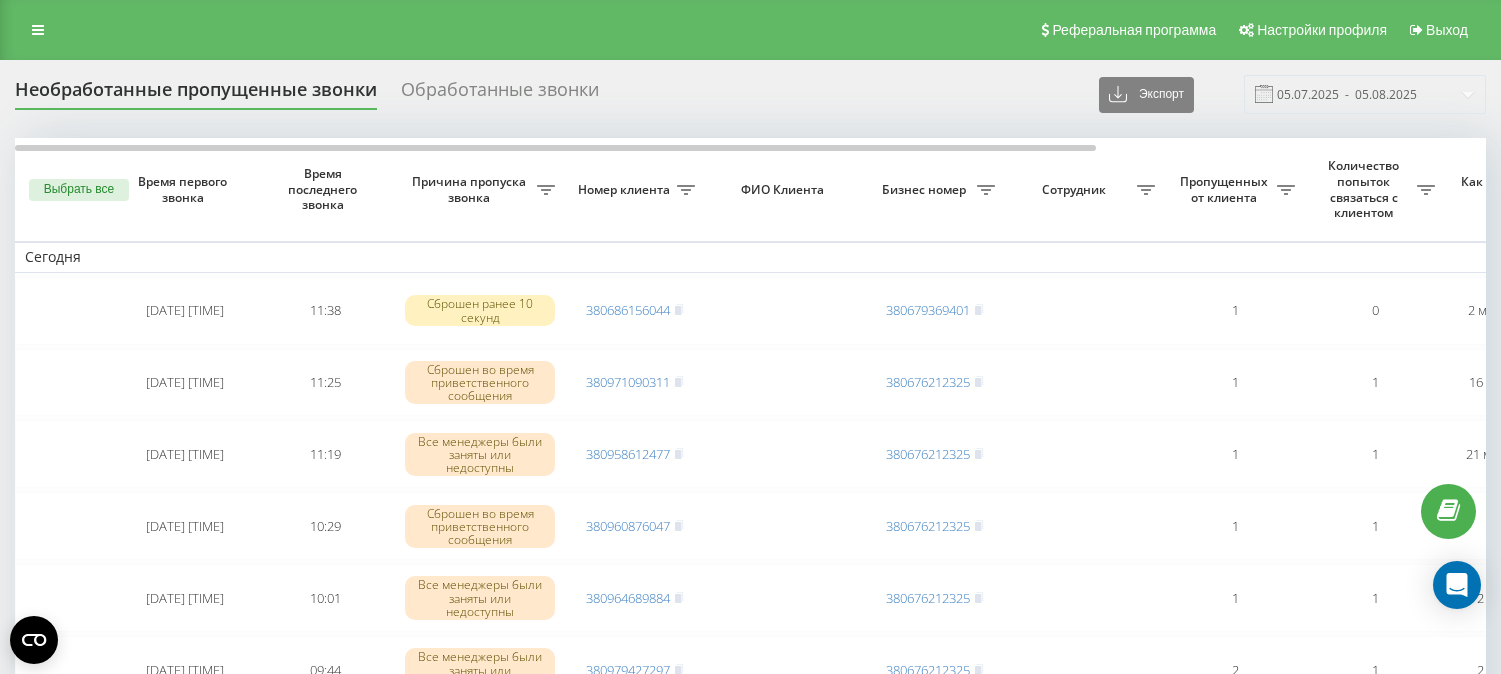 scroll, scrollTop: 0, scrollLeft: 0, axis: both 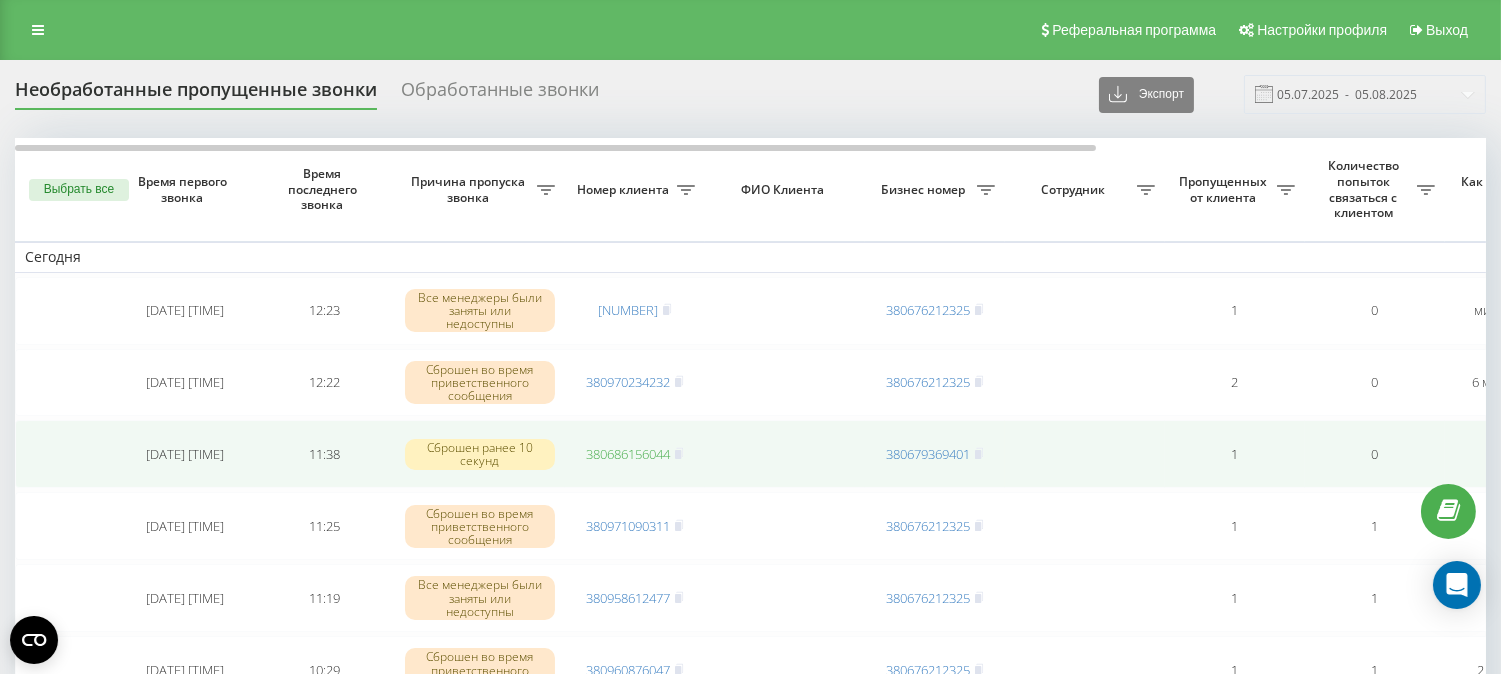 click on "380686156044" at bounding box center (628, 454) 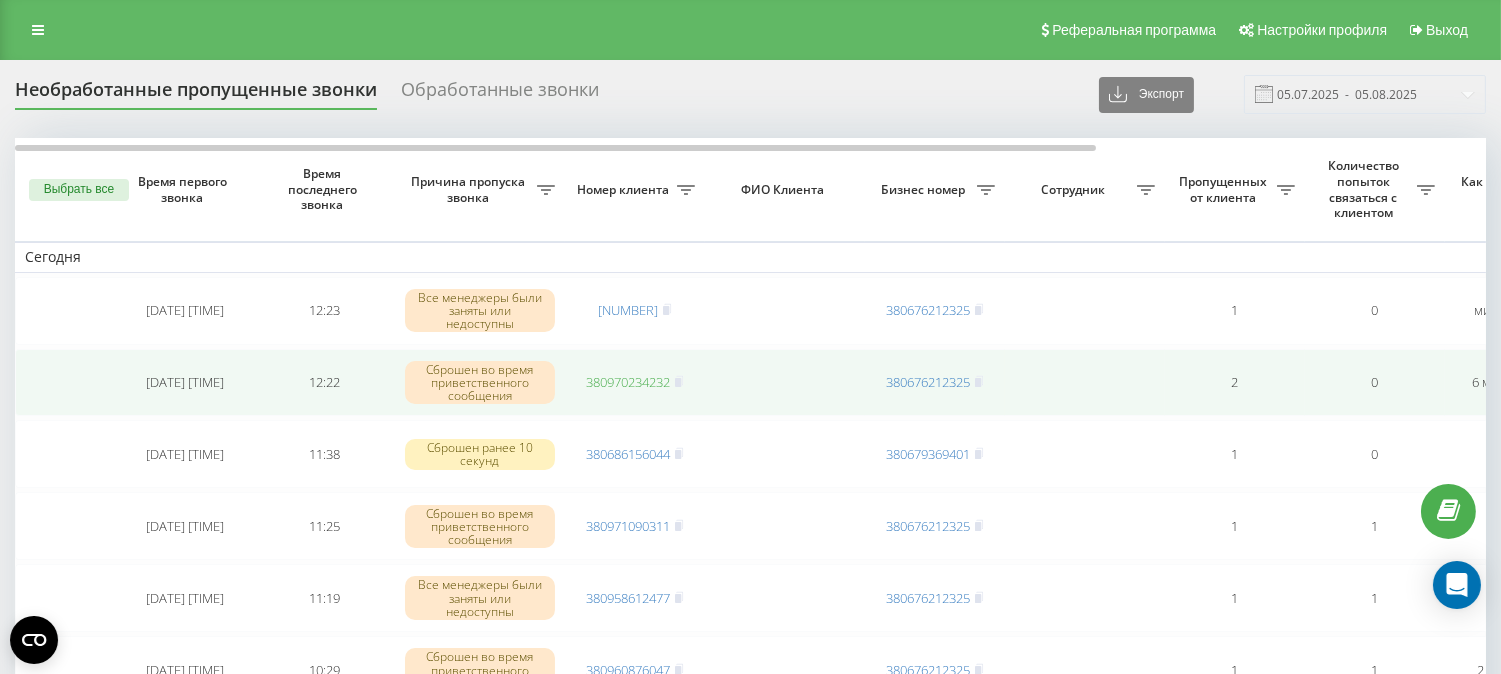 click on "380970234232" at bounding box center [628, 382] 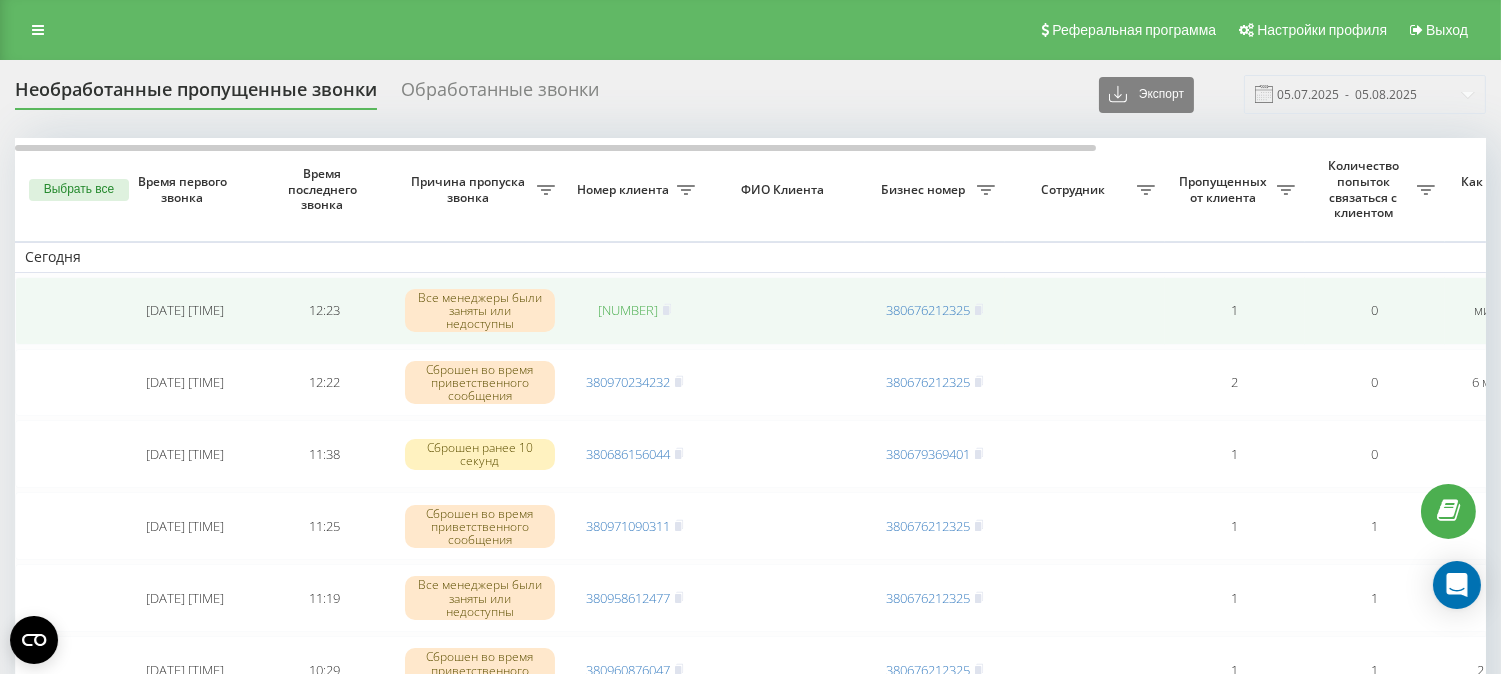 click on "380974781241" at bounding box center [628, 310] 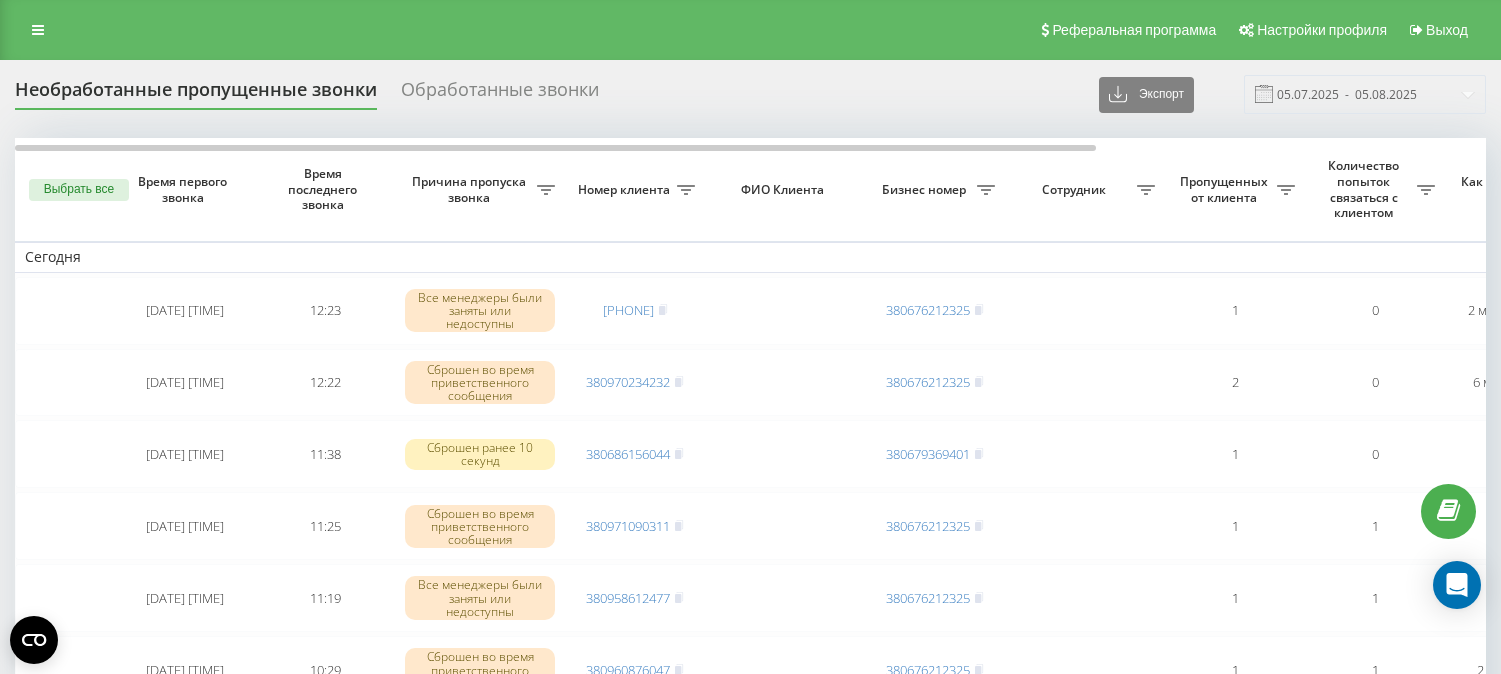 scroll, scrollTop: 0, scrollLeft: 0, axis: both 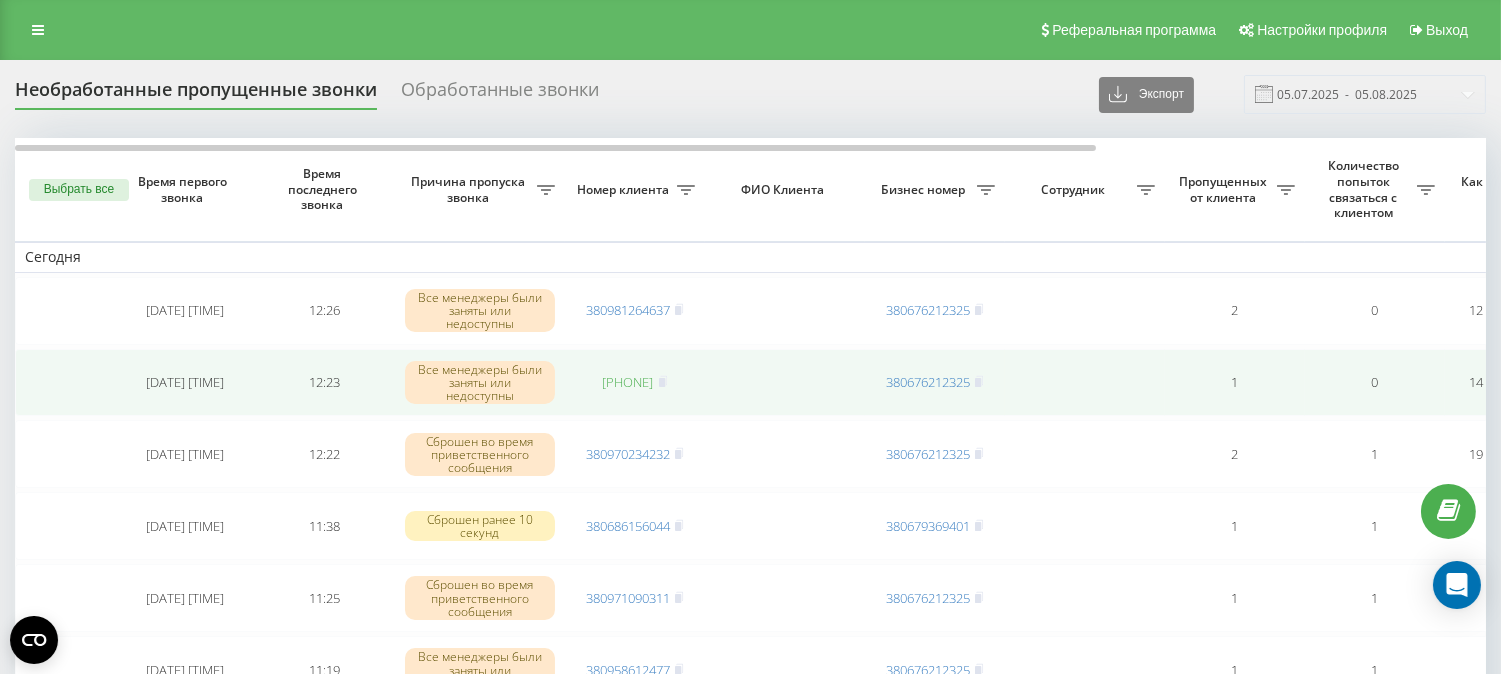 click on "380977056495" at bounding box center [628, 382] 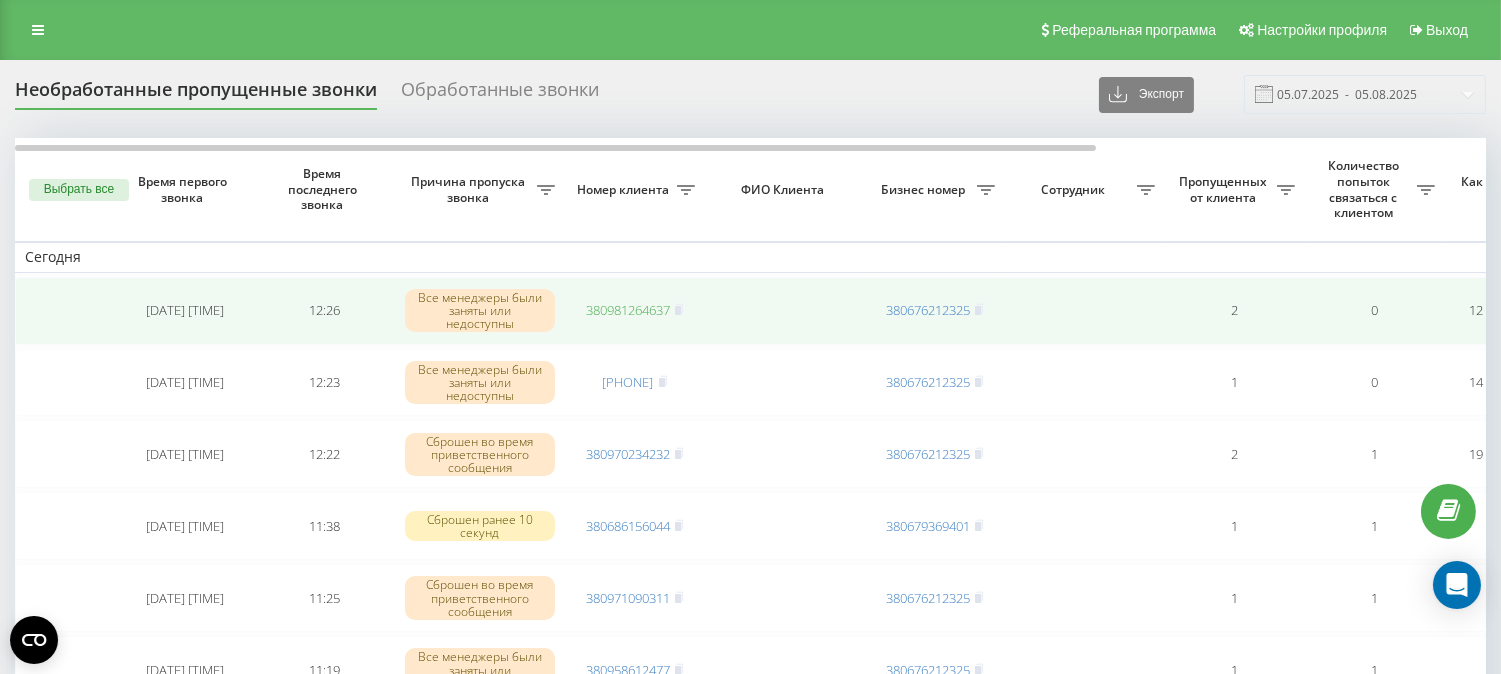 click on "380981264637" at bounding box center [628, 310] 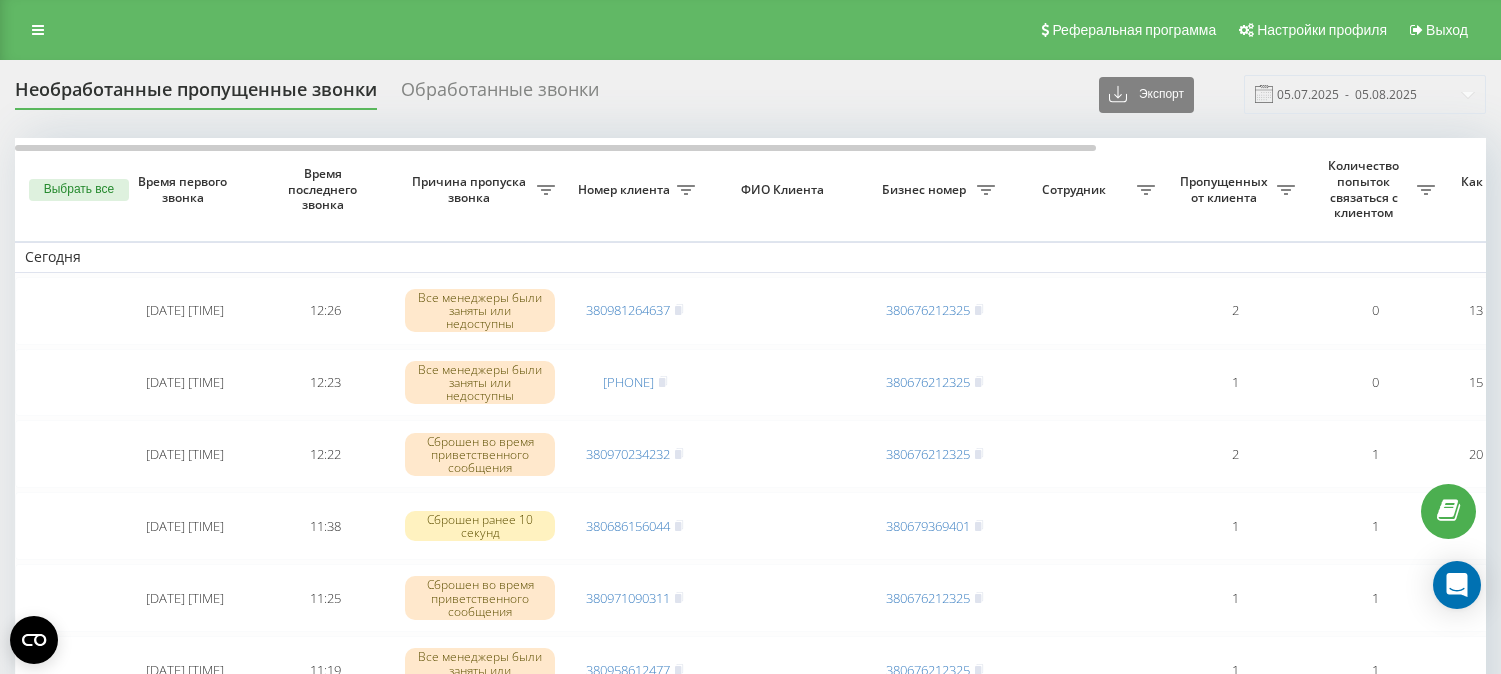 scroll, scrollTop: 0, scrollLeft: 0, axis: both 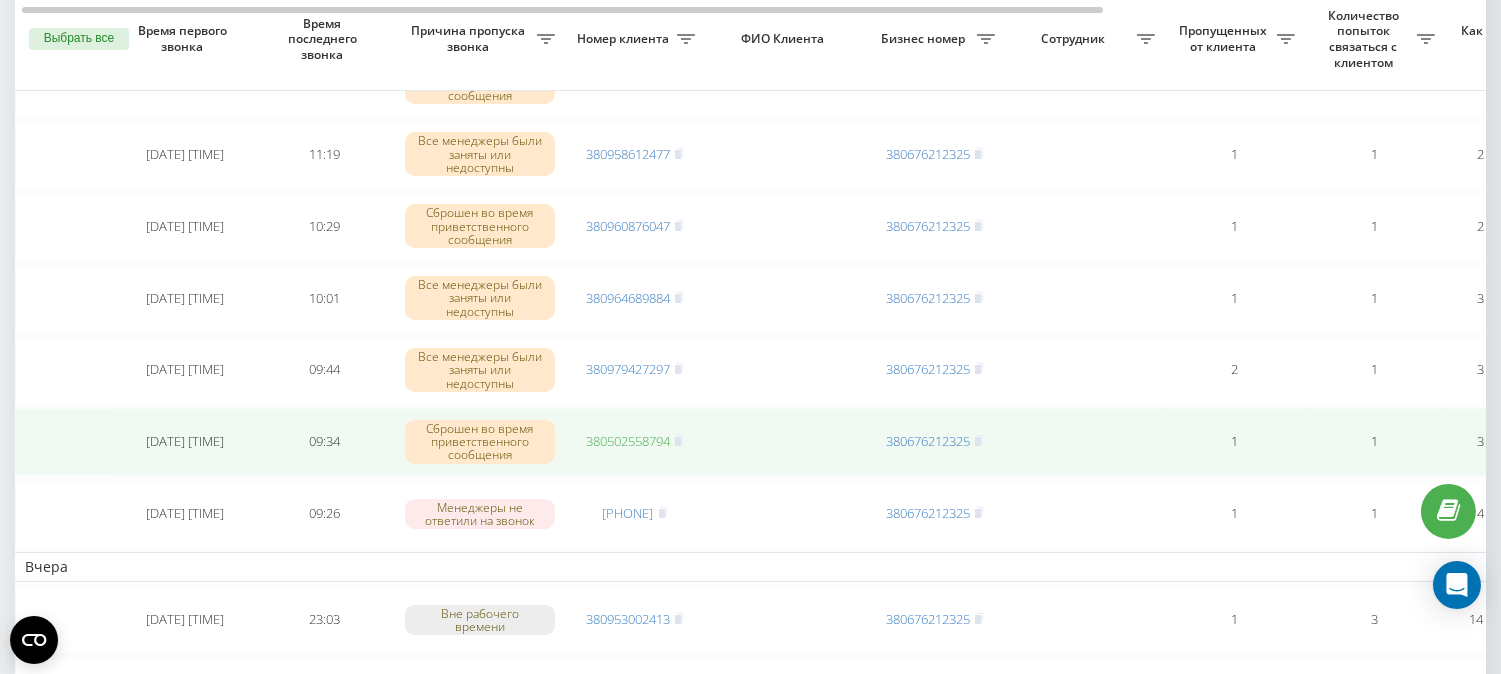 click on "380502558794" at bounding box center [628, 441] 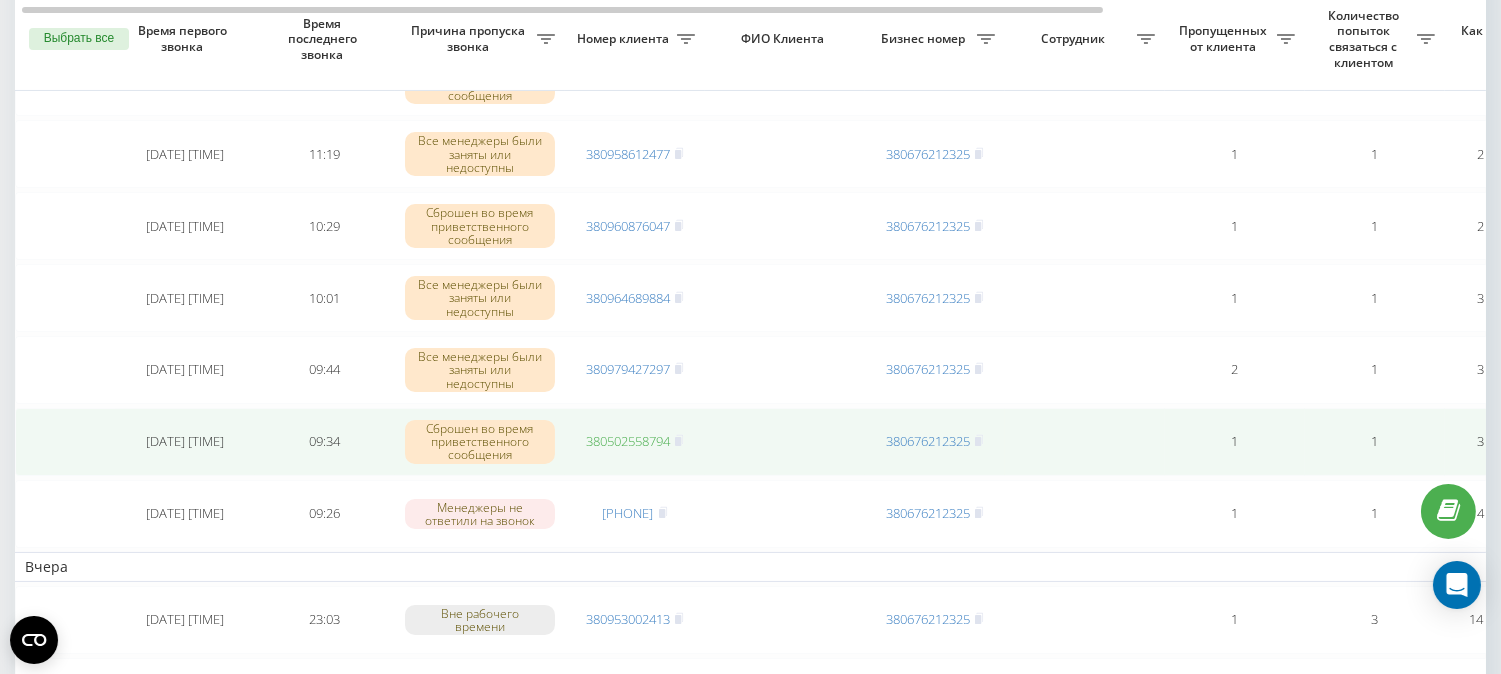 click on "380502558794" at bounding box center (628, 441) 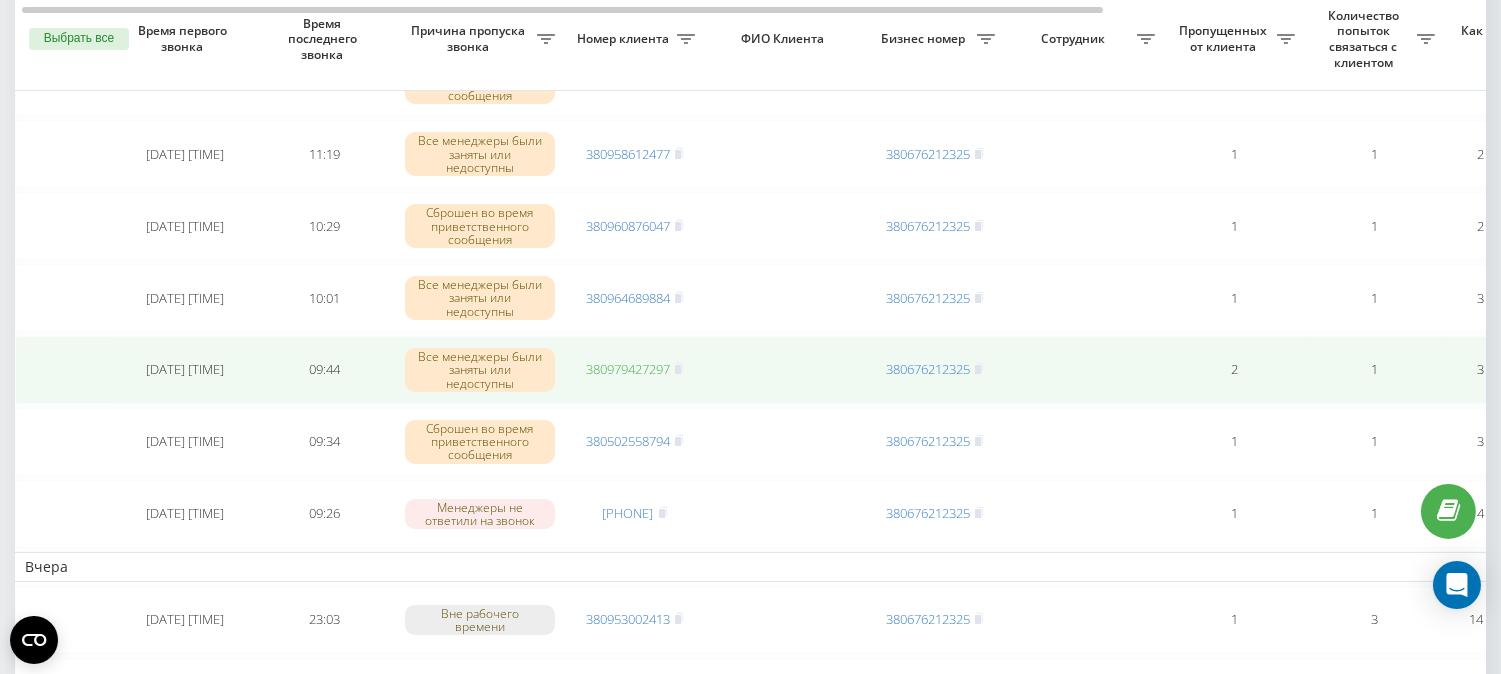 click on "380979427297" at bounding box center [628, 369] 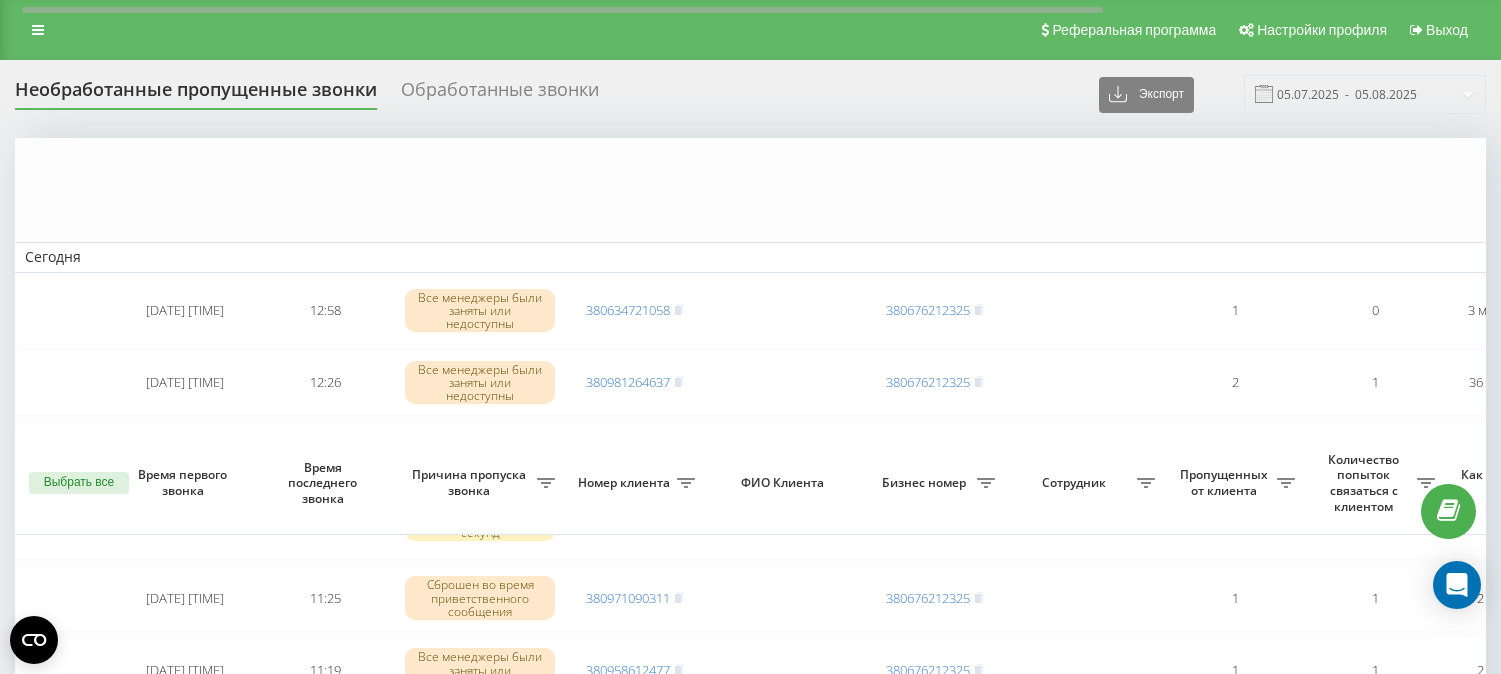 scroll, scrollTop: 444, scrollLeft: 0, axis: vertical 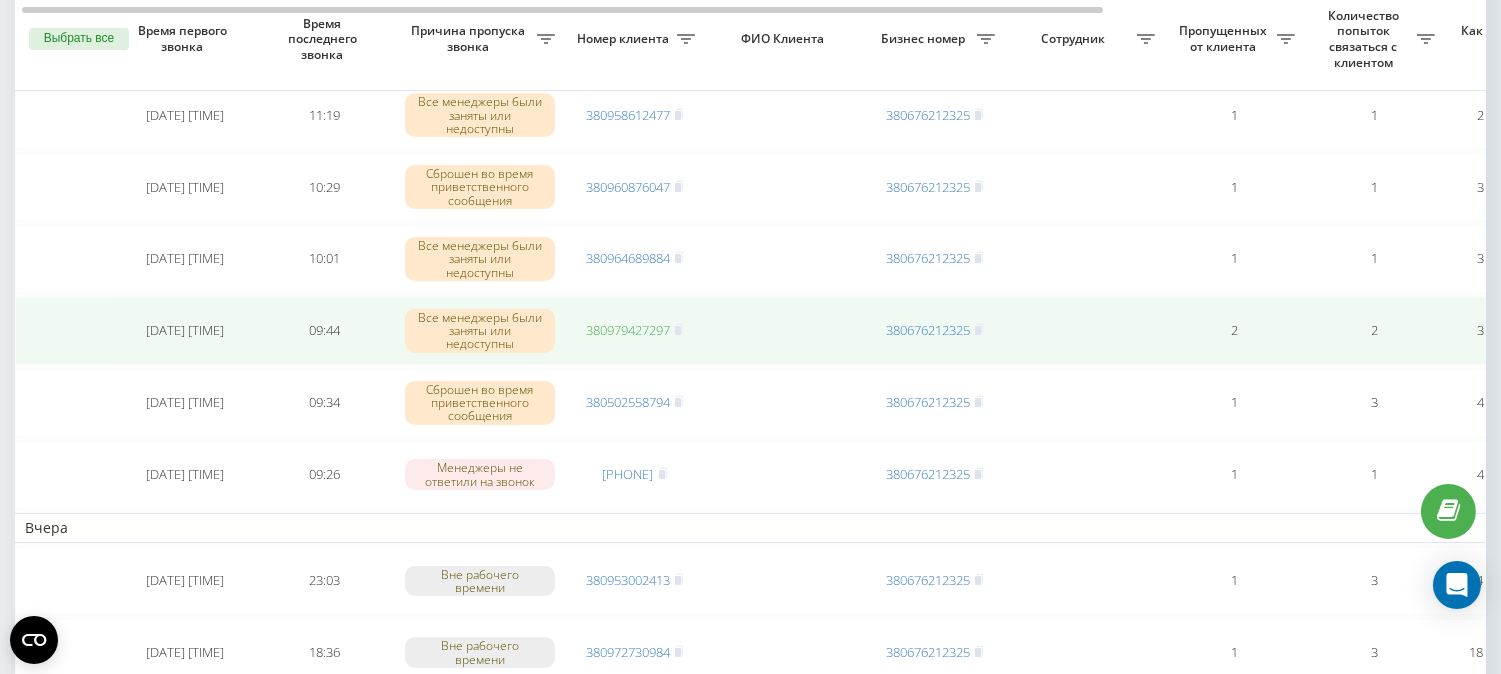 click on "380979427297" at bounding box center (628, 330) 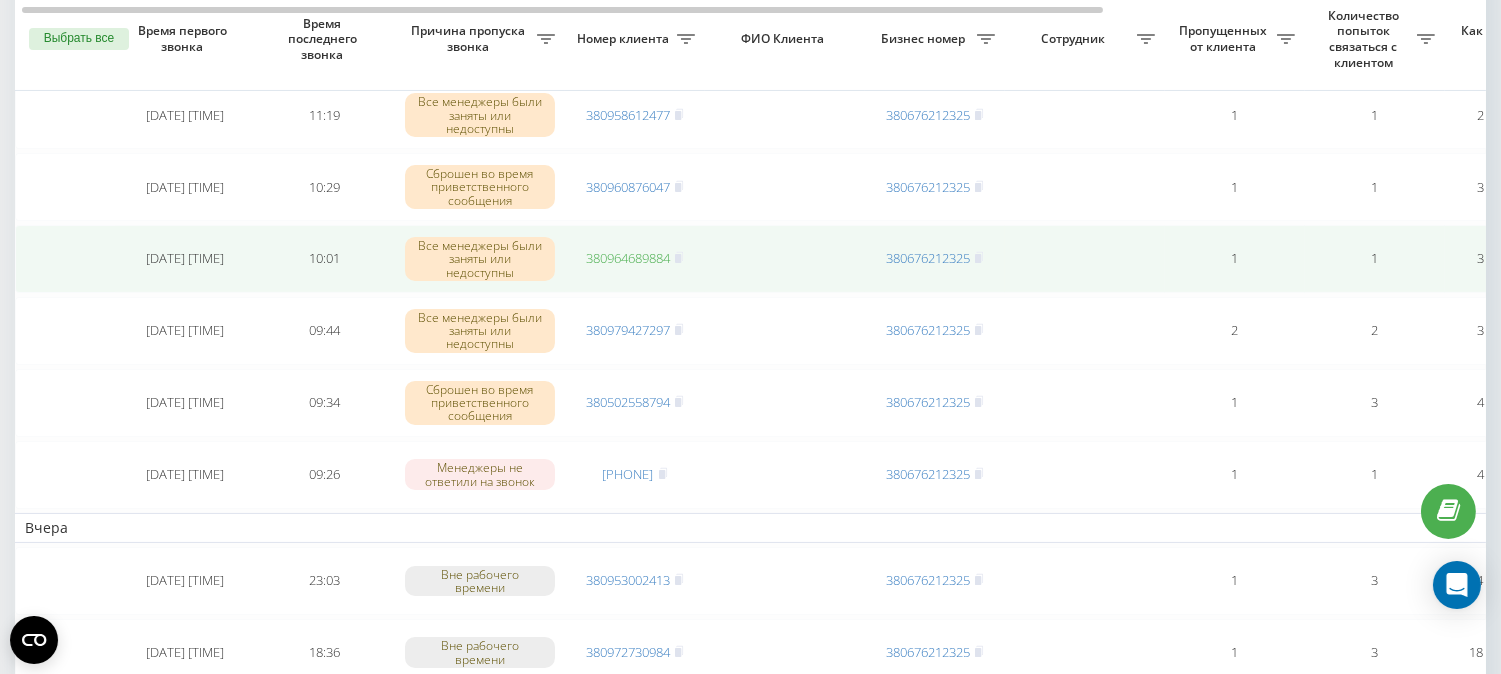 click on "380964689884" at bounding box center [628, 258] 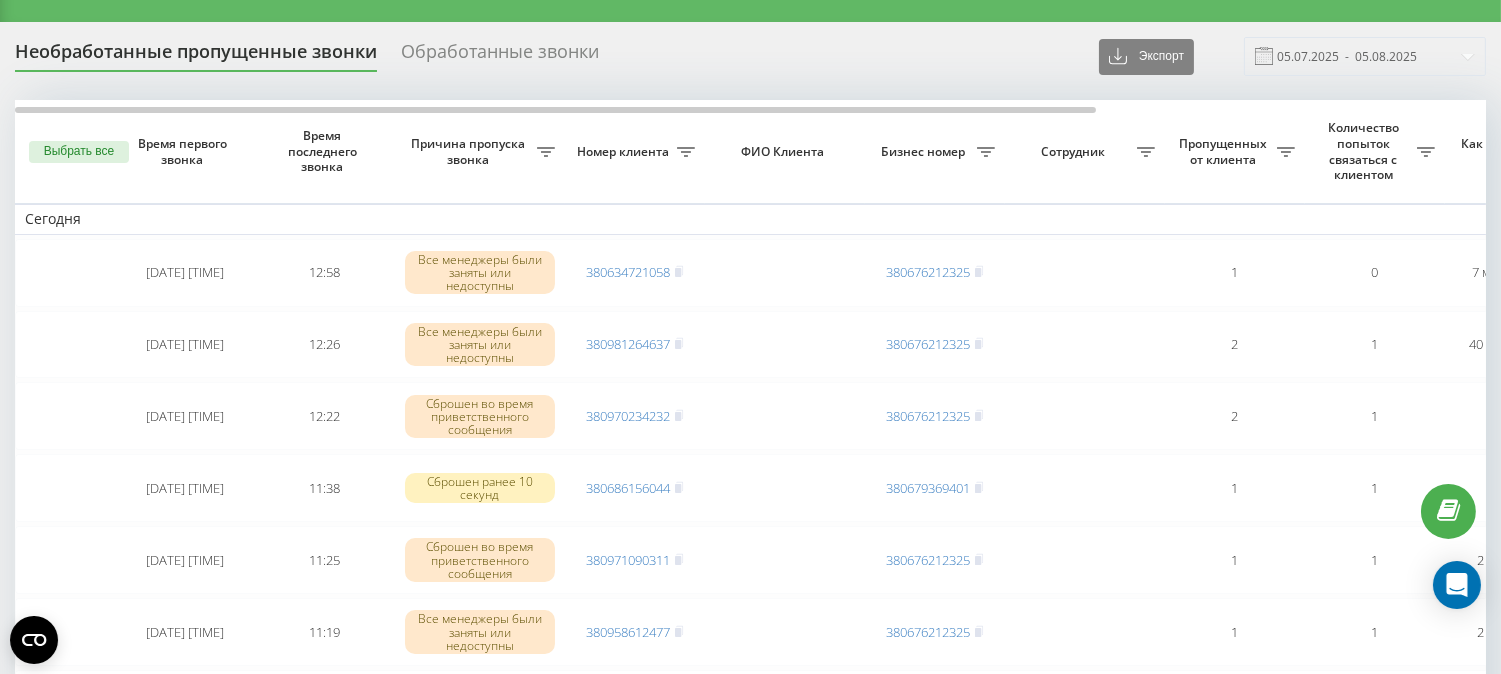 scroll, scrollTop: 0, scrollLeft: 0, axis: both 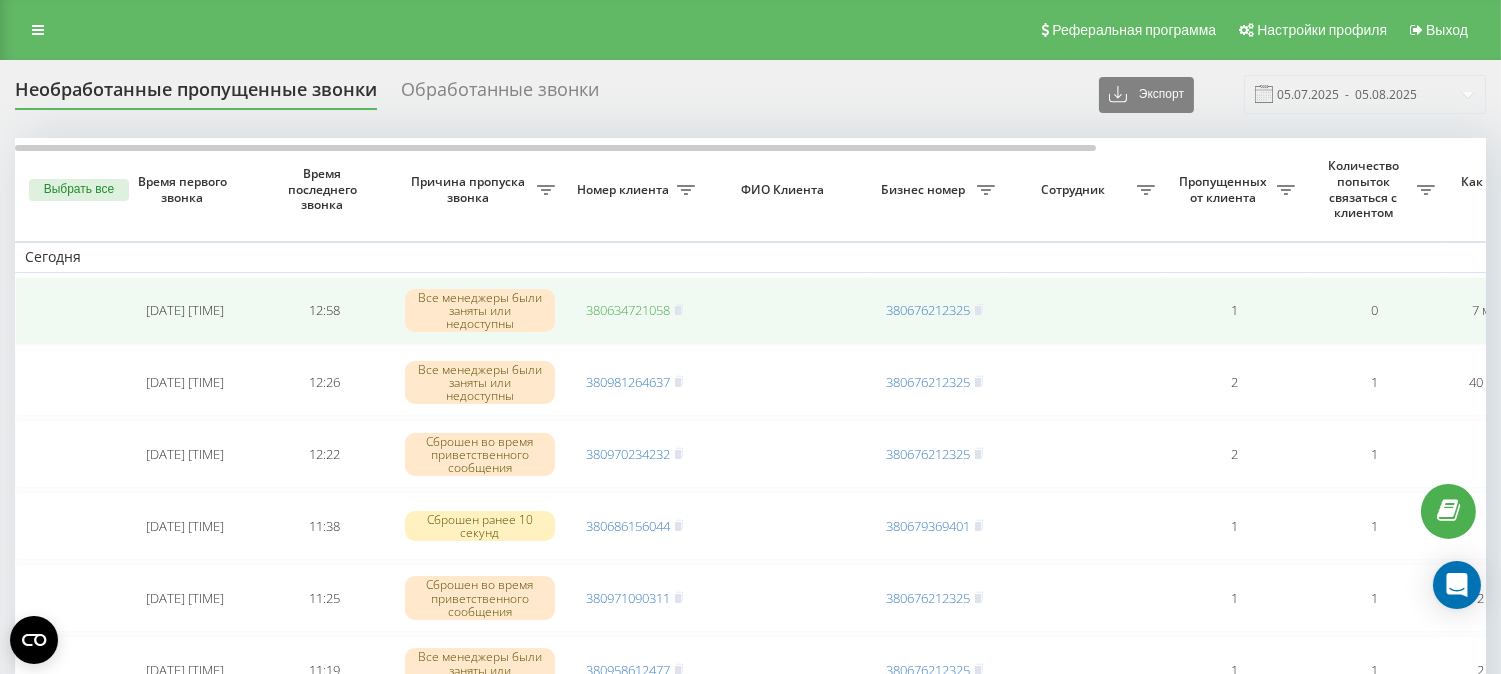 click on "380634721058" at bounding box center [628, 310] 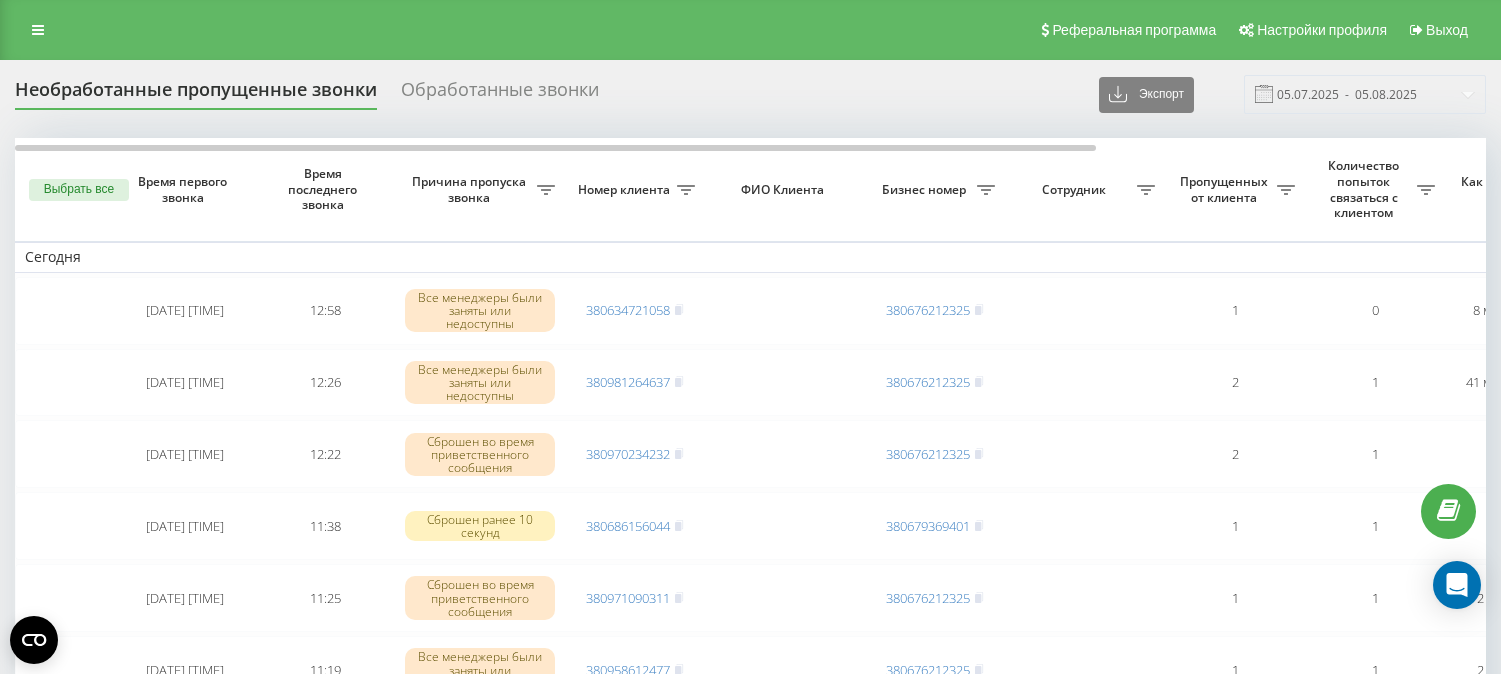 scroll, scrollTop: 0, scrollLeft: 0, axis: both 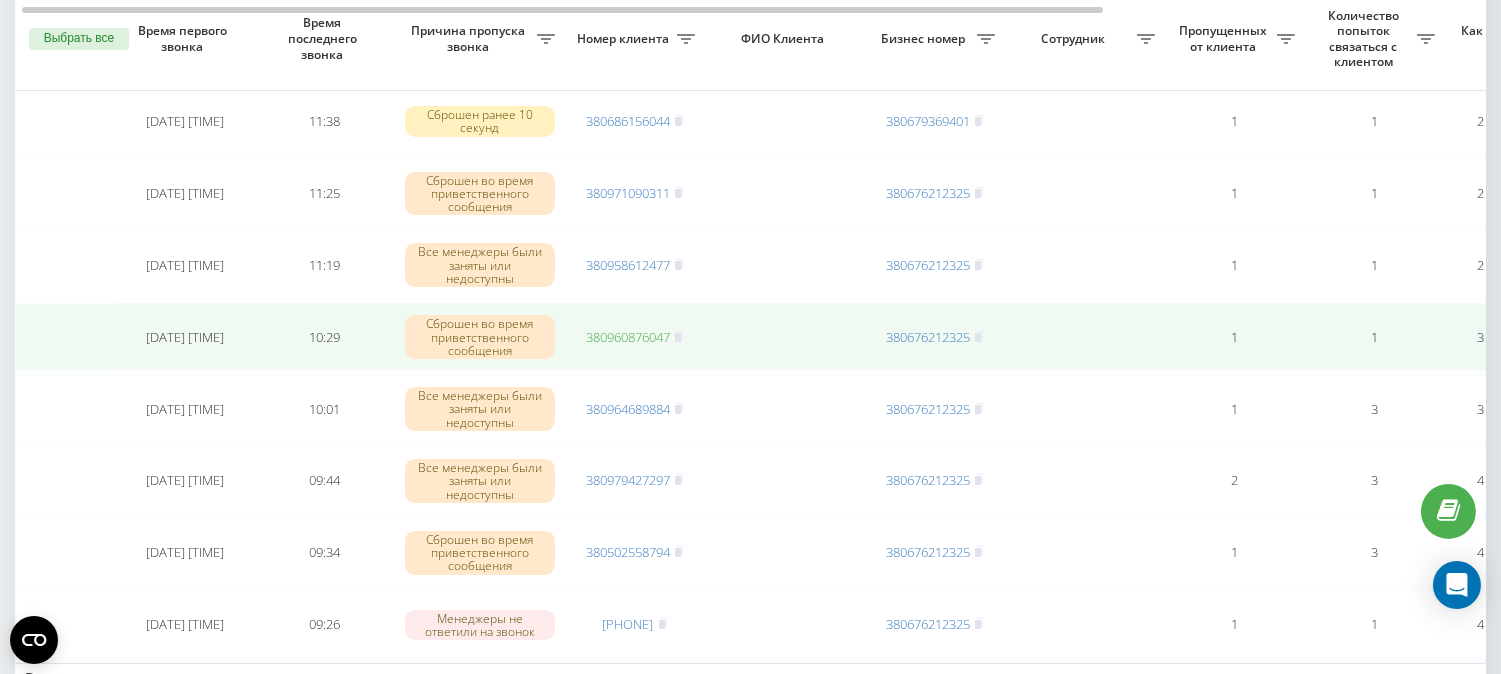 click on "380960876047" 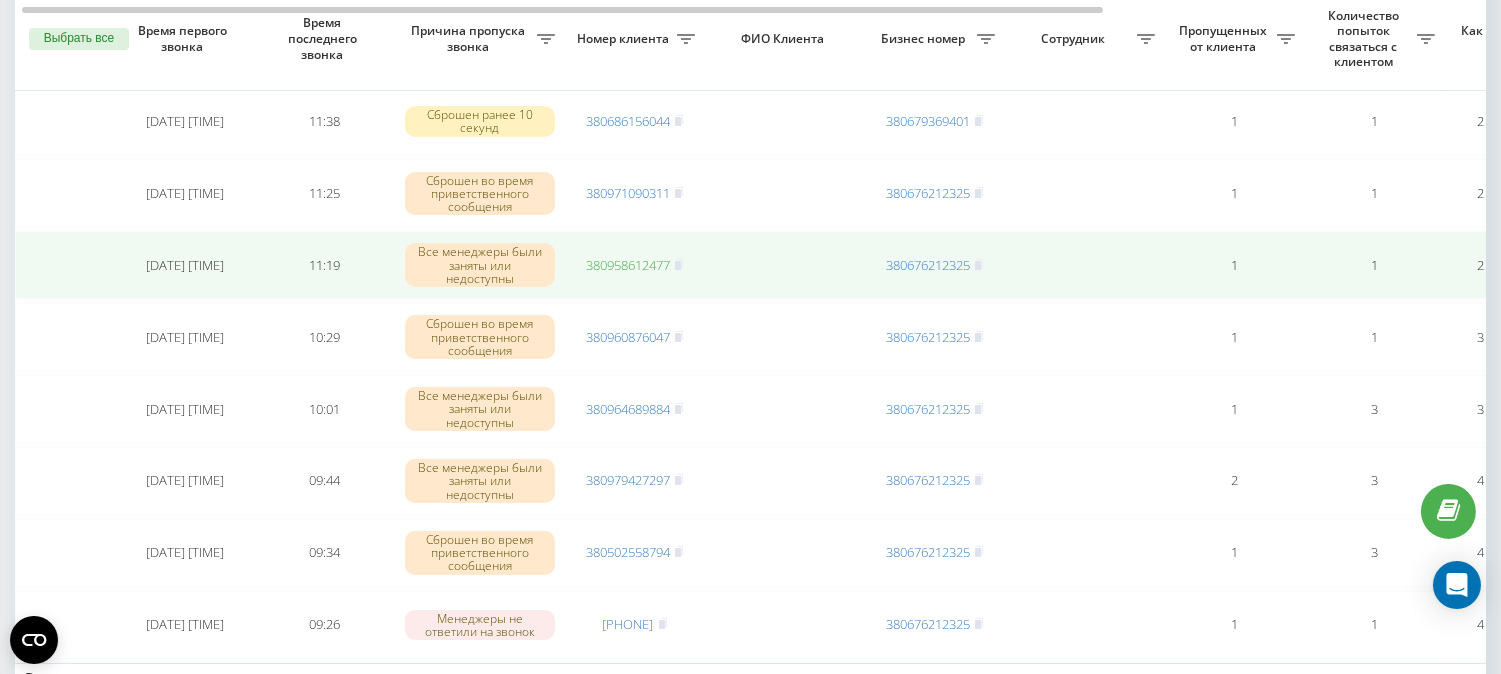 click on "380958612477" 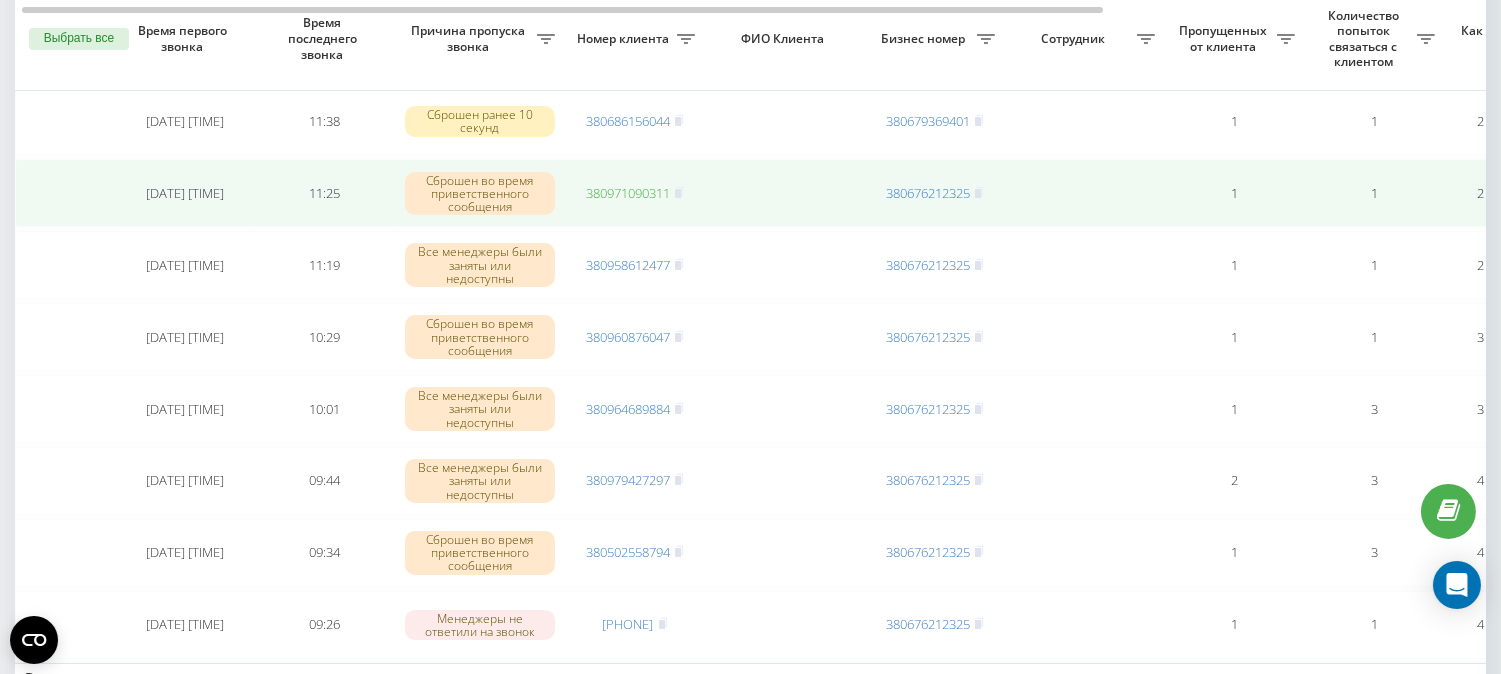 click on "380971090311" 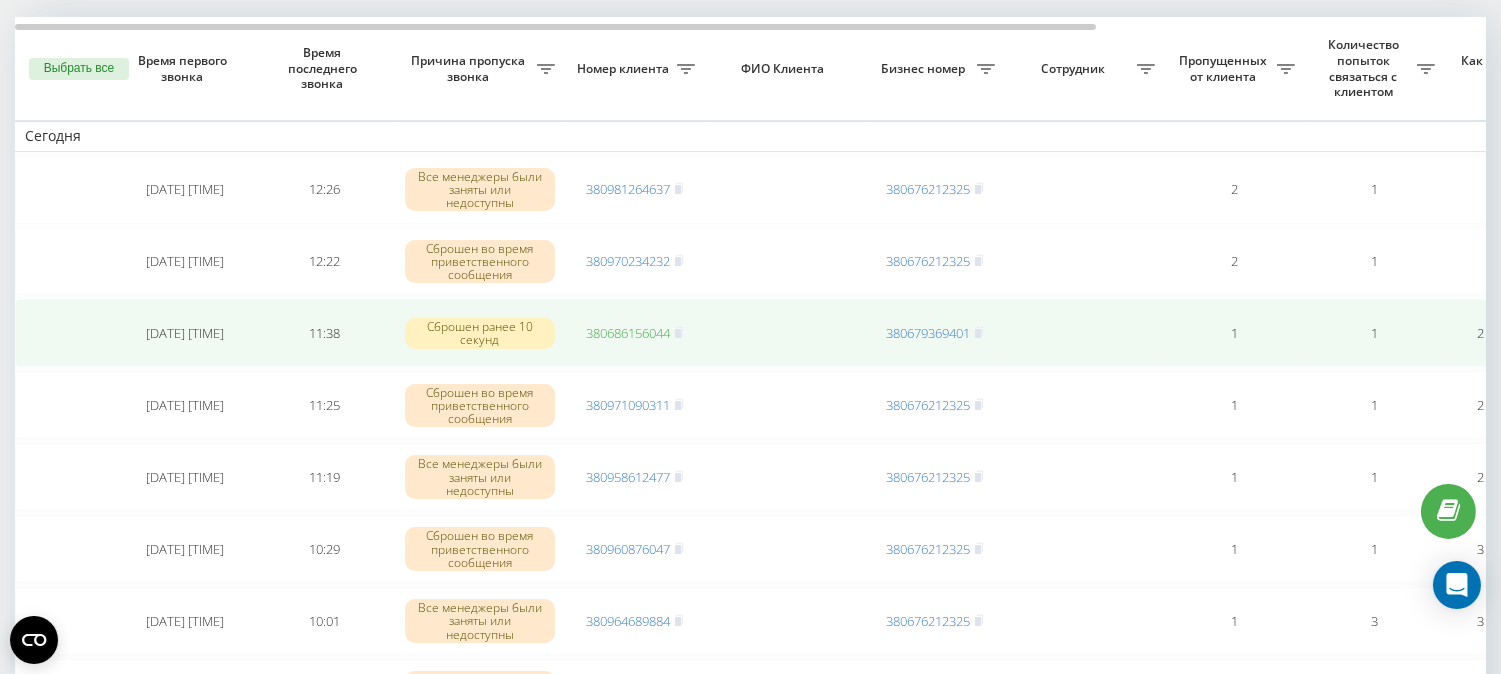 scroll, scrollTop: 111, scrollLeft: 0, axis: vertical 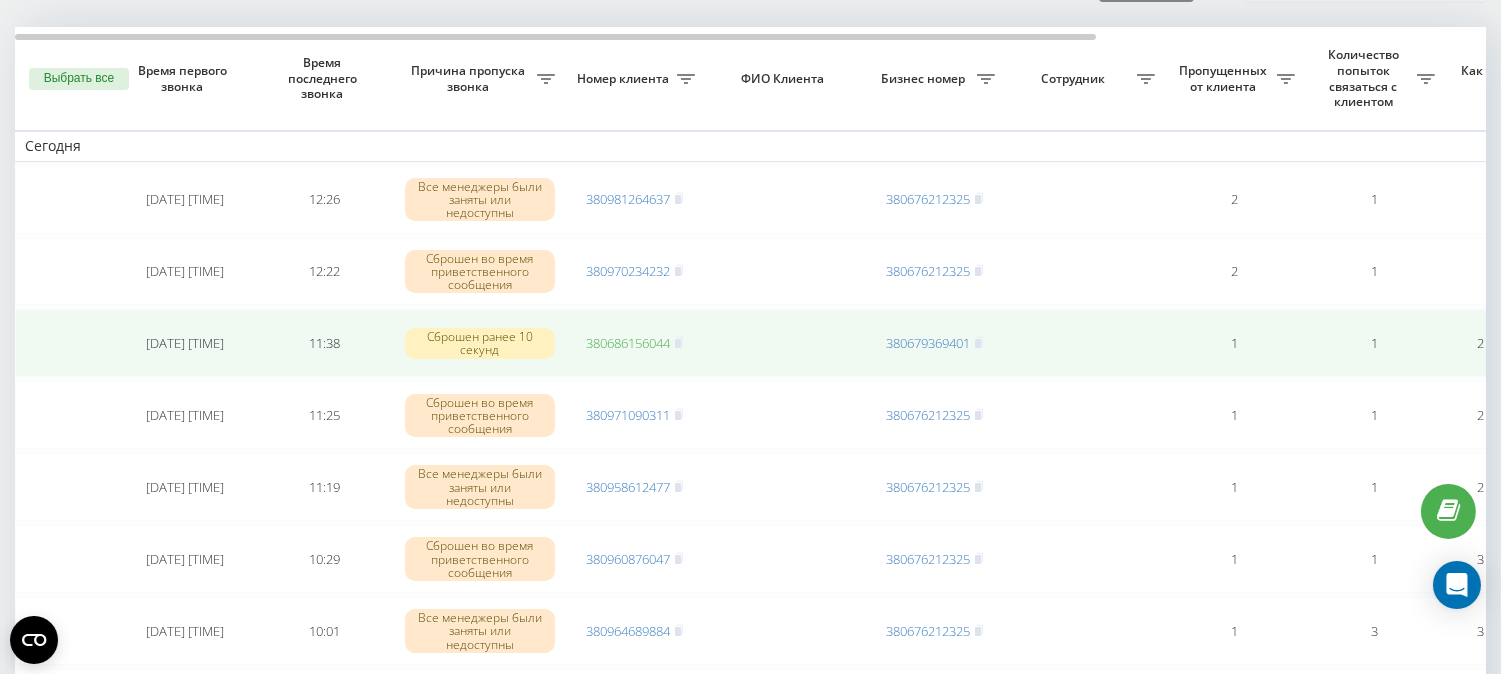 click on "380686156044" 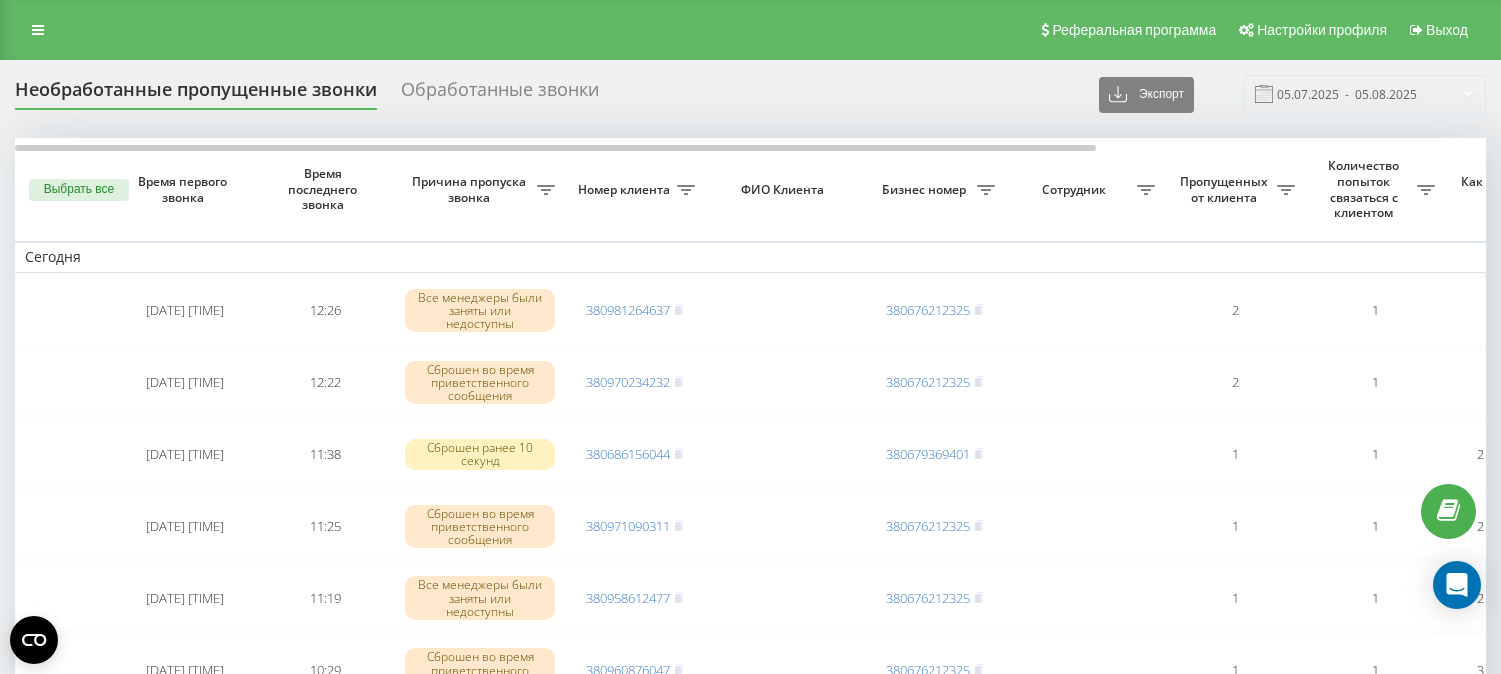 scroll, scrollTop: 111, scrollLeft: 0, axis: vertical 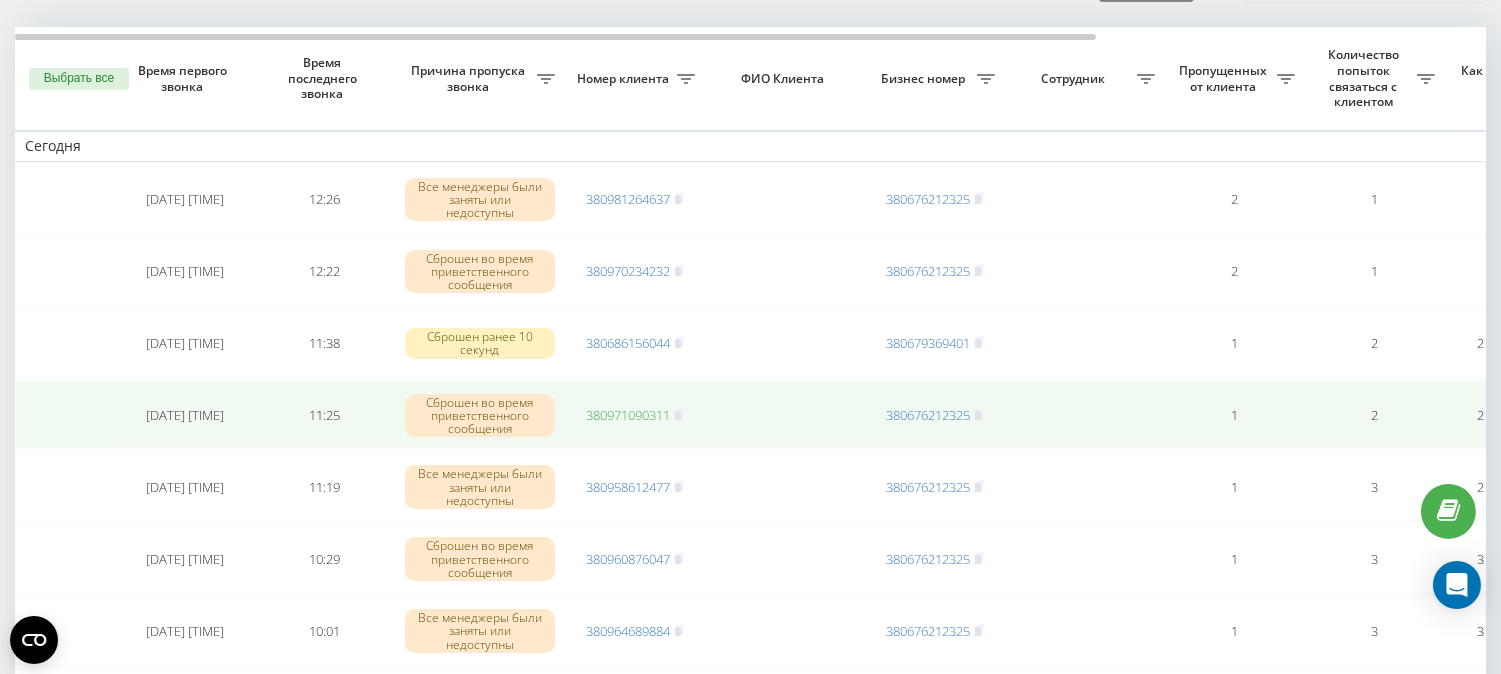click on "380971090311" at bounding box center [628, 415] 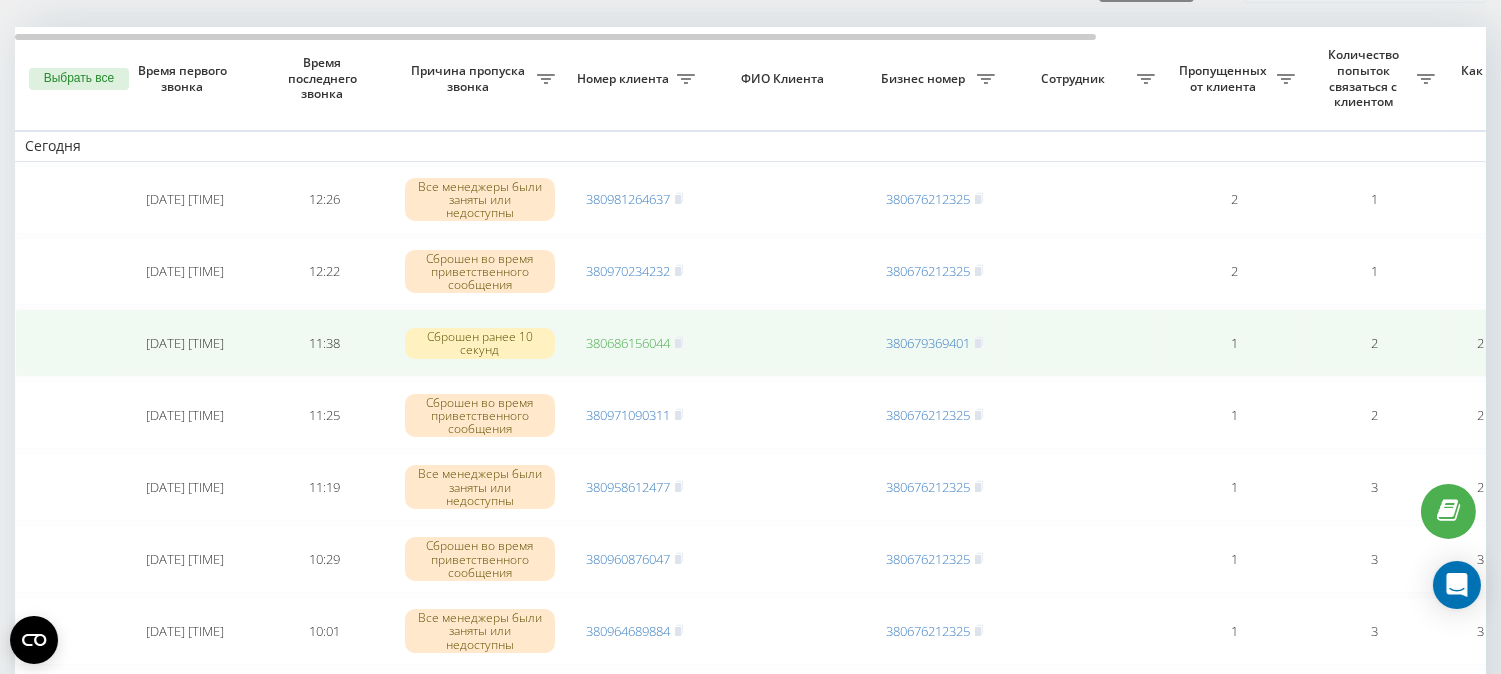 click on "380686156044" at bounding box center (628, 343) 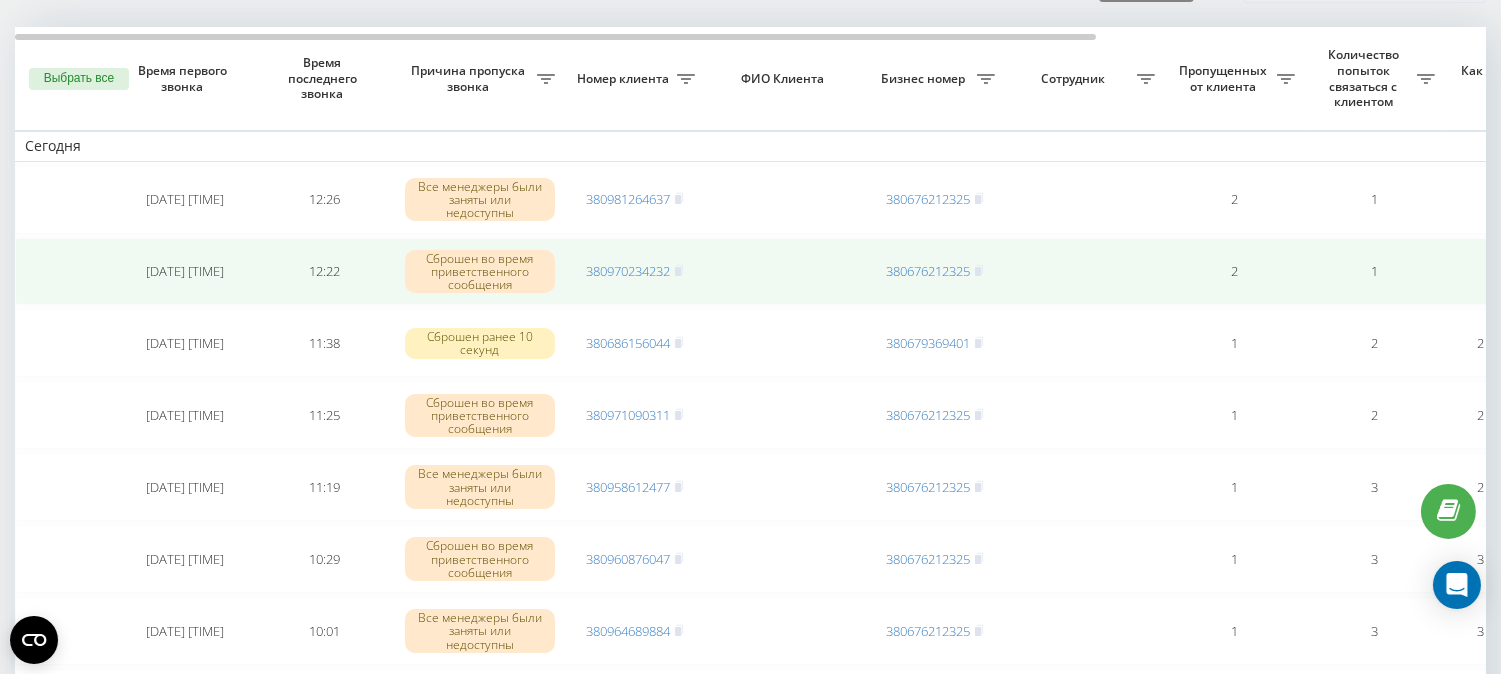 click on "380970234232" at bounding box center [635, 272] 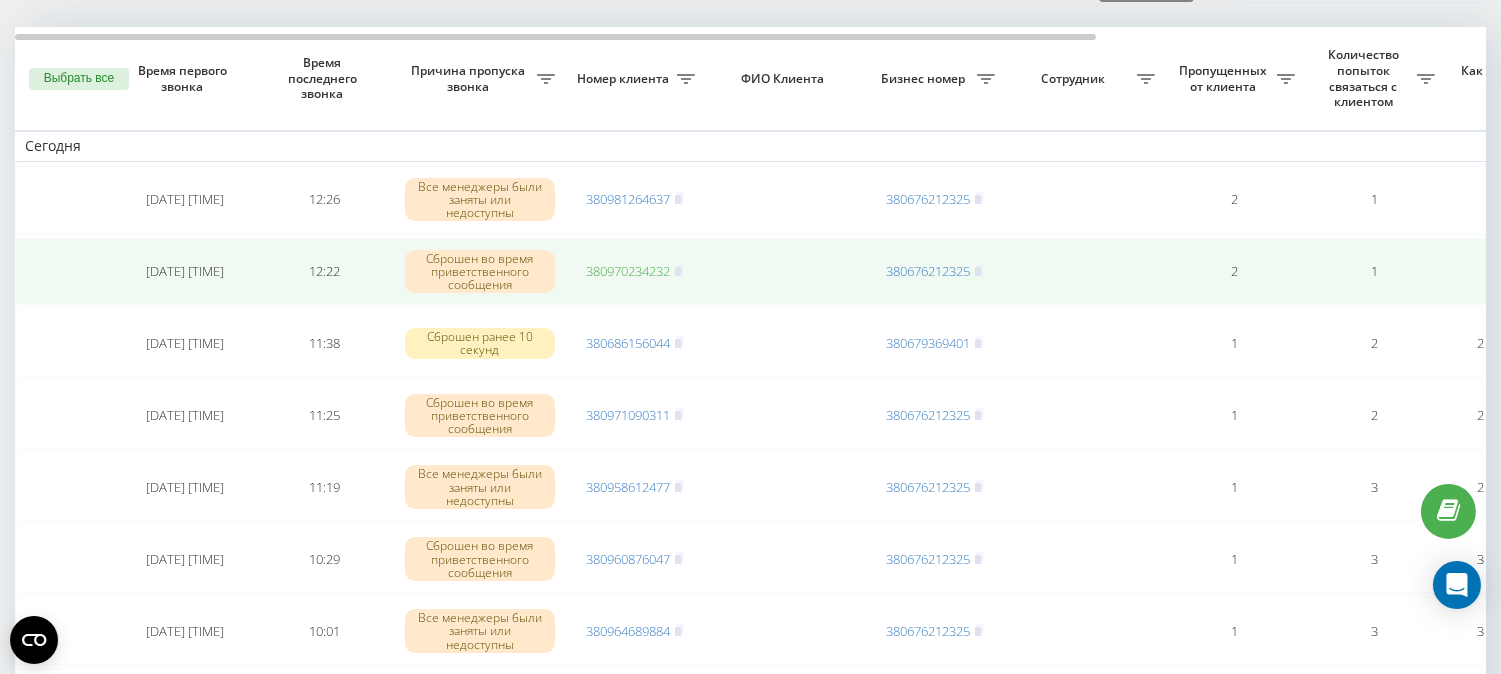 click on "380970234232" at bounding box center (628, 271) 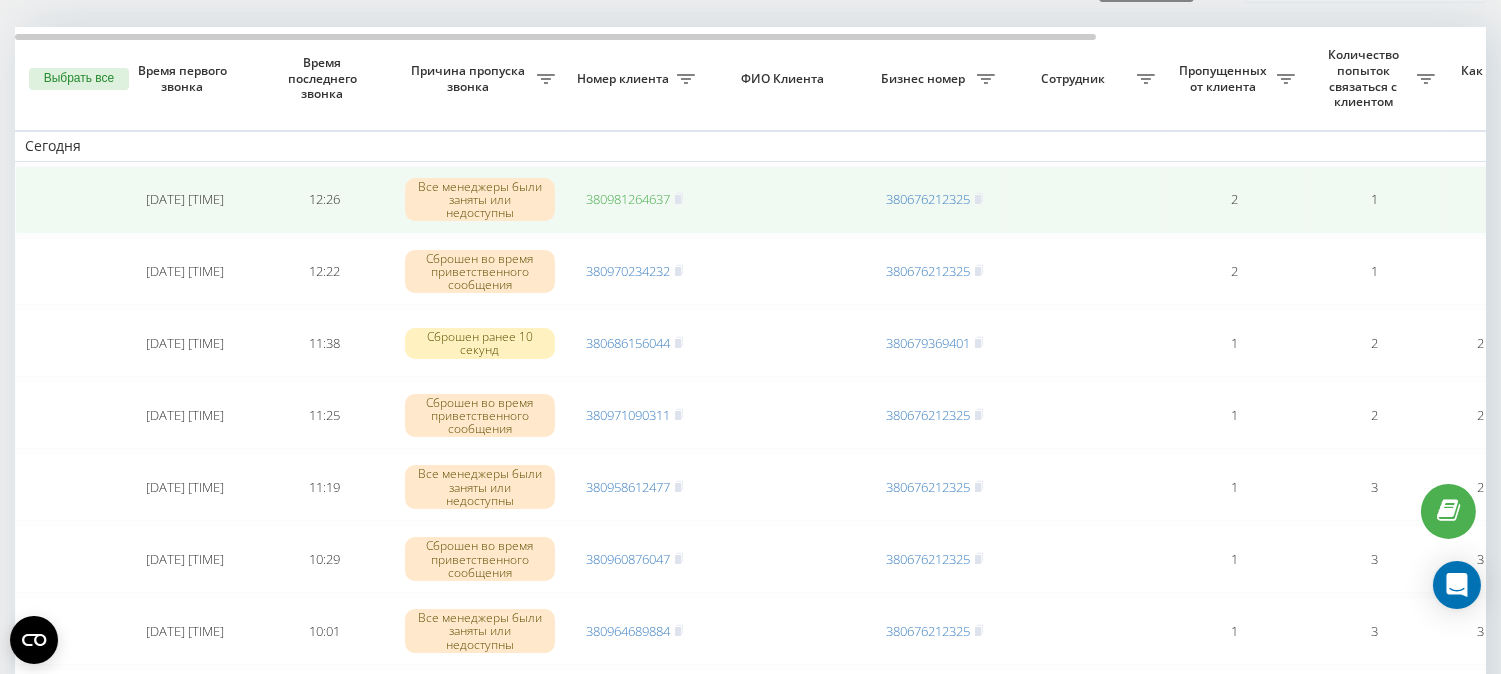 click on "380981264637" at bounding box center (628, 199) 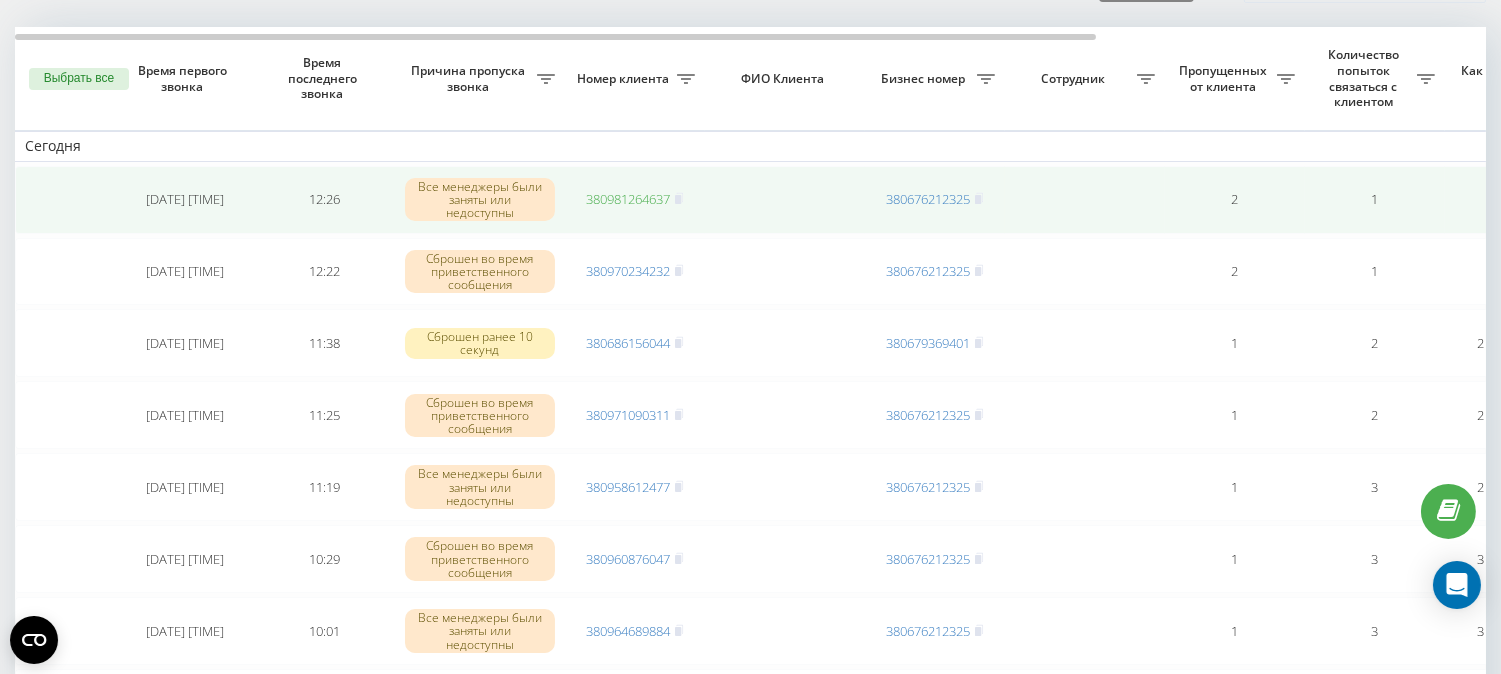 click on "380981264637" at bounding box center [628, 199] 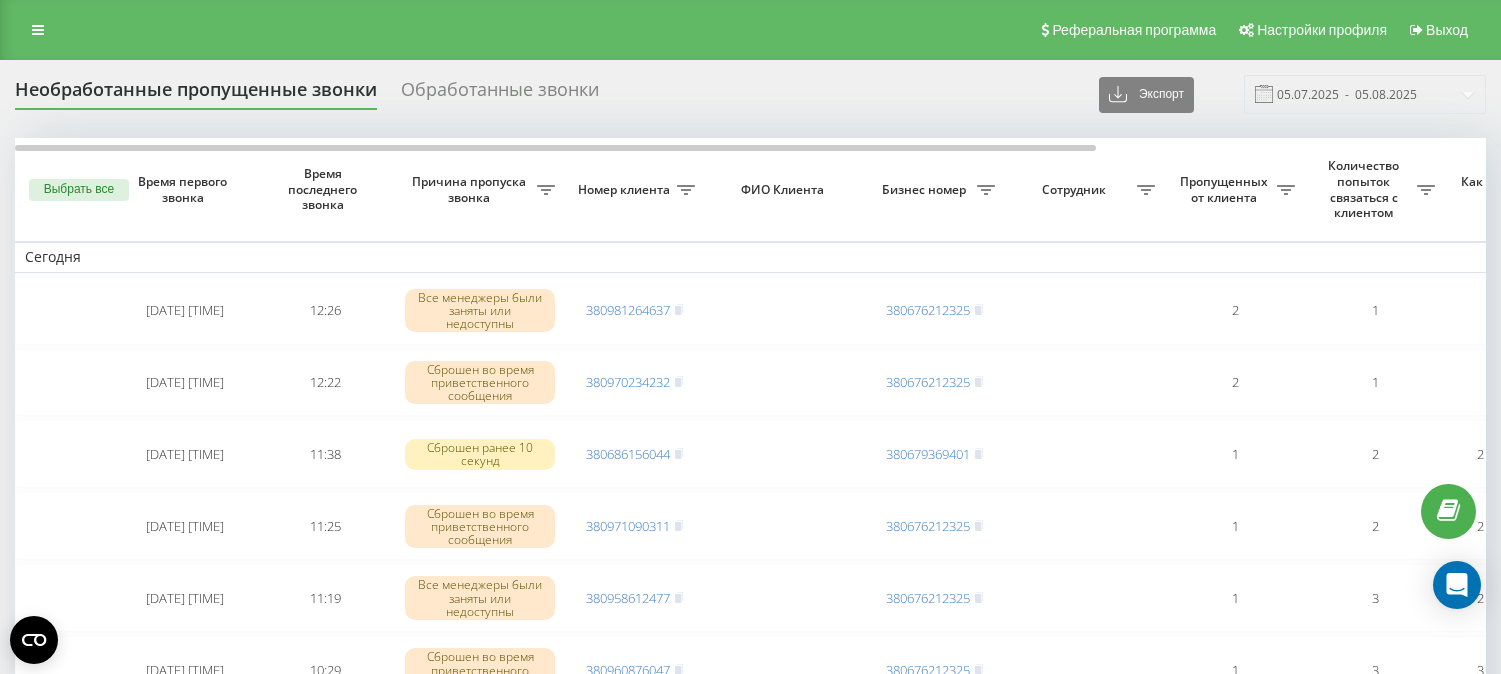 scroll, scrollTop: 111, scrollLeft: 0, axis: vertical 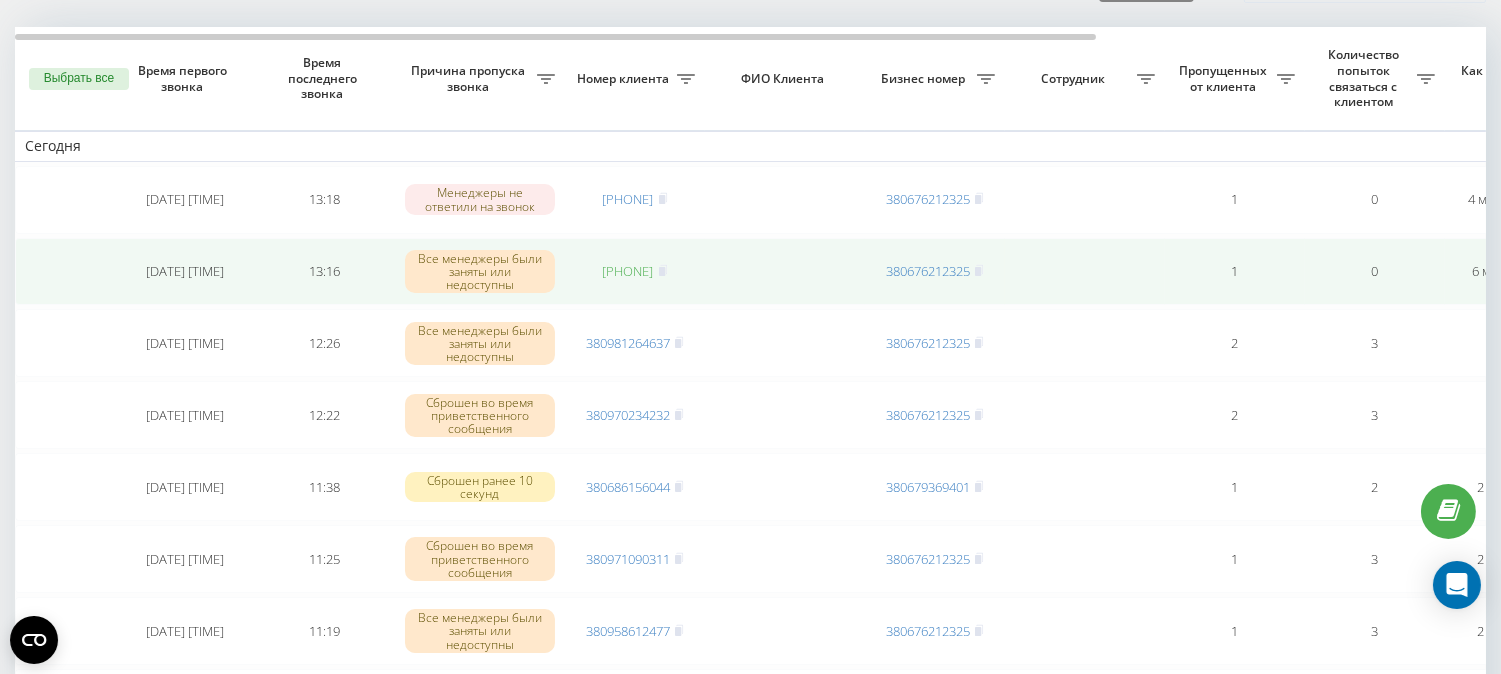 click on "380688412022" at bounding box center (628, 271) 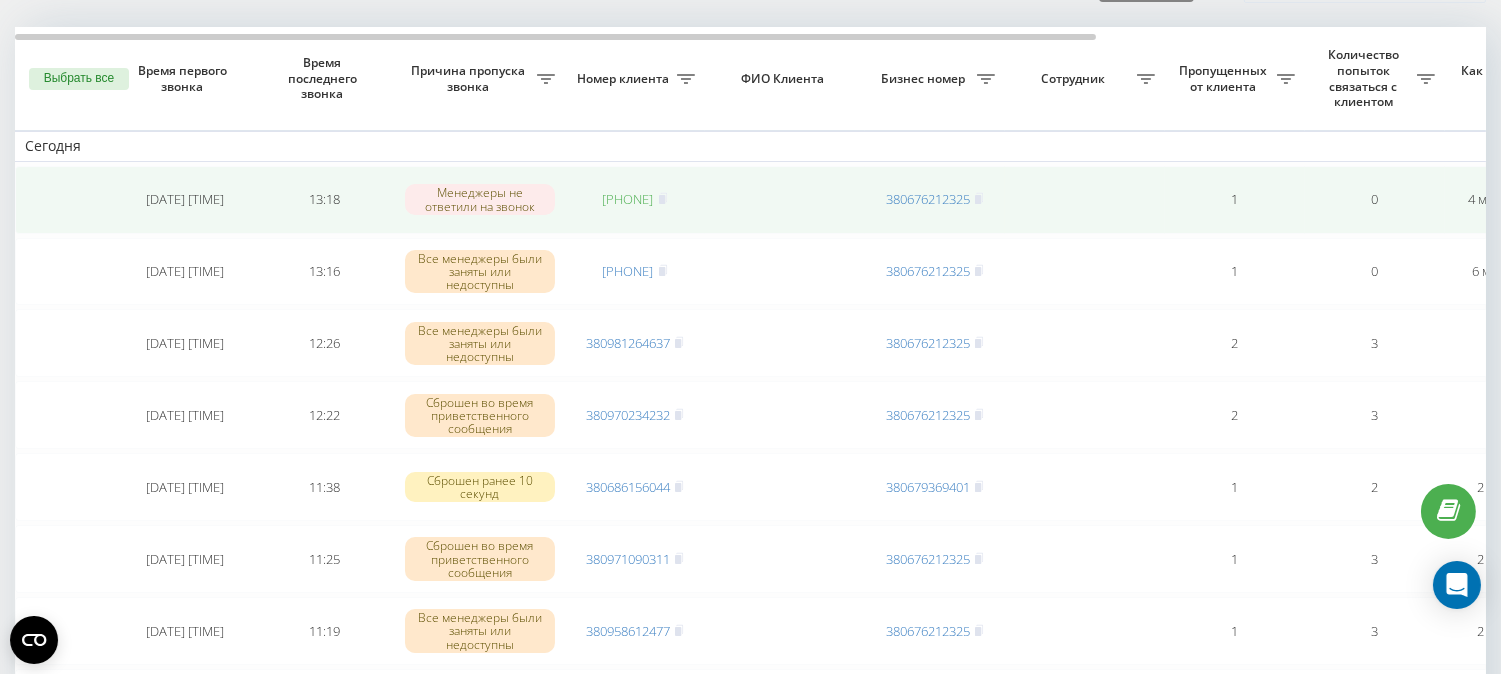 click on "380964223710" at bounding box center (628, 199) 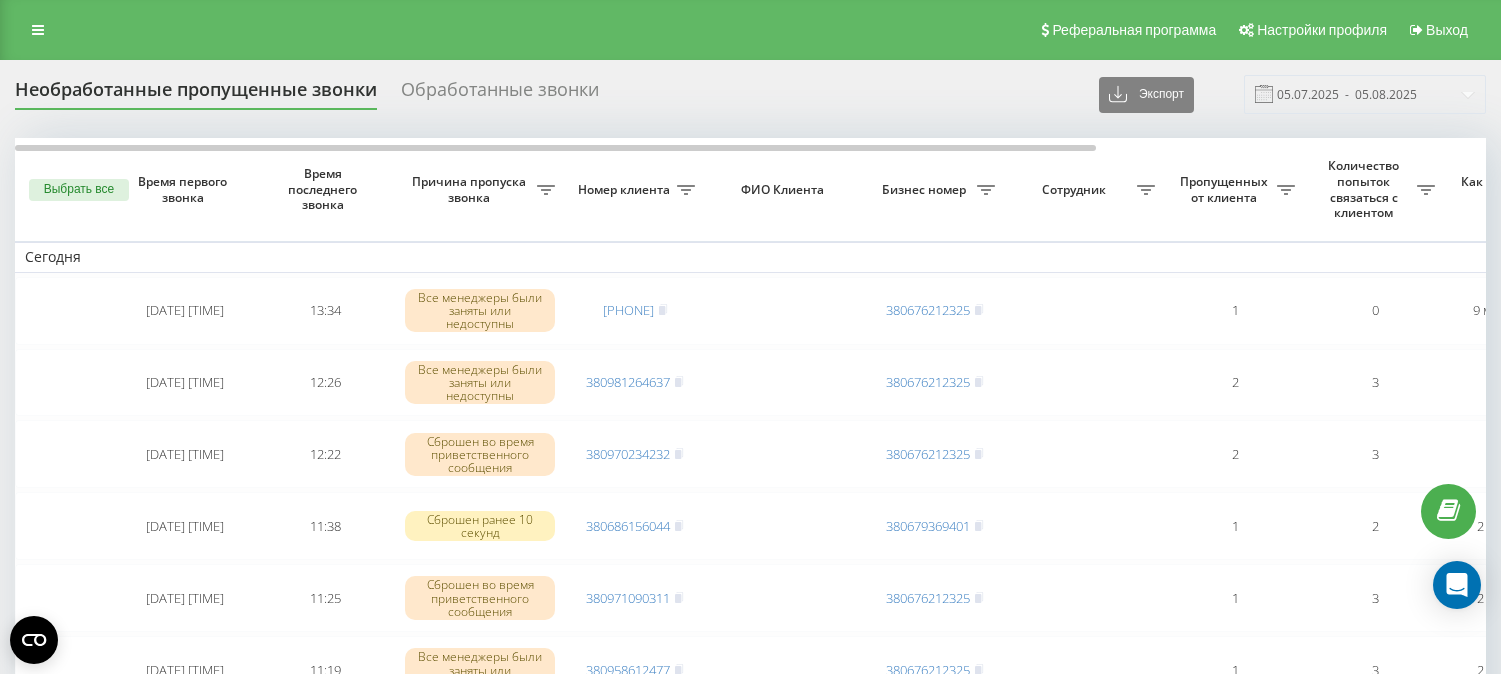 scroll, scrollTop: 111, scrollLeft: 0, axis: vertical 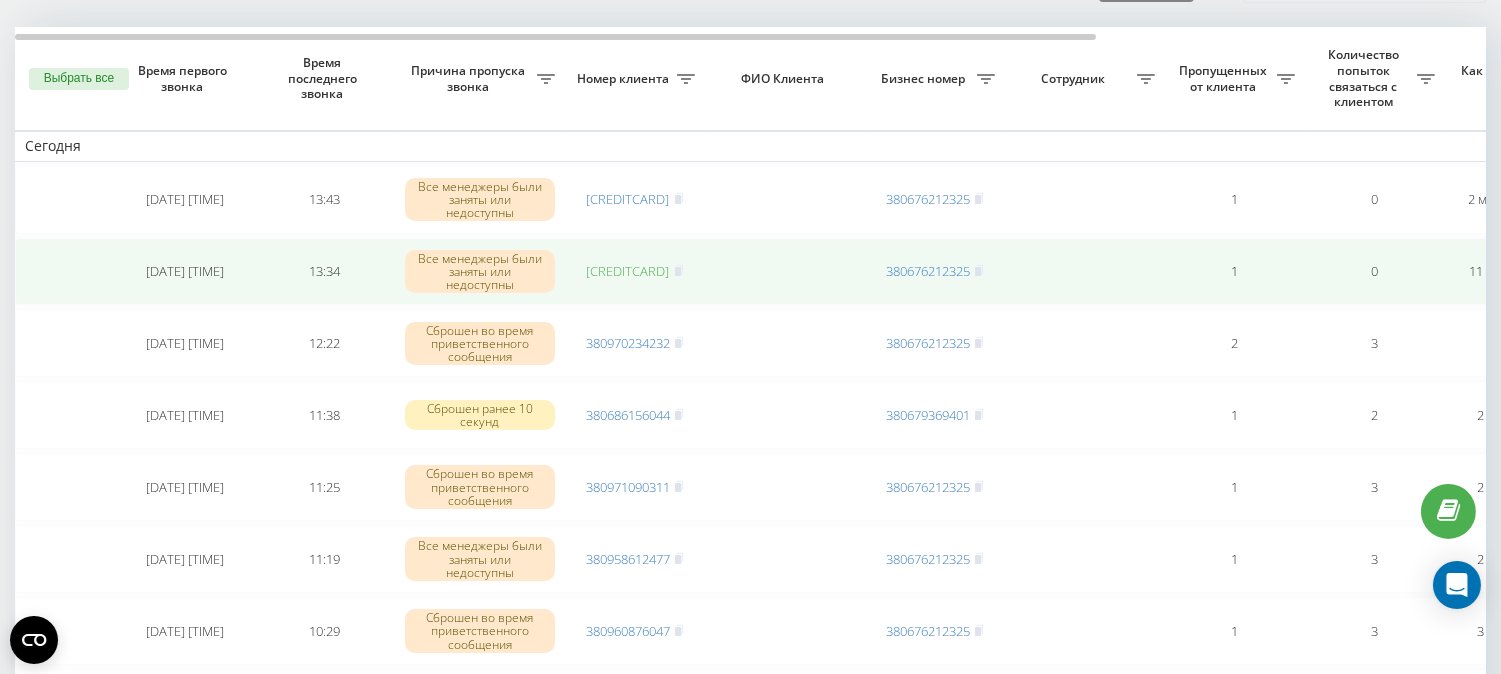 click on "[PHONE]" at bounding box center [628, 271] 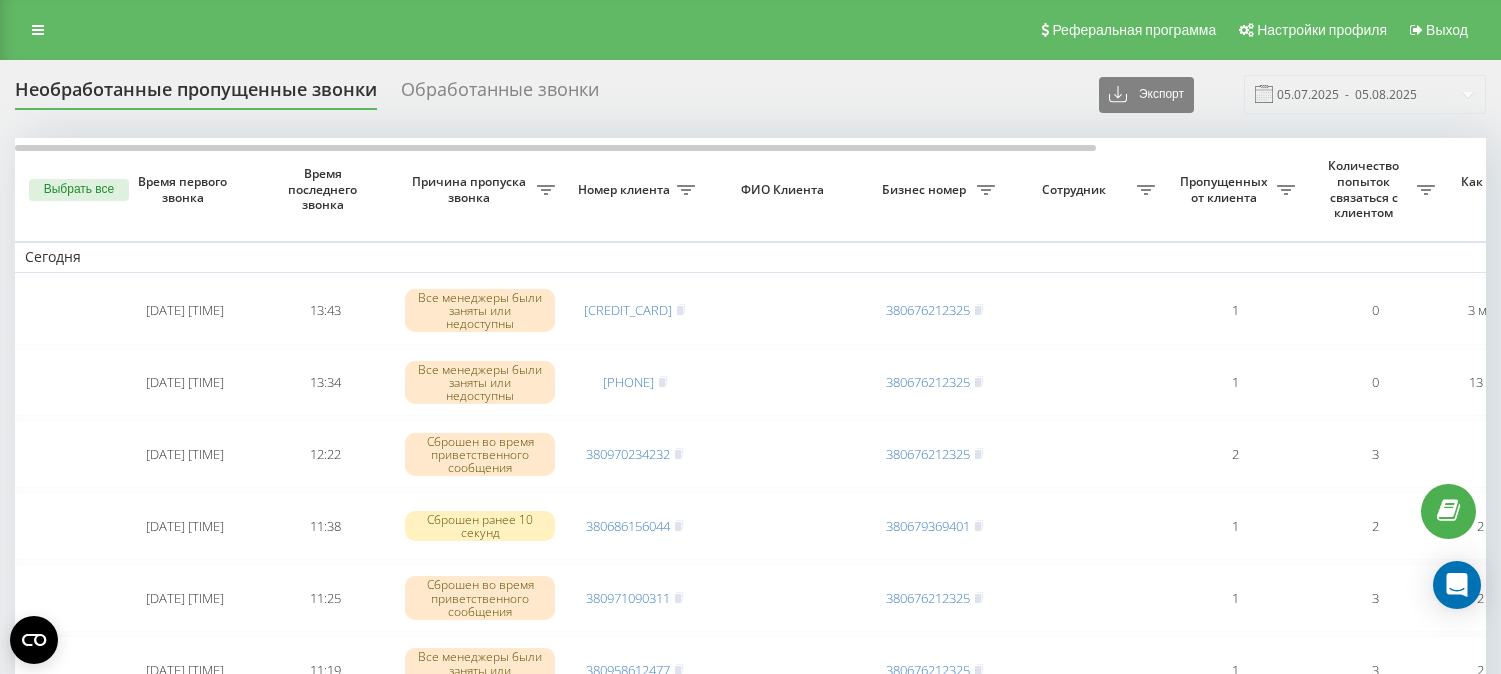 scroll, scrollTop: 0, scrollLeft: 0, axis: both 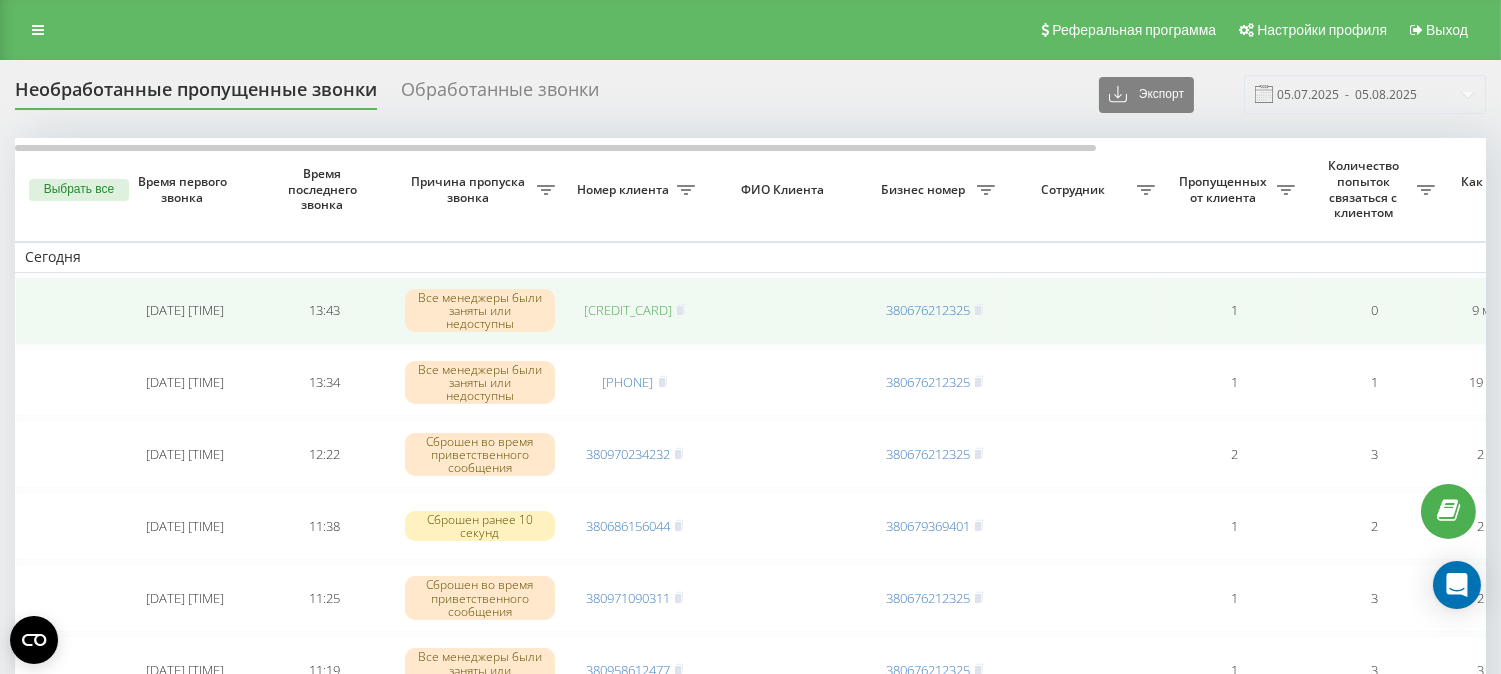 click on "[PHONE]" at bounding box center (628, 310) 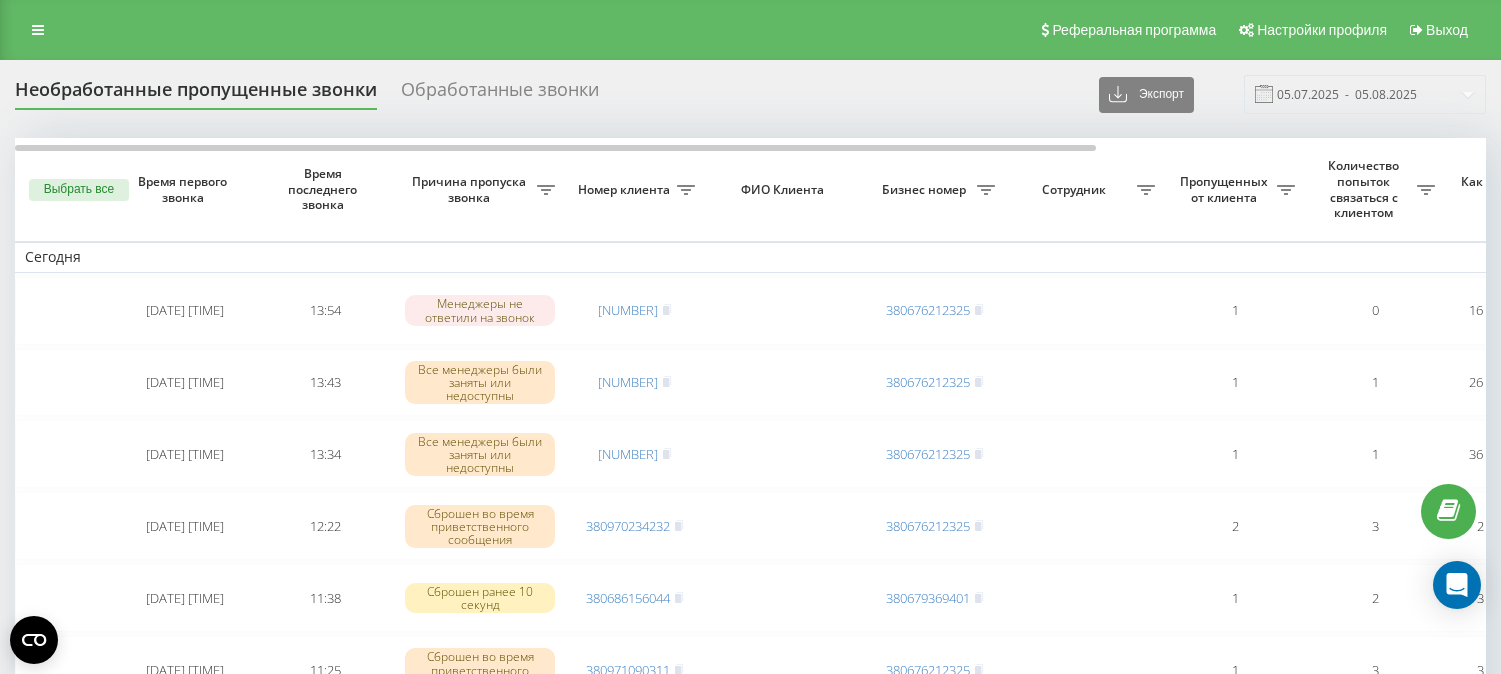 scroll, scrollTop: 0, scrollLeft: 0, axis: both 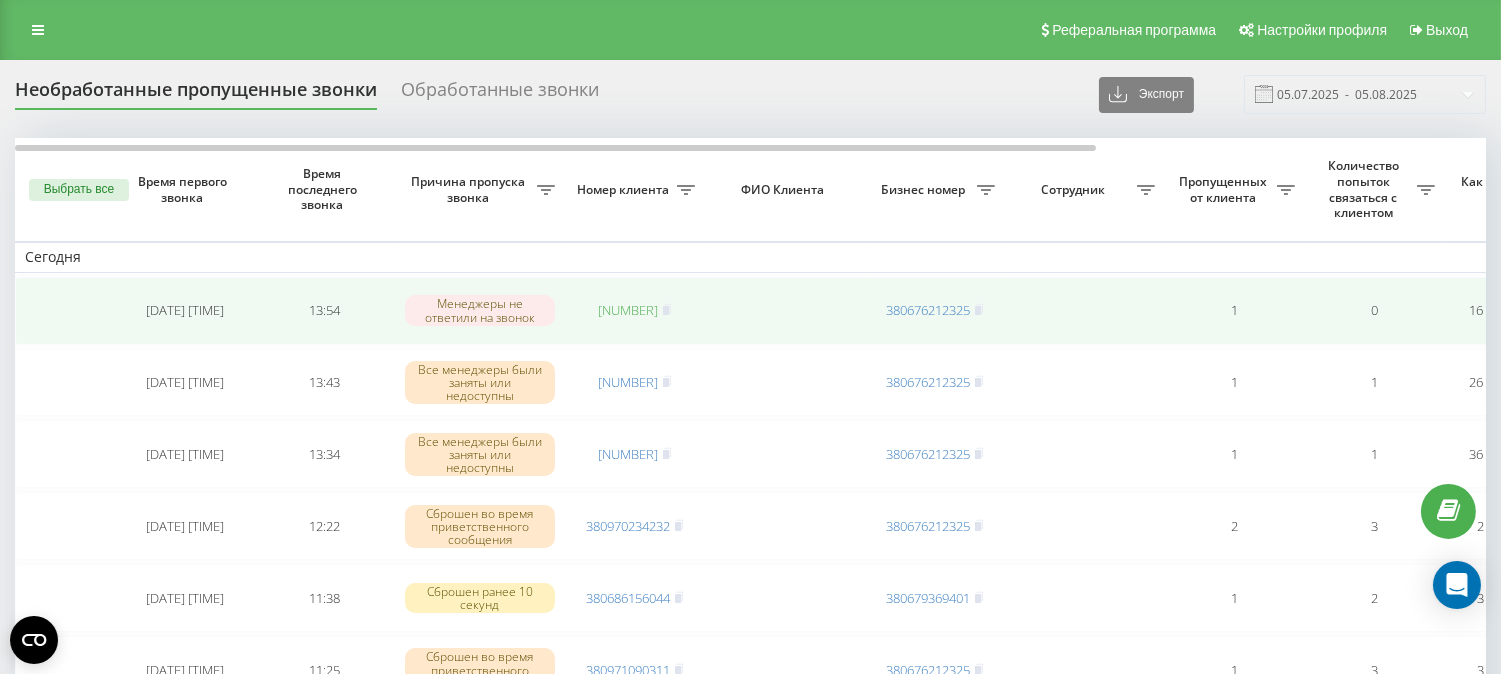click on "[CREDIT CARD]" at bounding box center (628, 310) 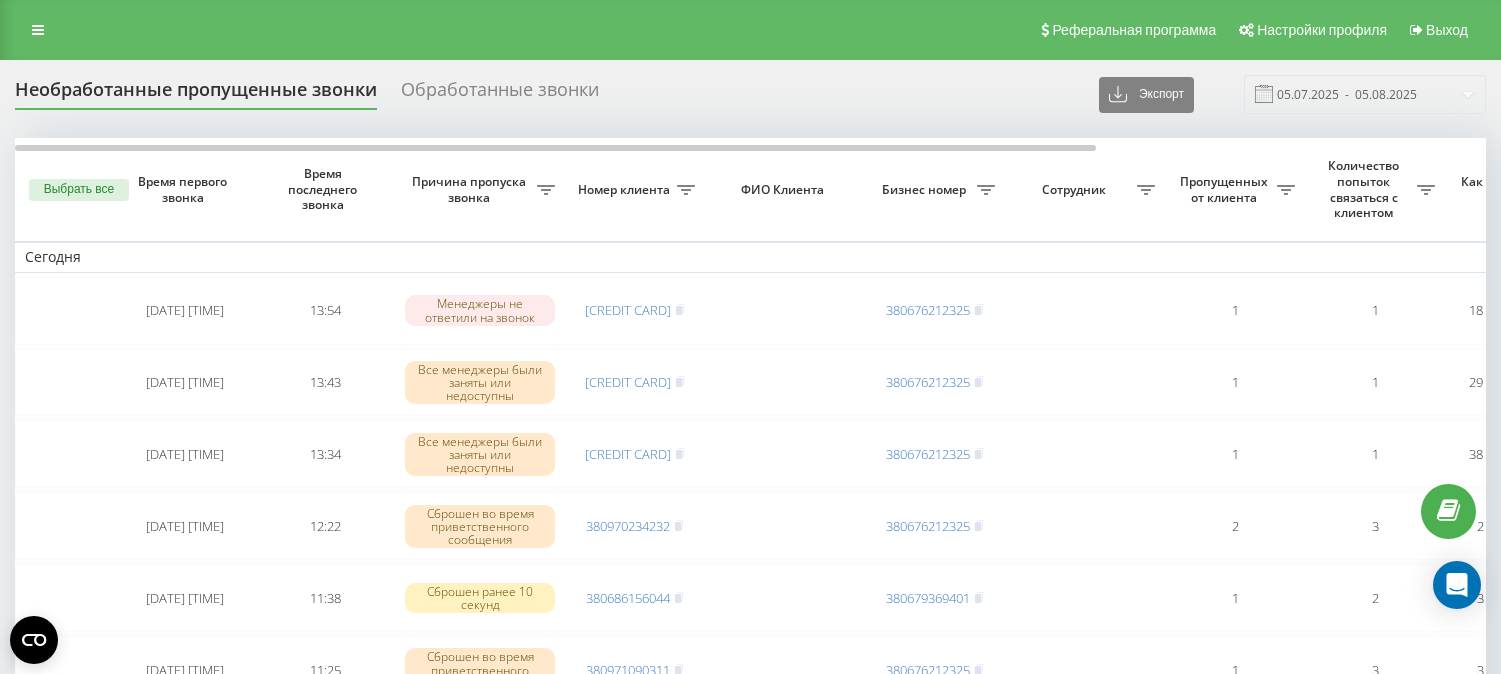 scroll, scrollTop: 0, scrollLeft: 0, axis: both 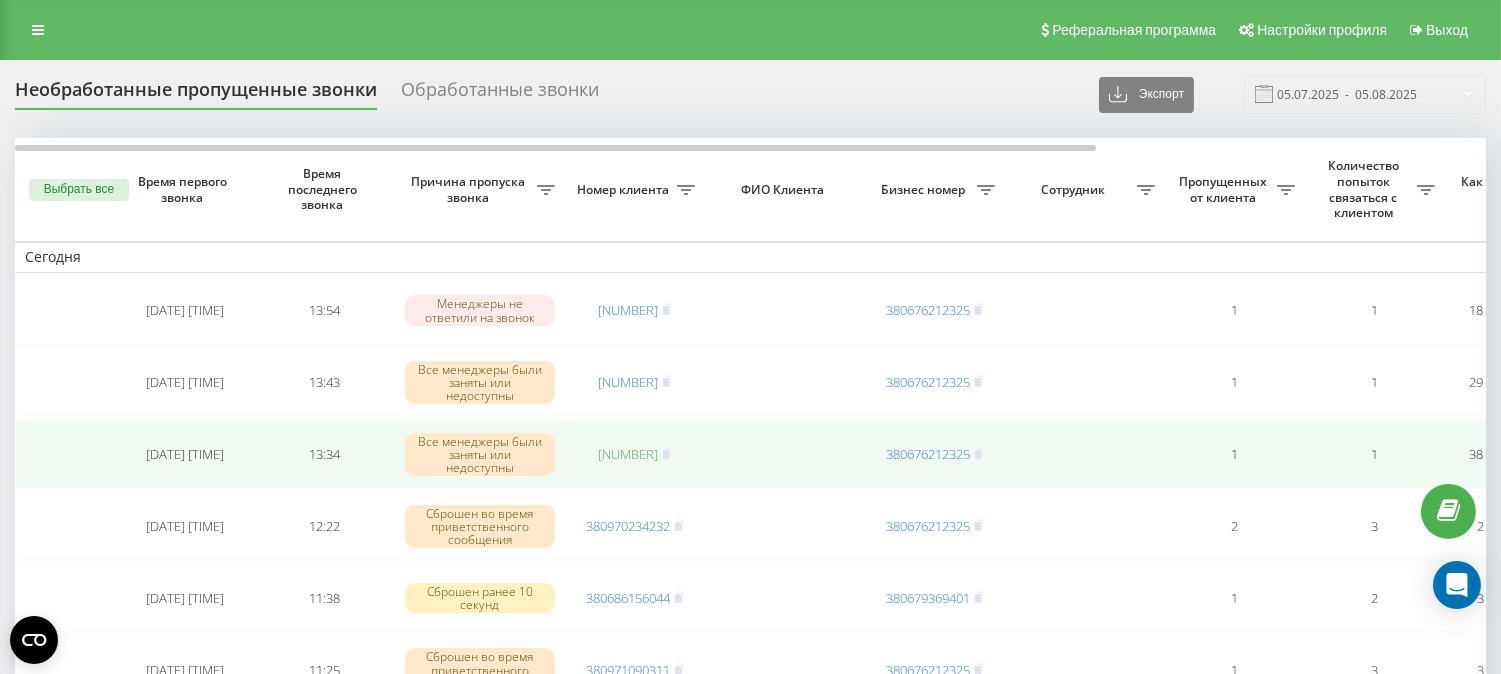 click on "[NUMBER]" at bounding box center (628, 454) 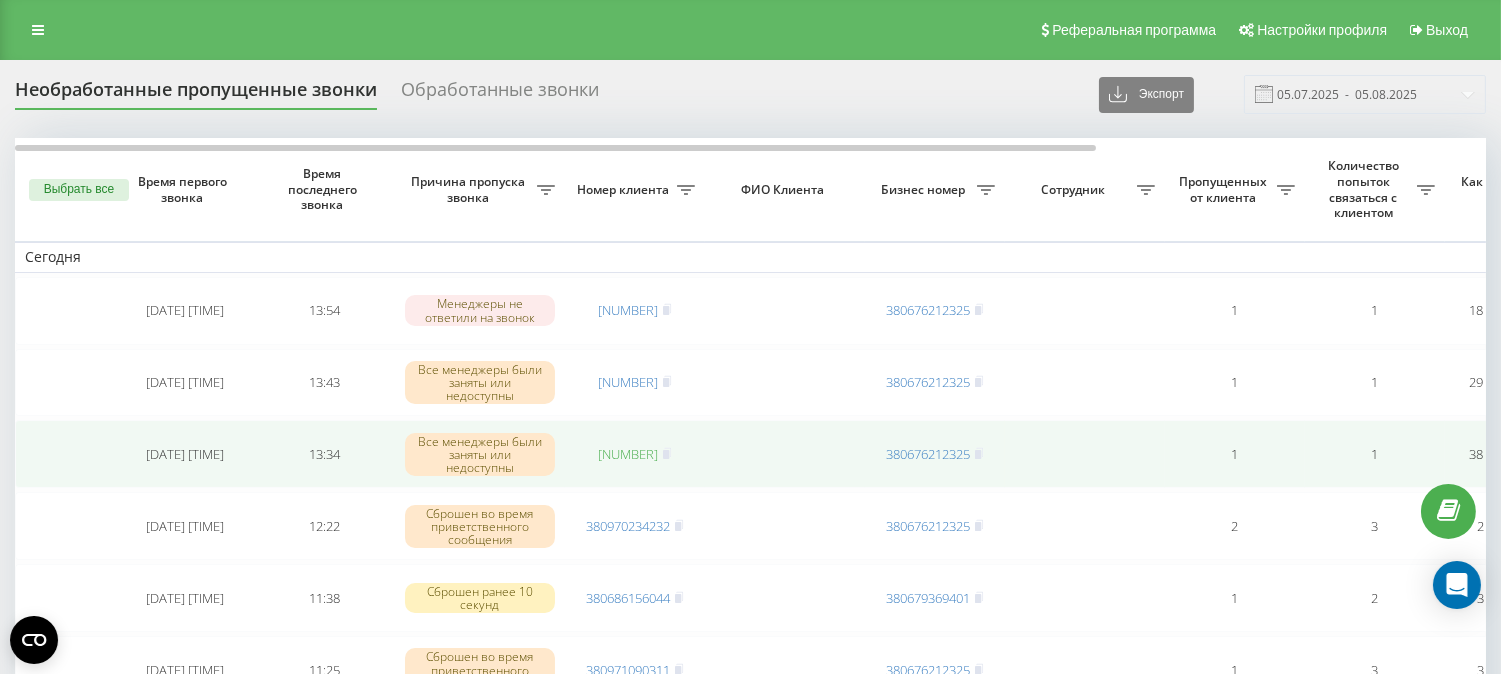 click on "[NUMBER]" at bounding box center (628, 454) 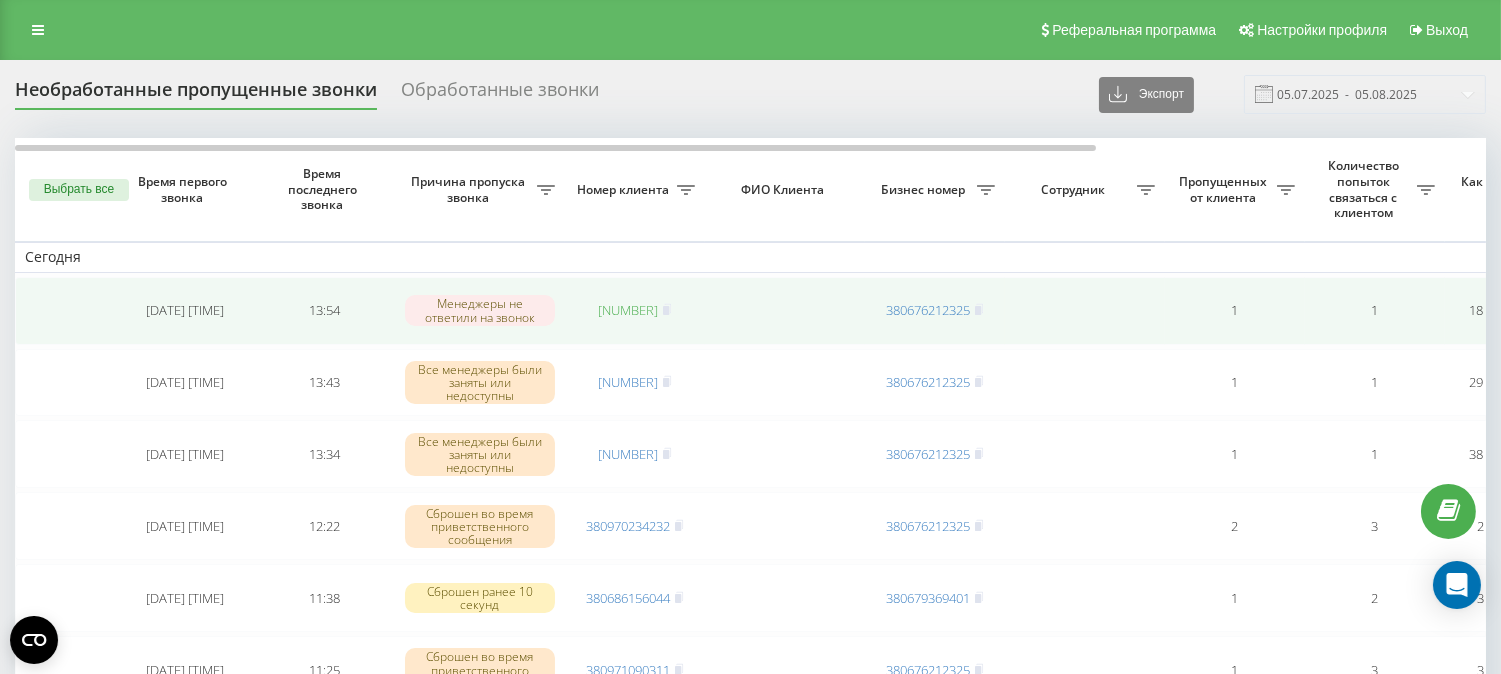 click on "380506605812" at bounding box center [628, 310] 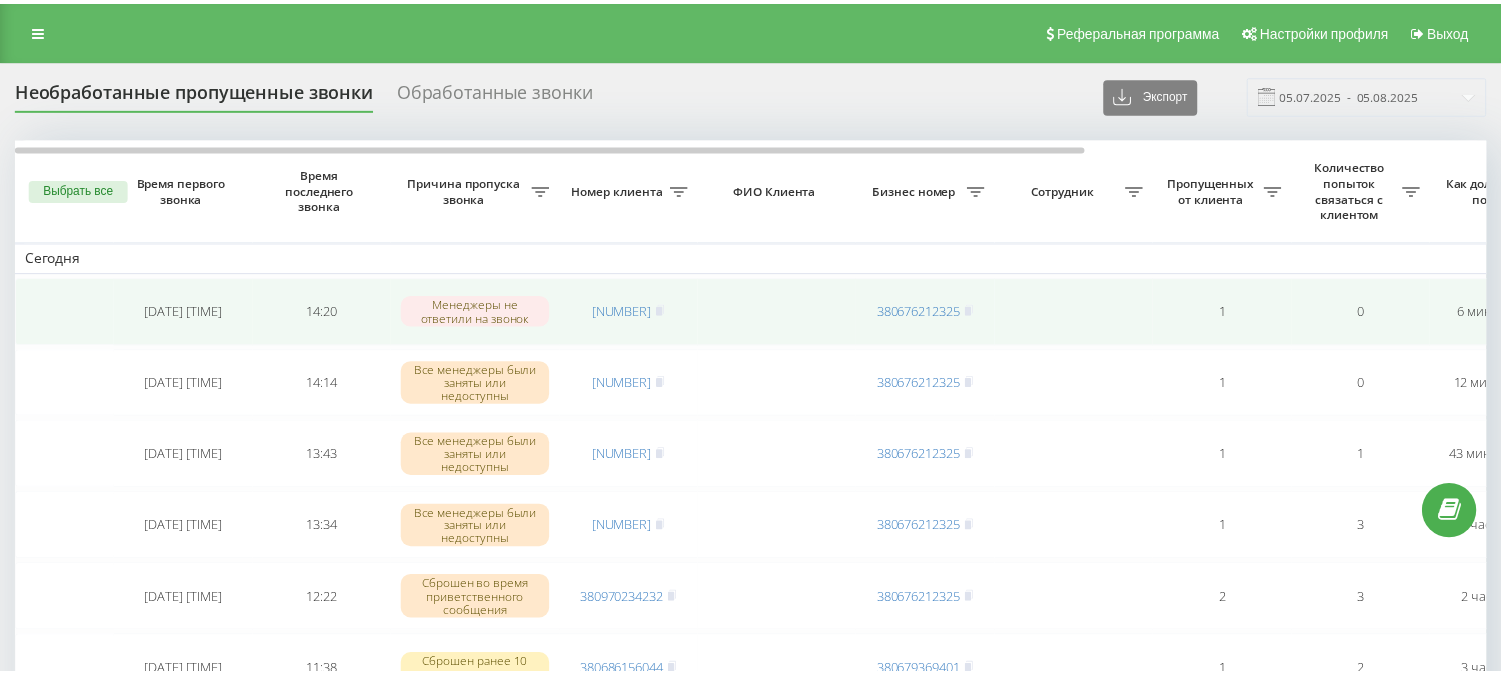 scroll, scrollTop: 0, scrollLeft: 0, axis: both 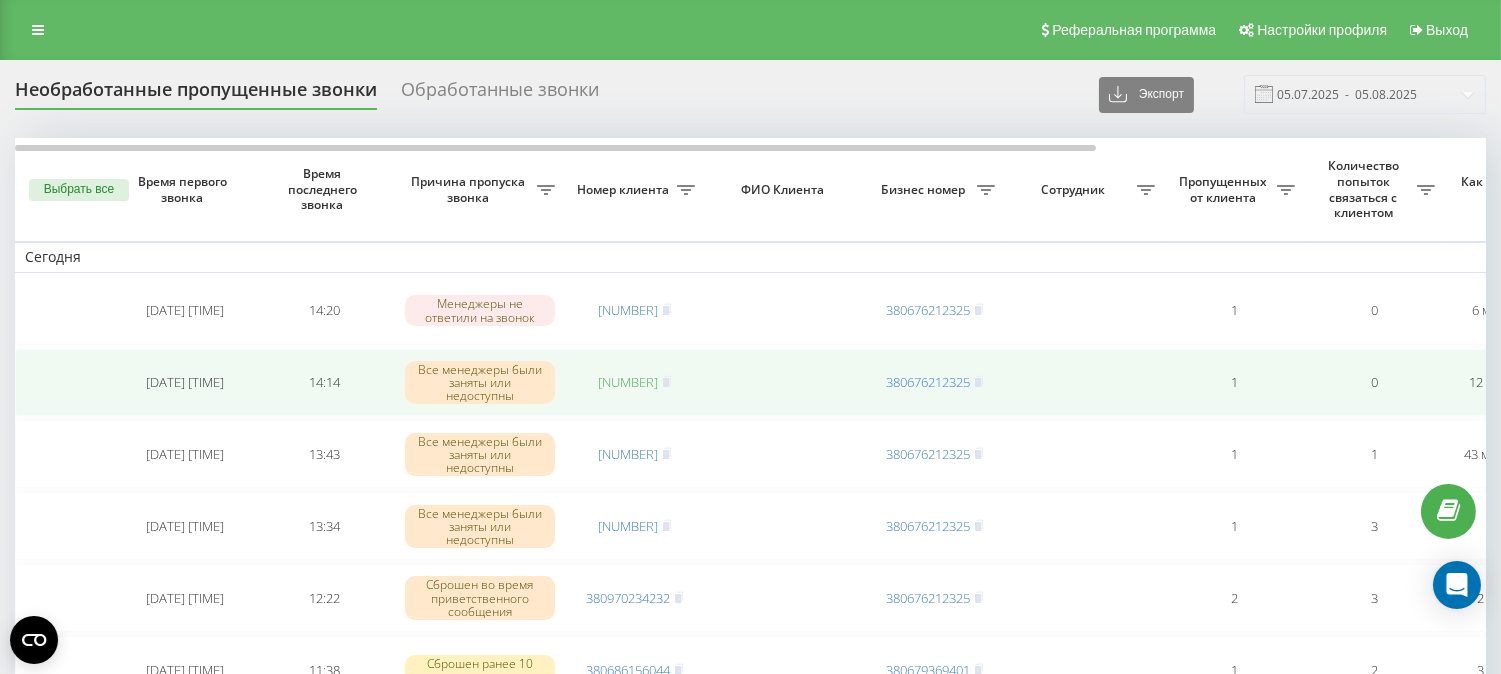 click on "[NUMBER]" at bounding box center [628, 382] 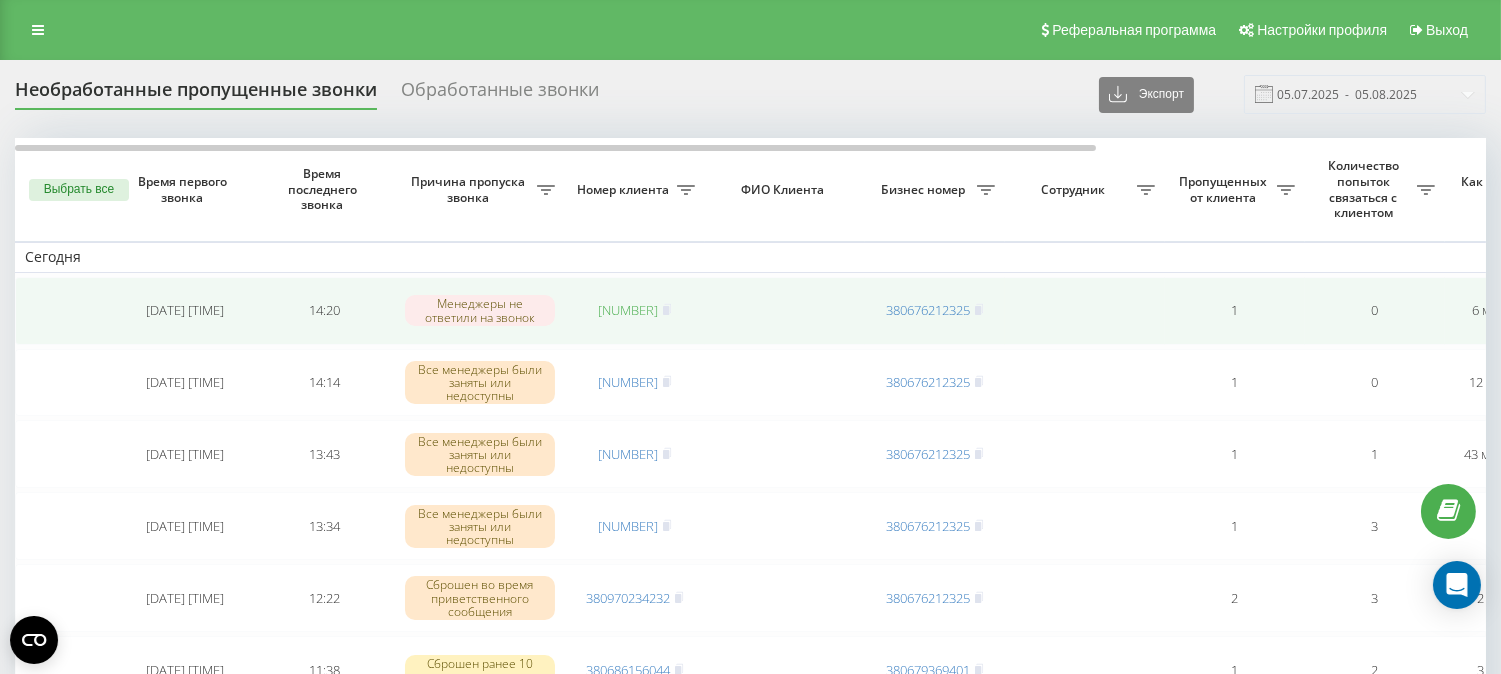click on "380663445209" at bounding box center (628, 310) 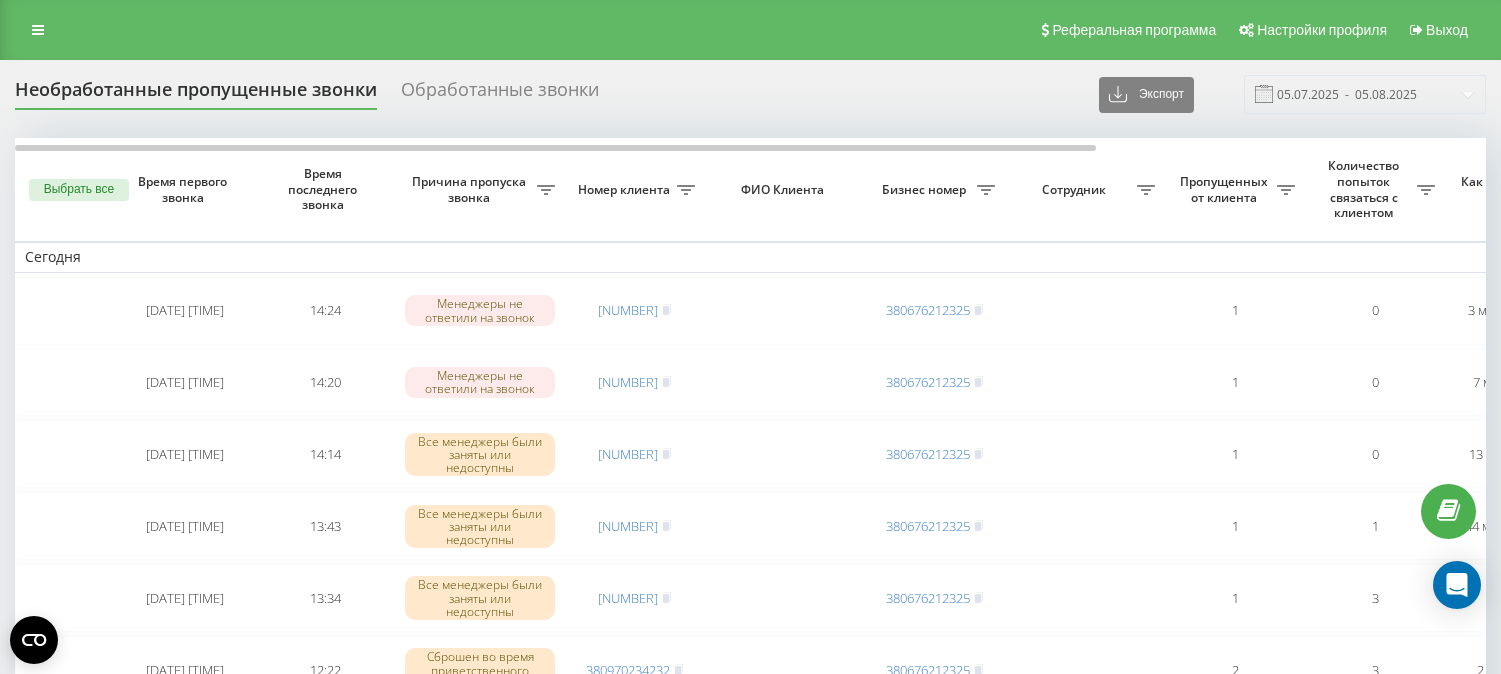 scroll, scrollTop: 0, scrollLeft: 0, axis: both 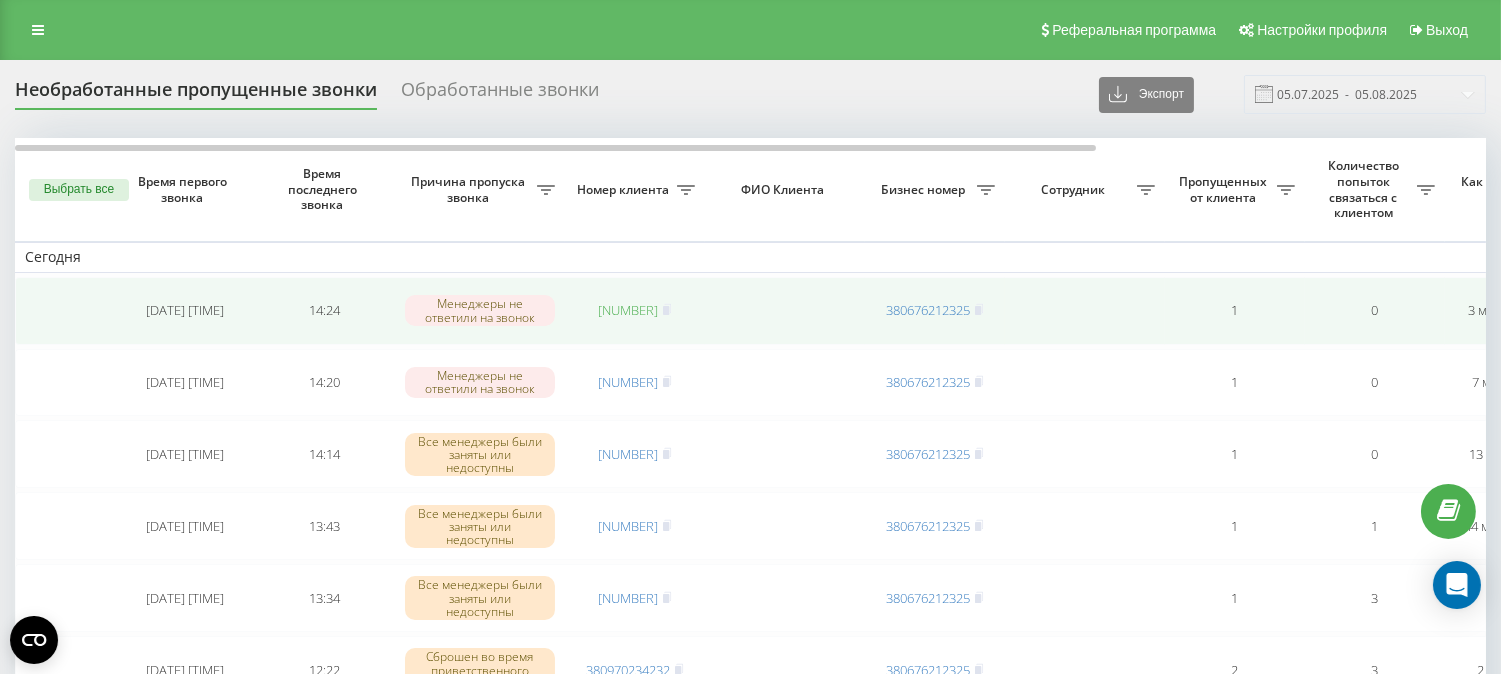 click on "380671990924" at bounding box center (628, 310) 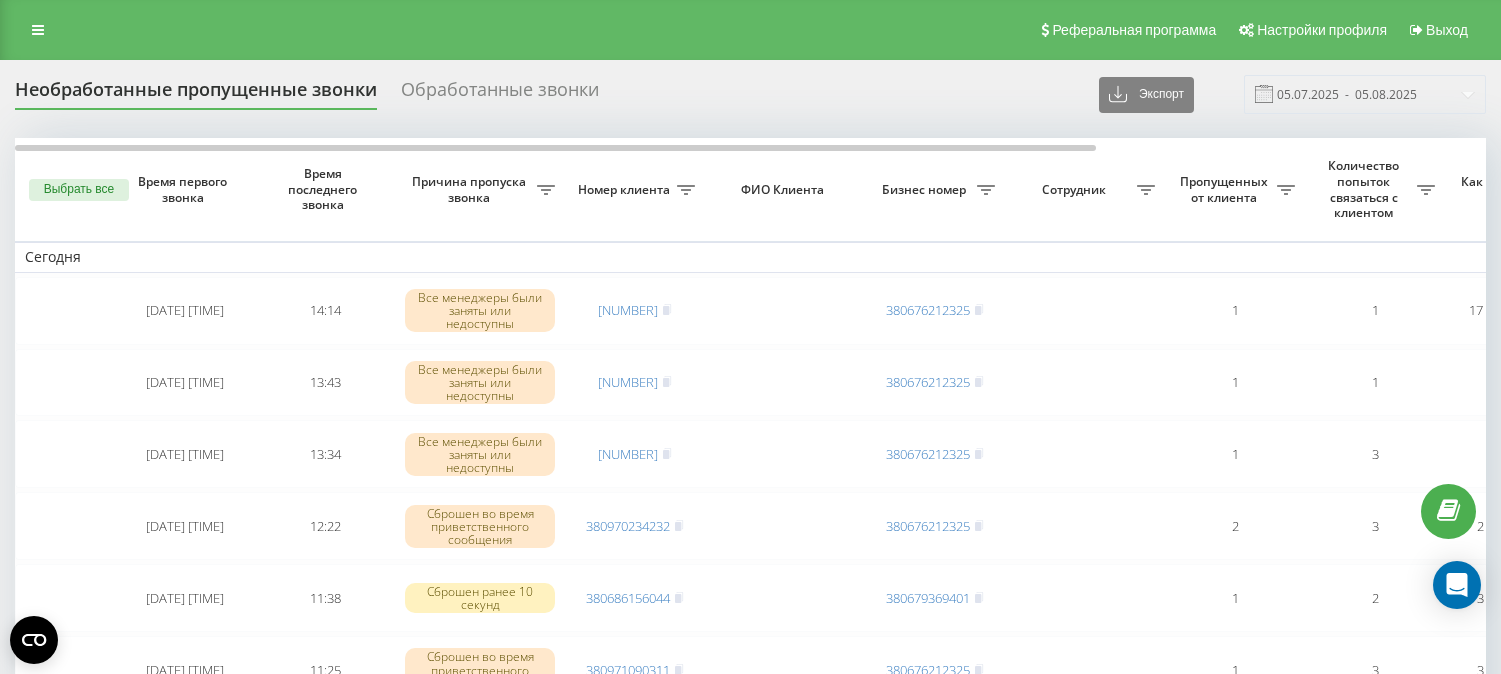 scroll, scrollTop: 0, scrollLeft: 0, axis: both 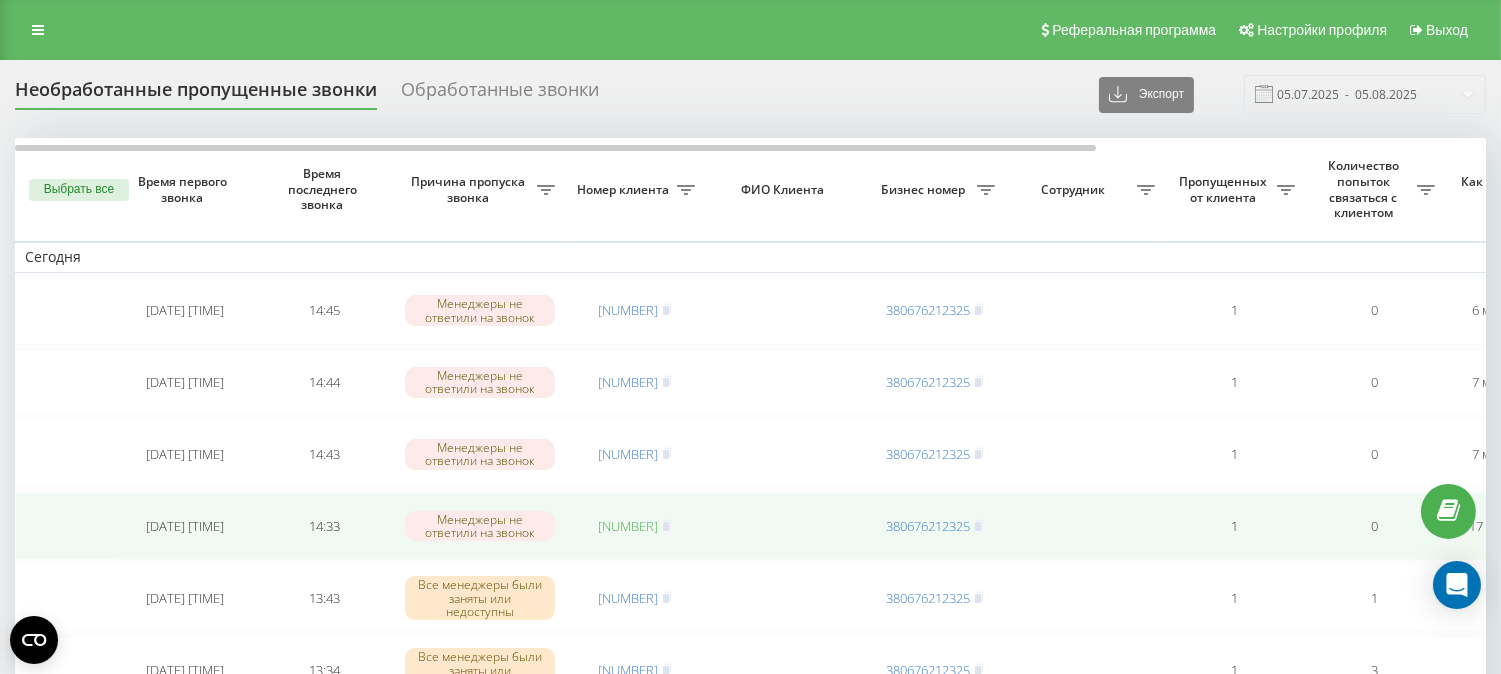 click on "[PHONE]" at bounding box center (628, 526) 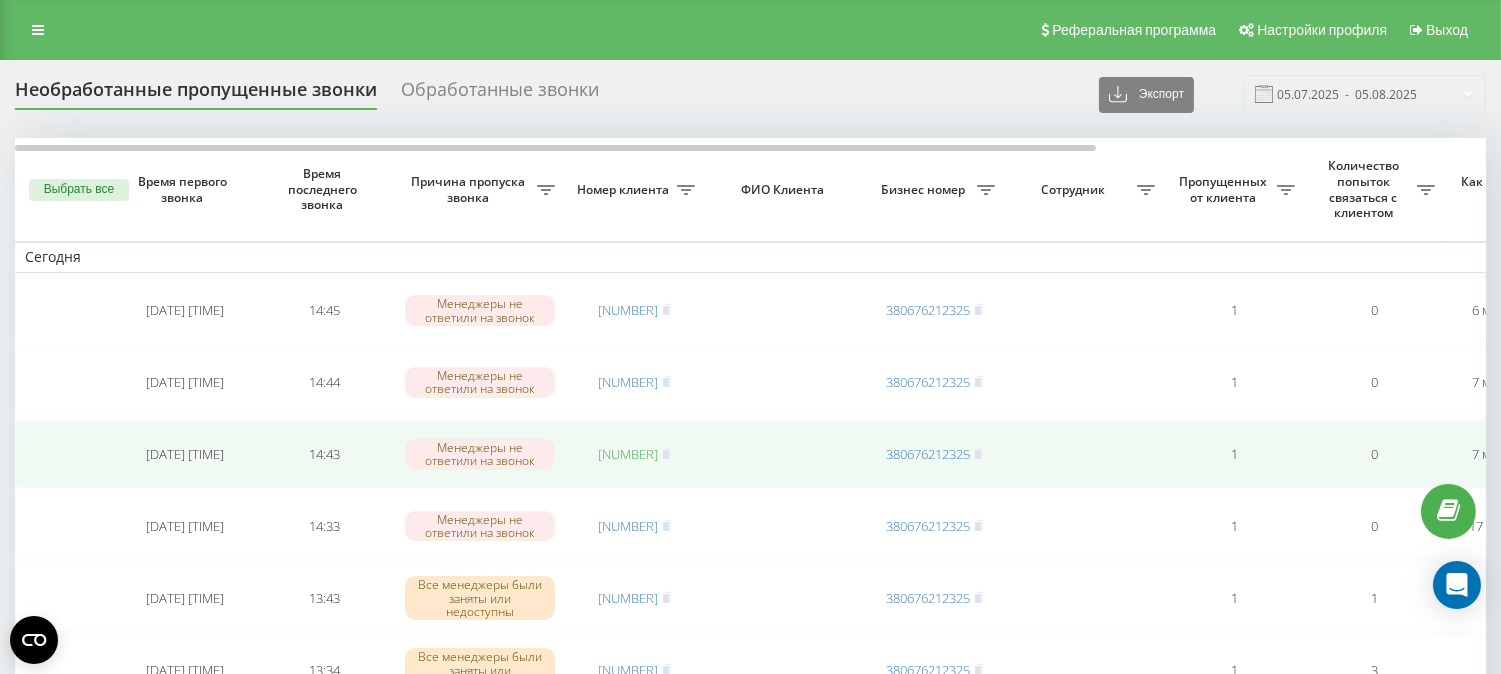 click on "[PHONE]" at bounding box center (628, 454) 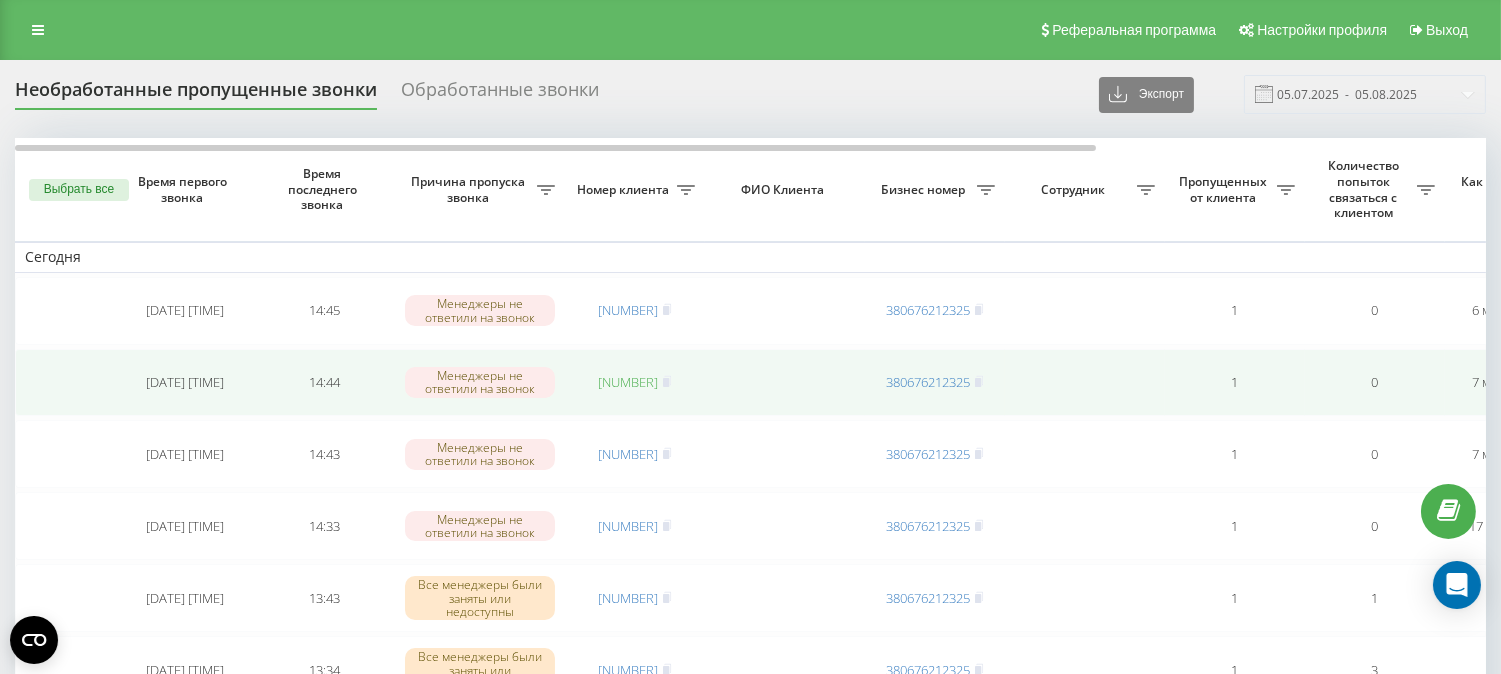 click on "380665390279" at bounding box center (628, 382) 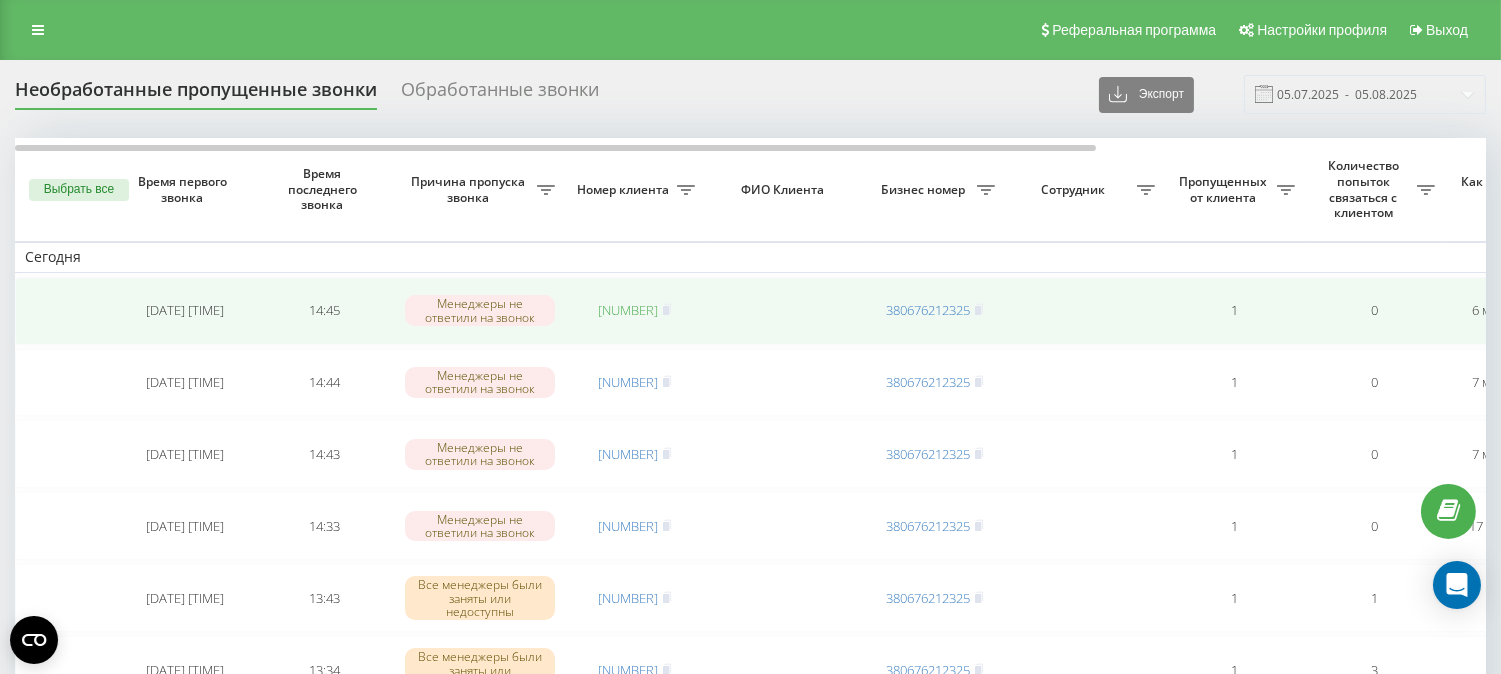 click on "380979354062" at bounding box center (628, 310) 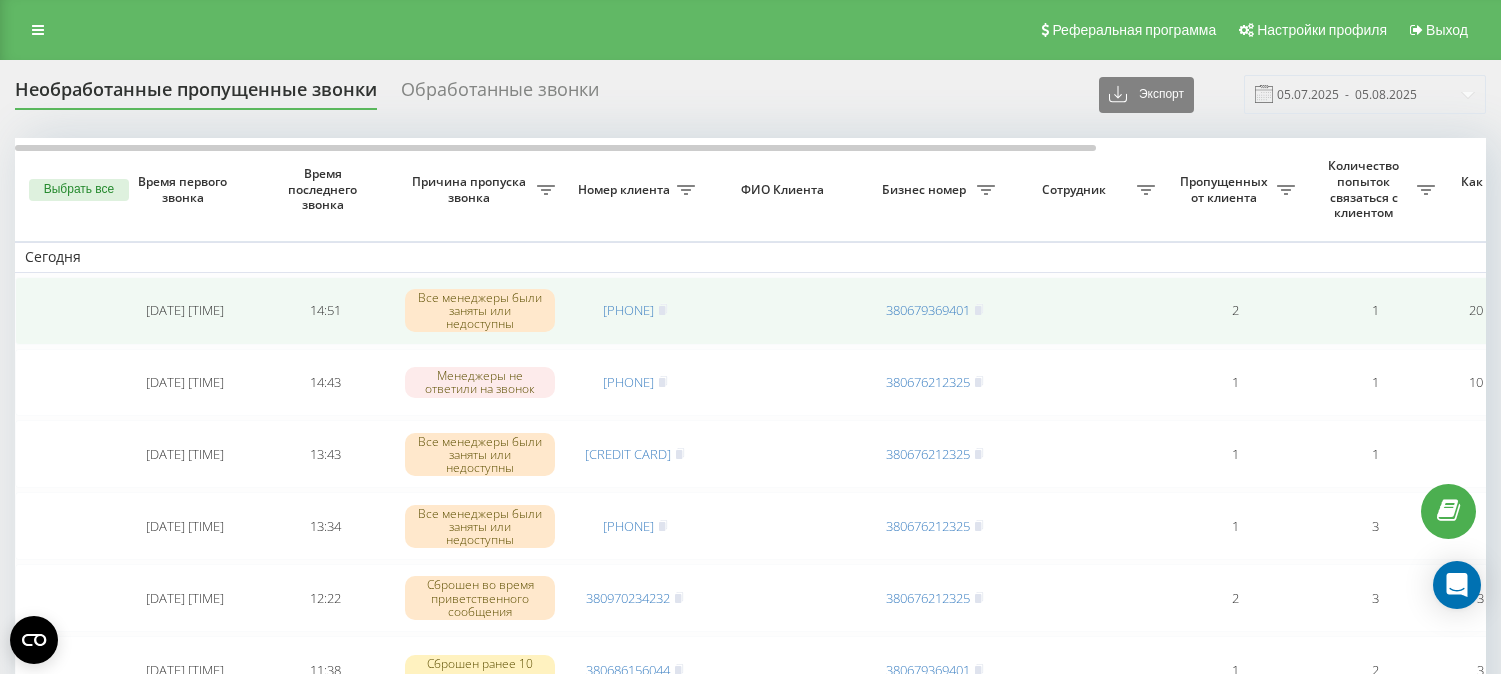 scroll, scrollTop: 0, scrollLeft: 0, axis: both 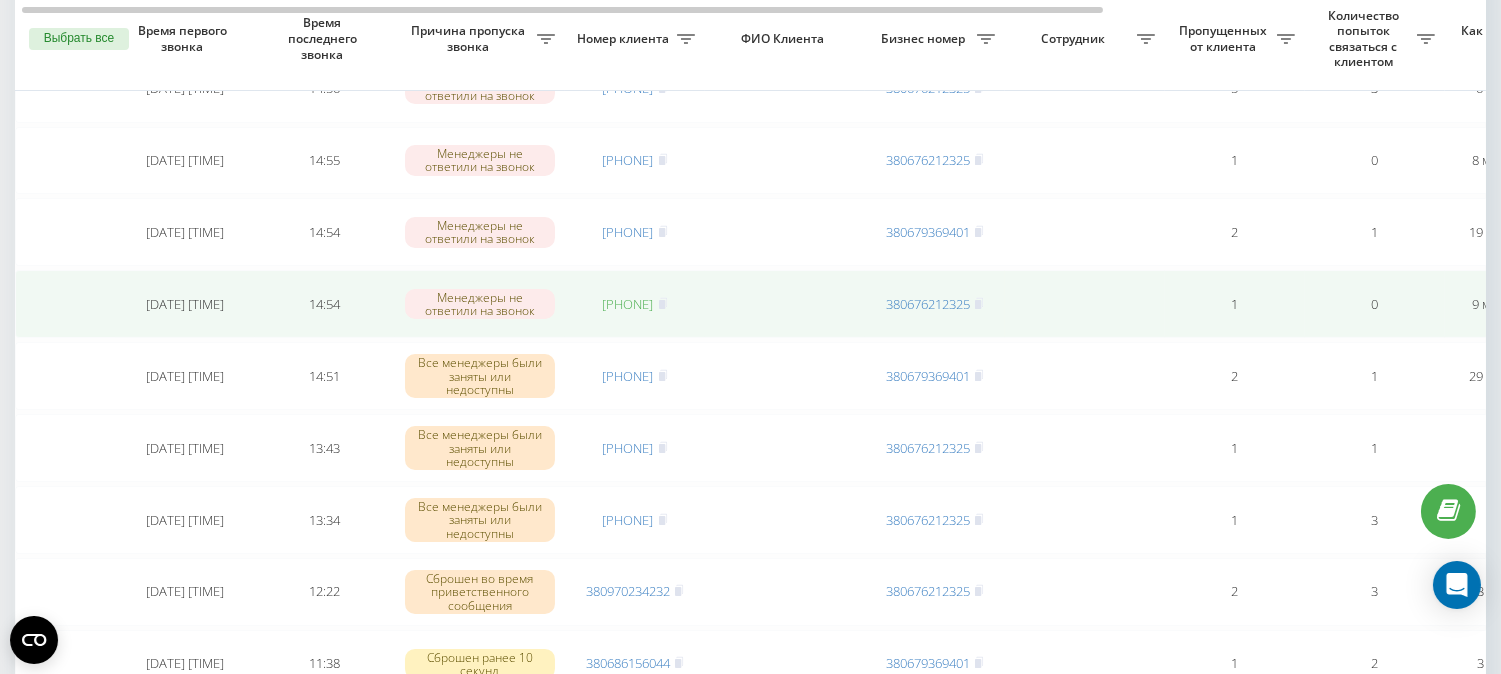 click on "380681643380" at bounding box center [628, 304] 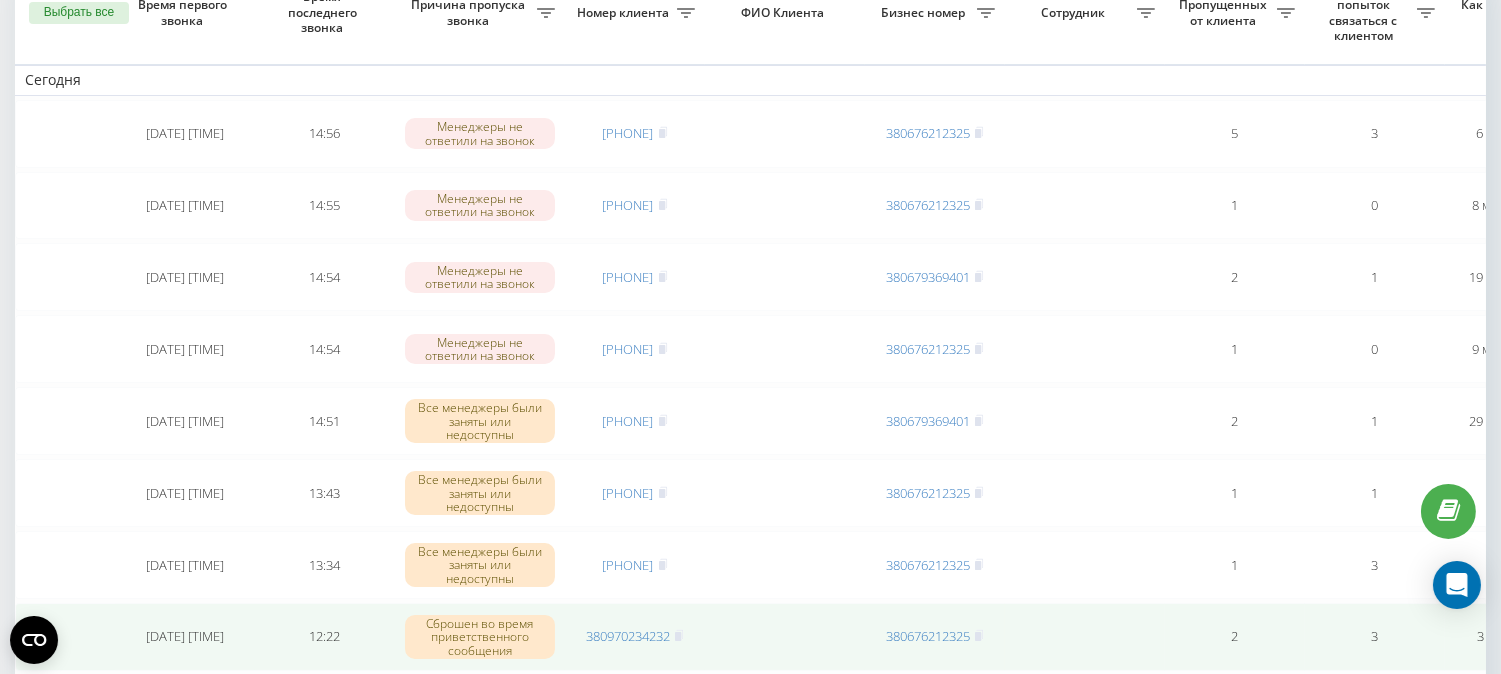 scroll, scrollTop: 111, scrollLeft: 0, axis: vertical 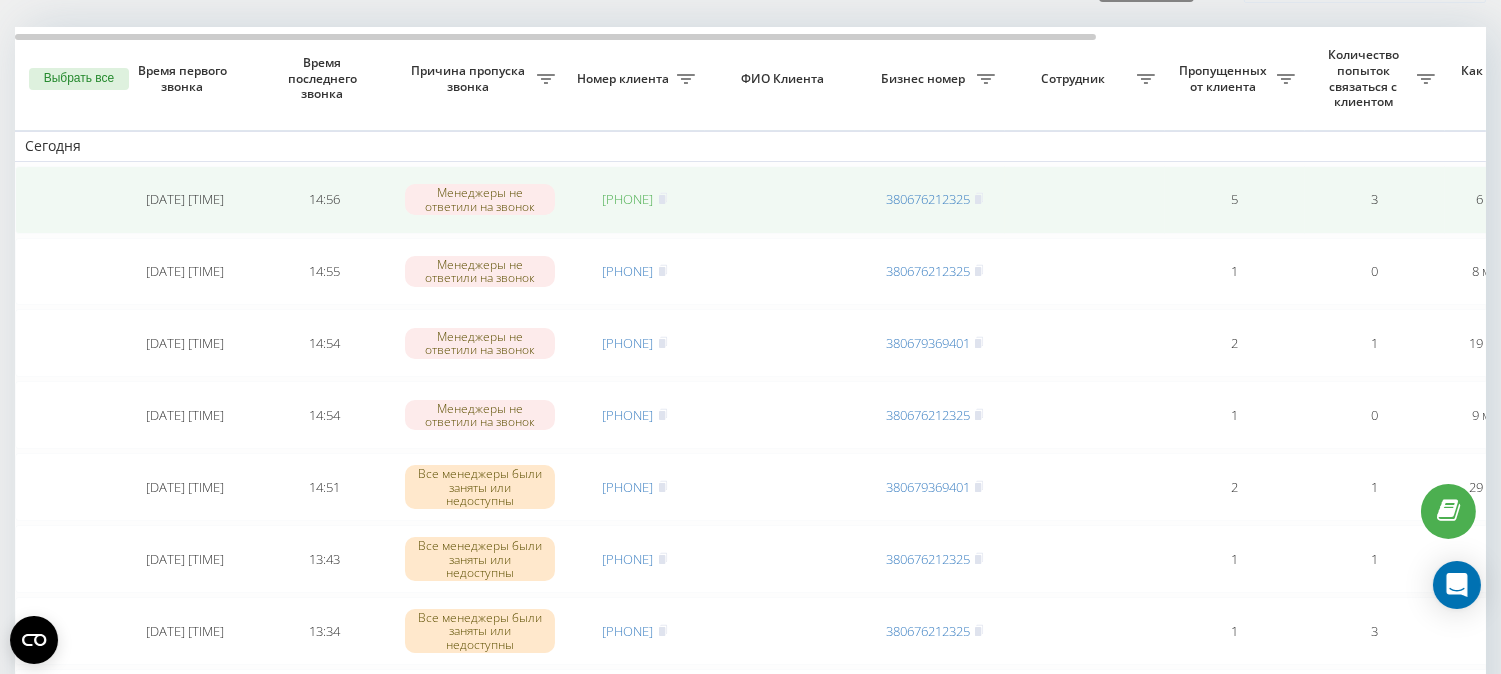 click on "380936733191" at bounding box center (628, 199) 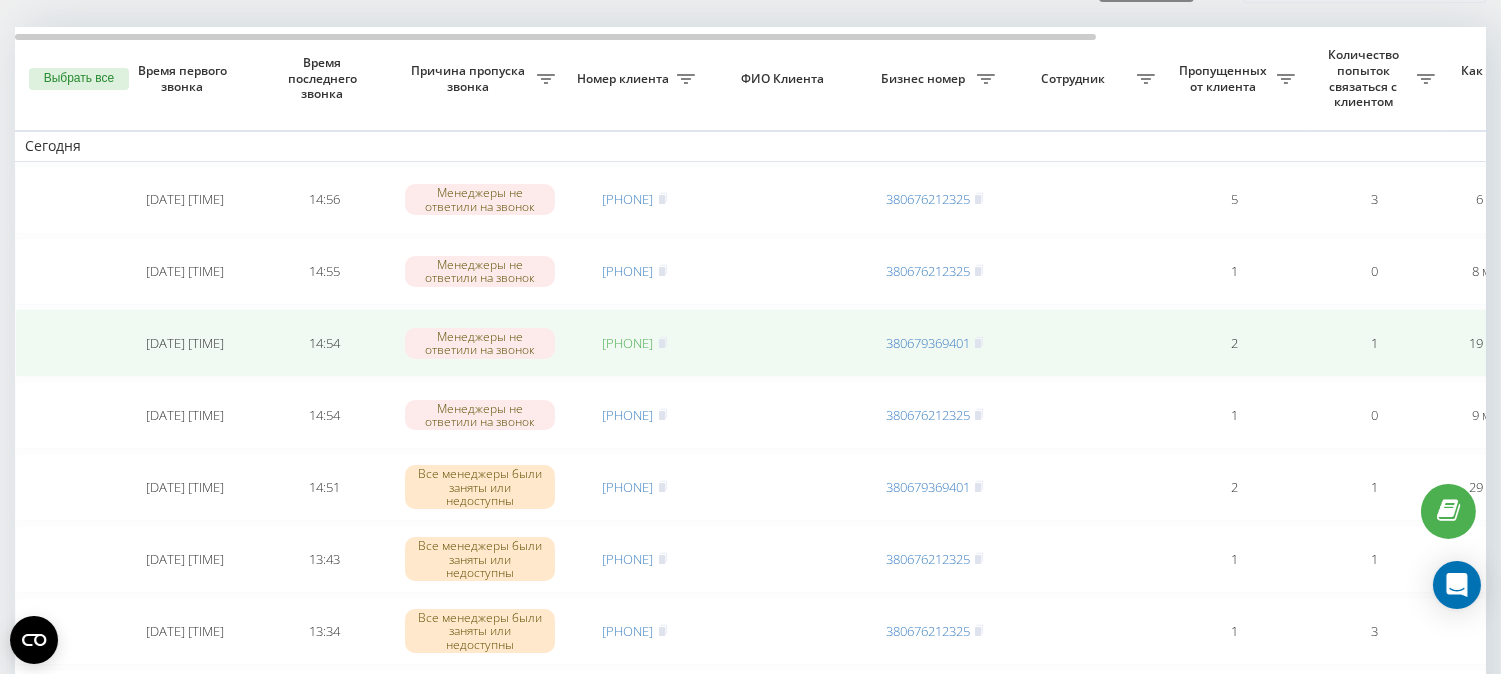 click on "380676596563" at bounding box center (628, 343) 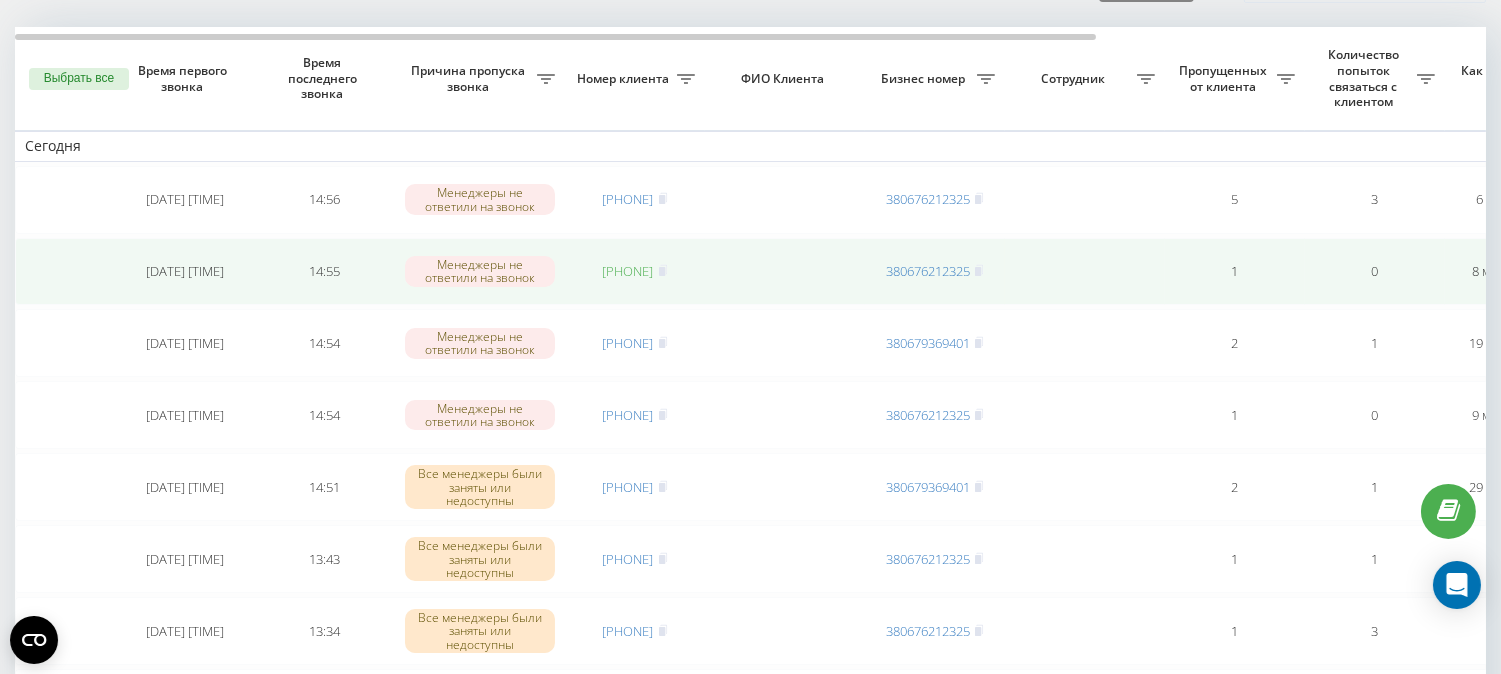 click on "380965811291" at bounding box center (628, 271) 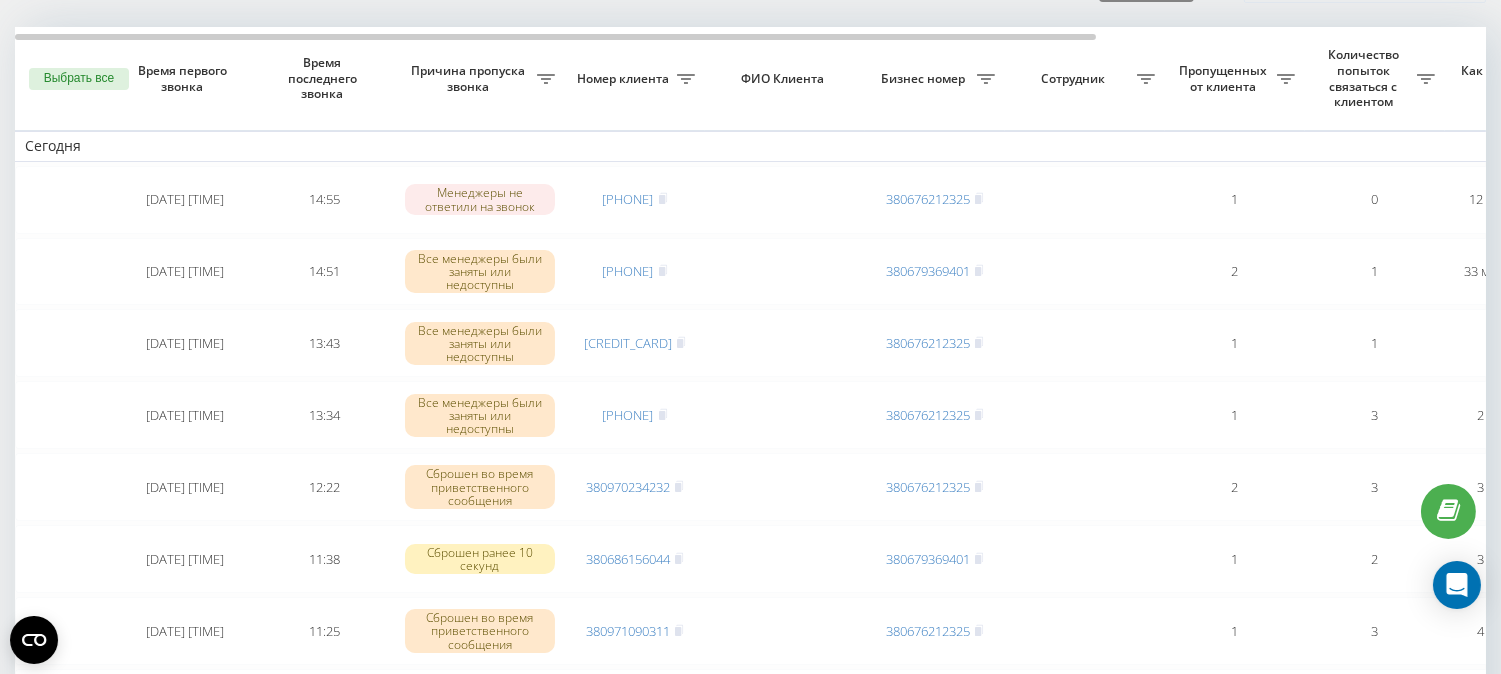 scroll, scrollTop: 111, scrollLeft: 0, axis: vertical 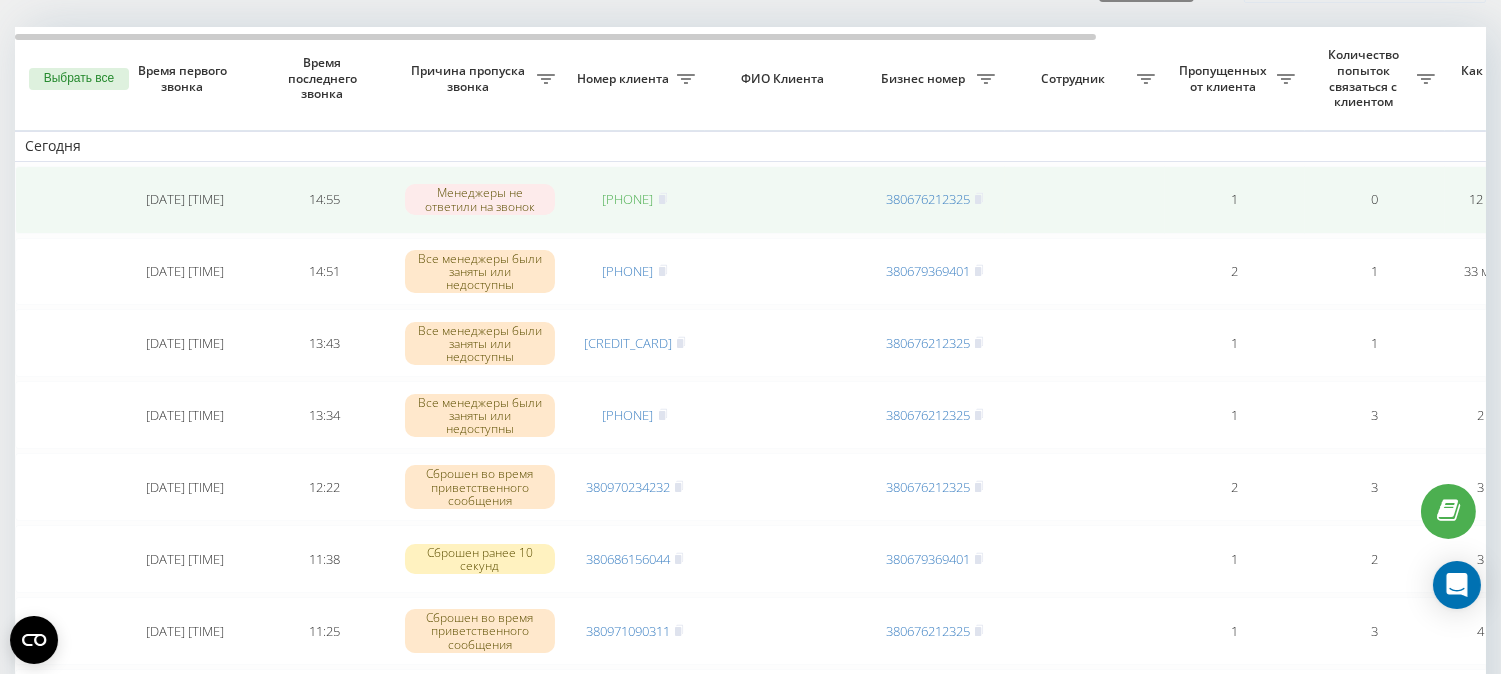click on "[PHONE]" at bounding box center (628, 199) 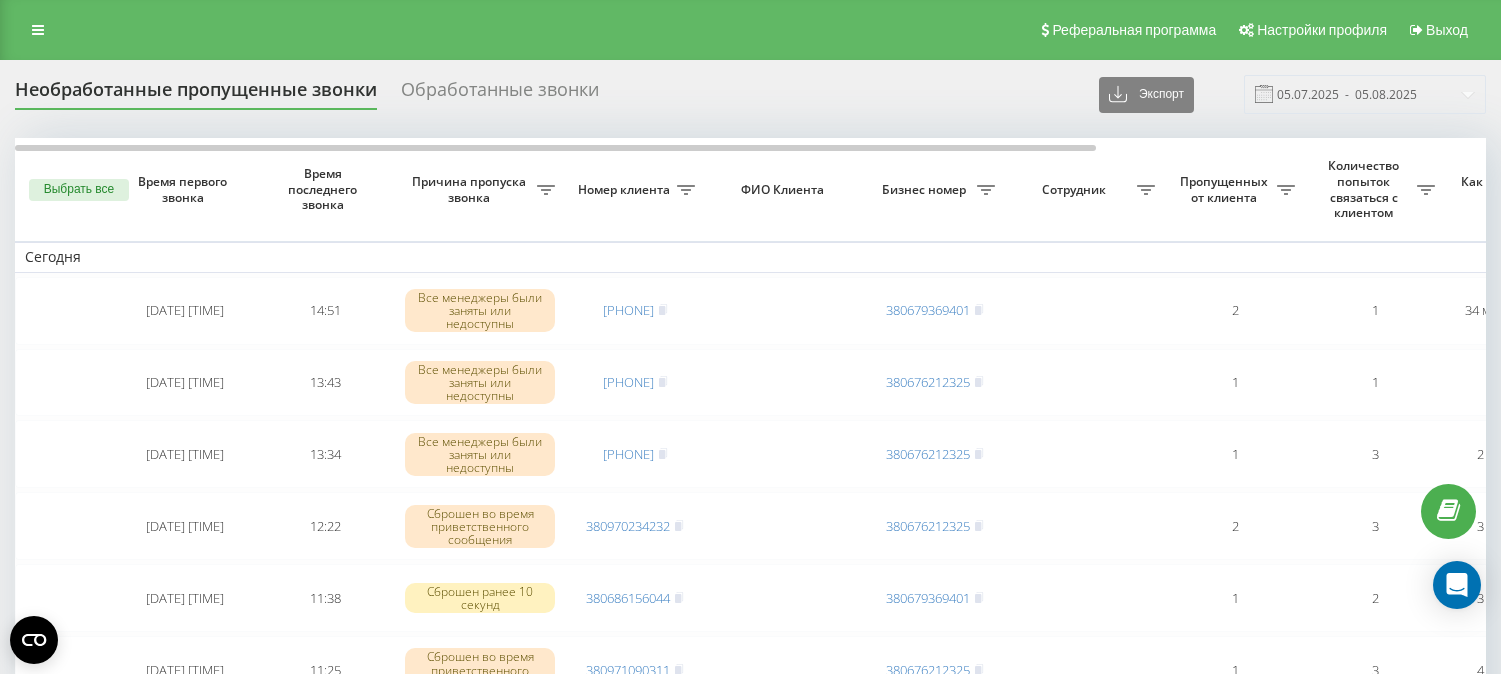 scroll, scrollTop: 111, scrollLeft: 0, axis: vertical 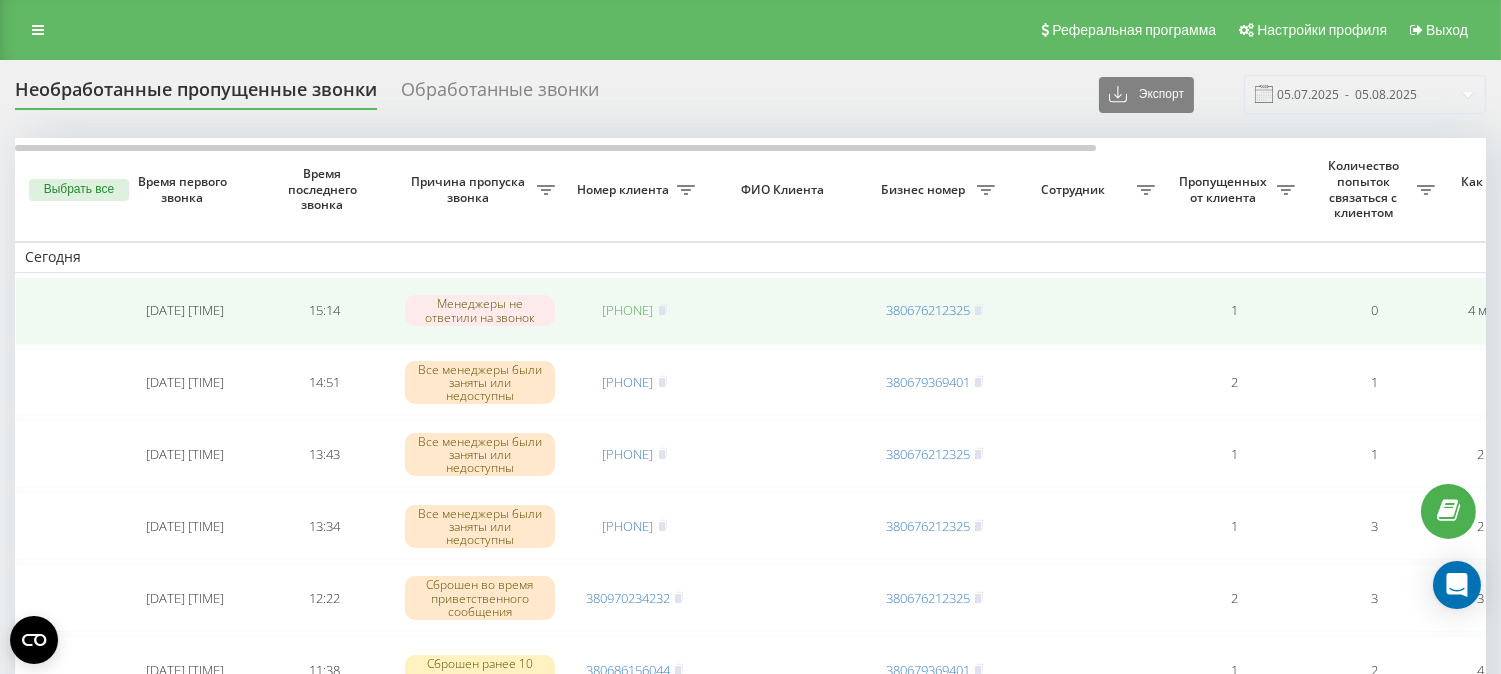 click on "380666924368" at bounding box center (628, 310) 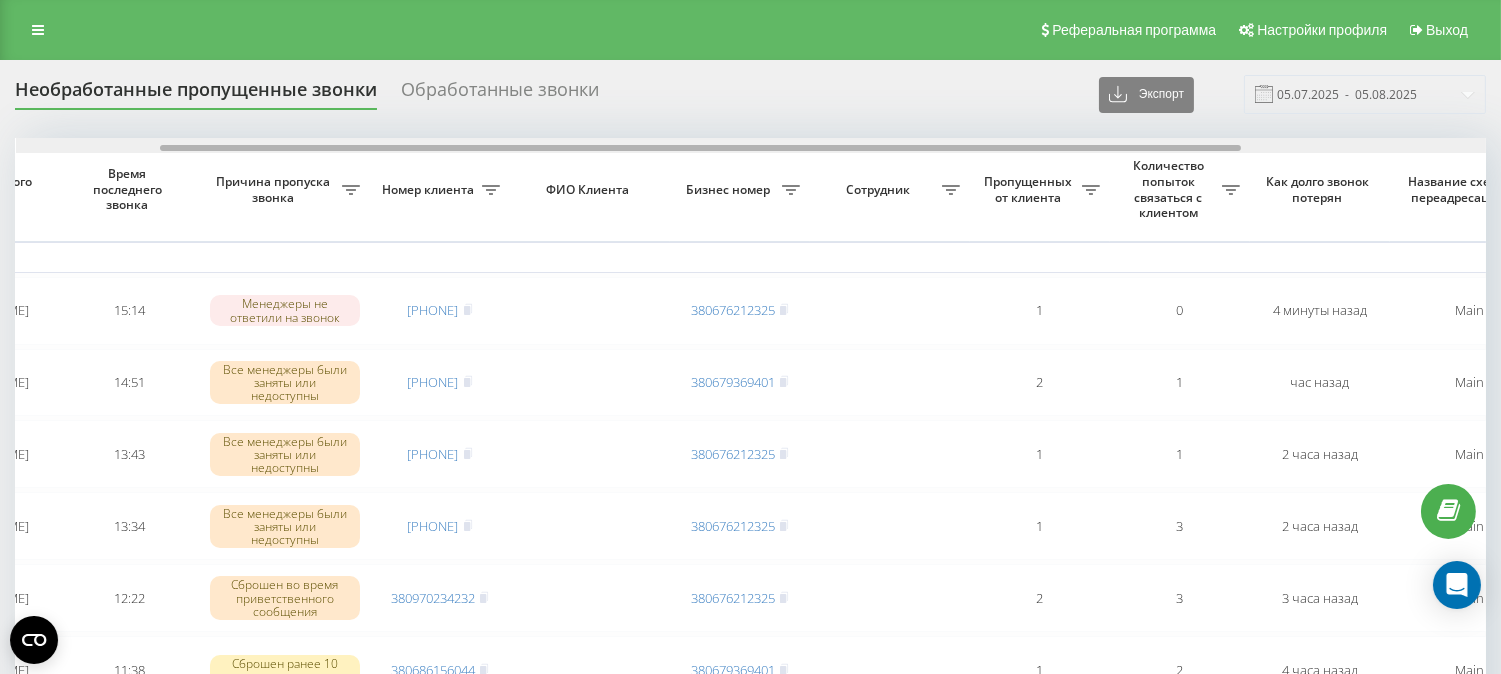 scroll, scrollTop: 0, scrollLeft: 0, axis: both 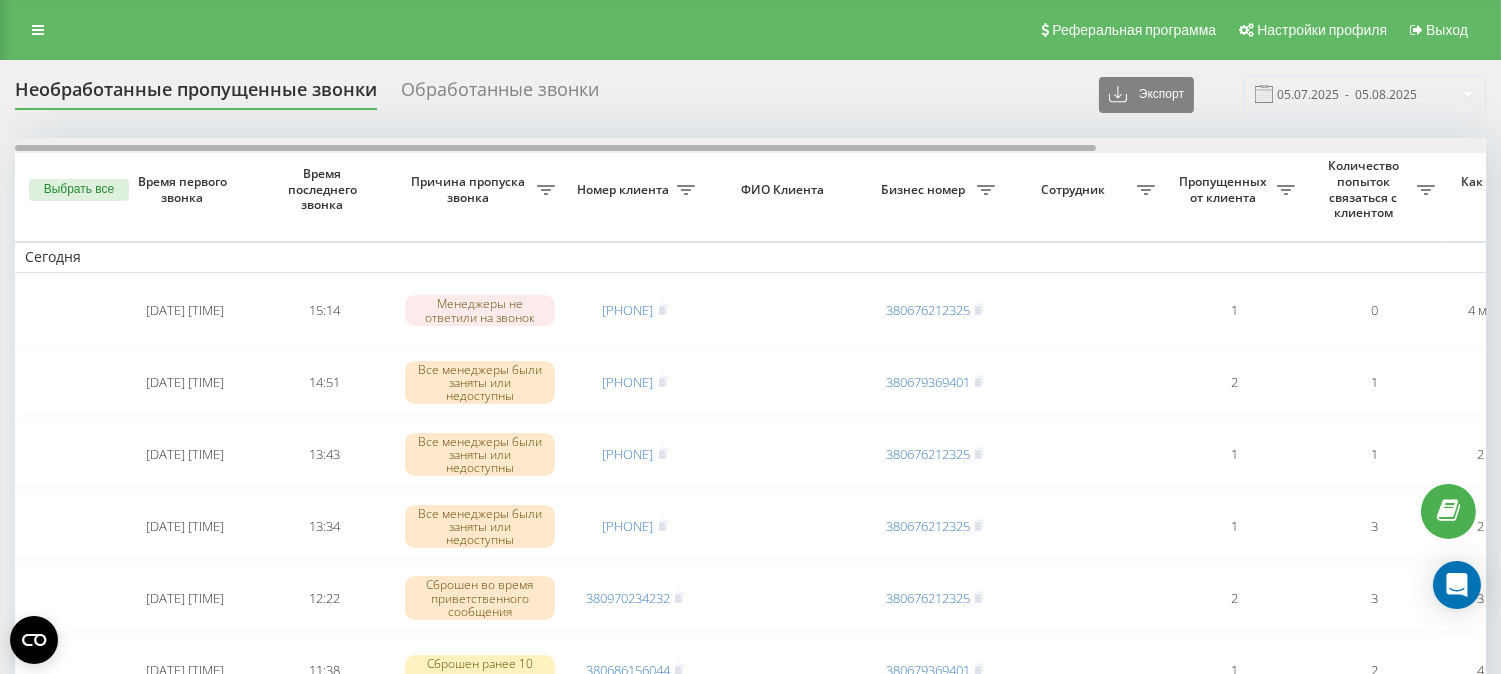 drag, startPoint x: 1088, startPoint y: 146, endPoint x: 891, endPoint y: 202, distance: 204.80478 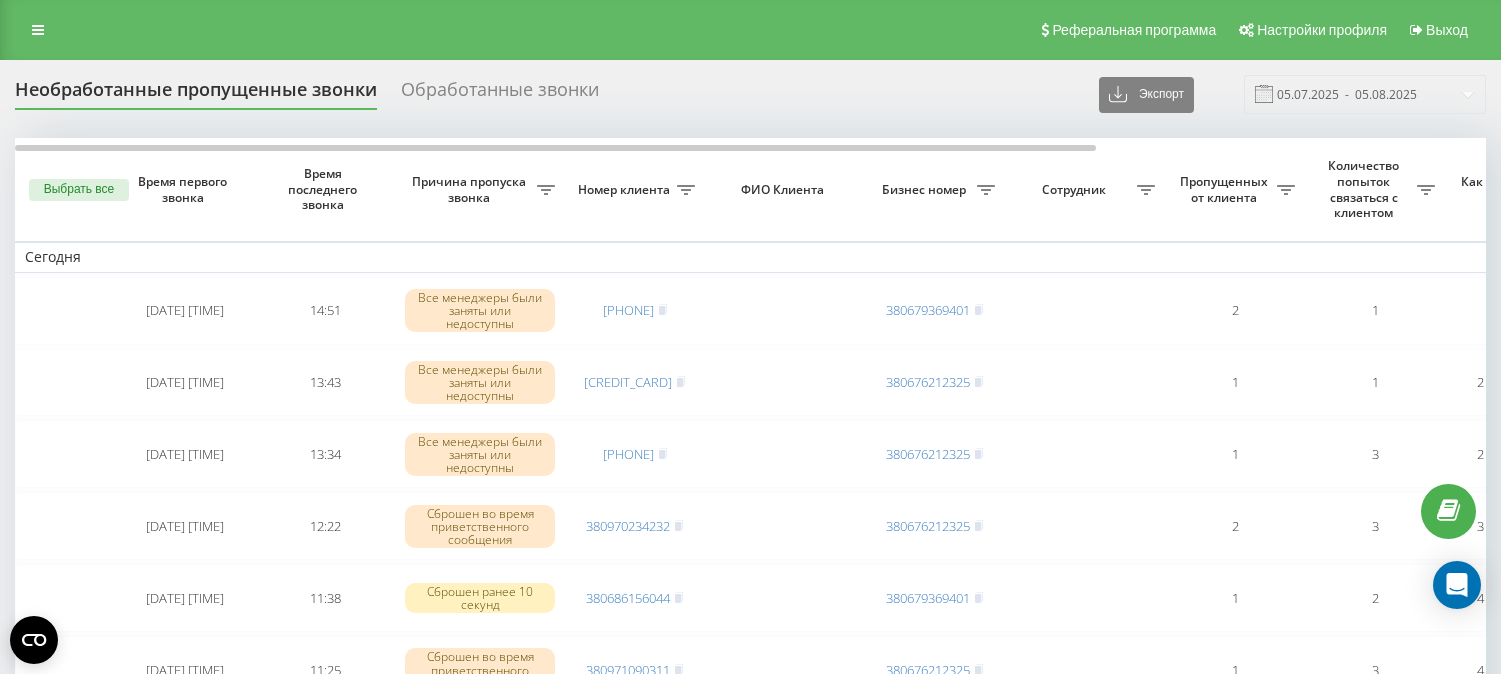 scroll, scrollTop: 0, scrollLeft: 0, axis: both 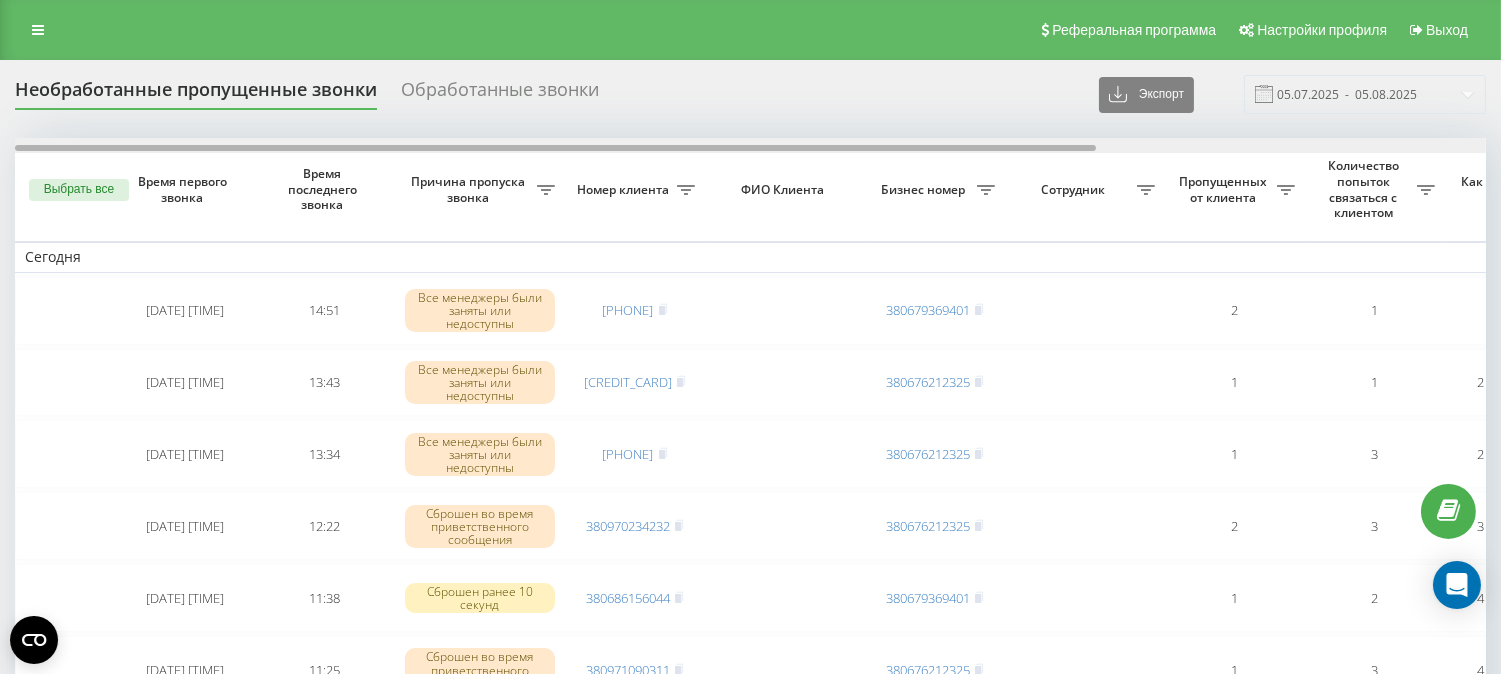 drag, startPoint x: 862, startPoint y: 145, endPoint x: 756, endPoint y: 180, distance: 111.62885 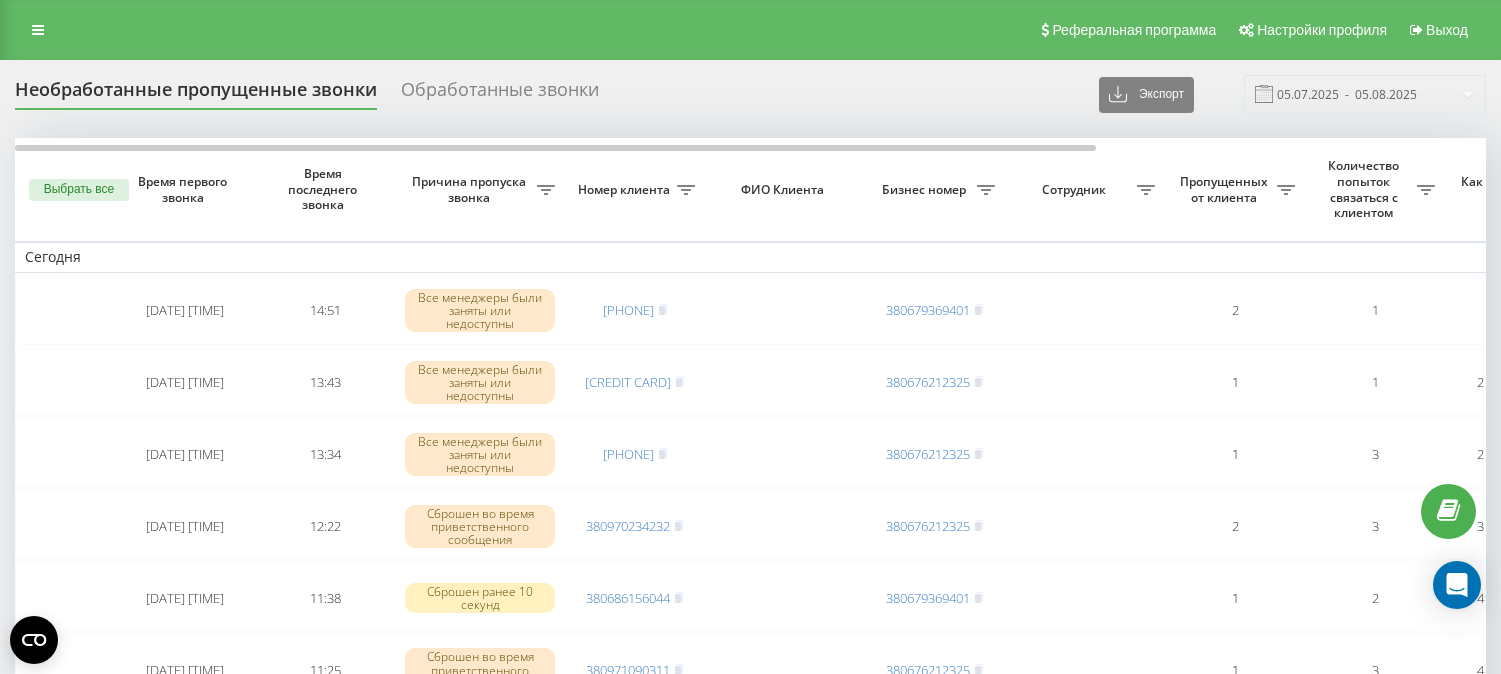 scroll, scrollTop: 0, scrollLeft: 0, axis: both 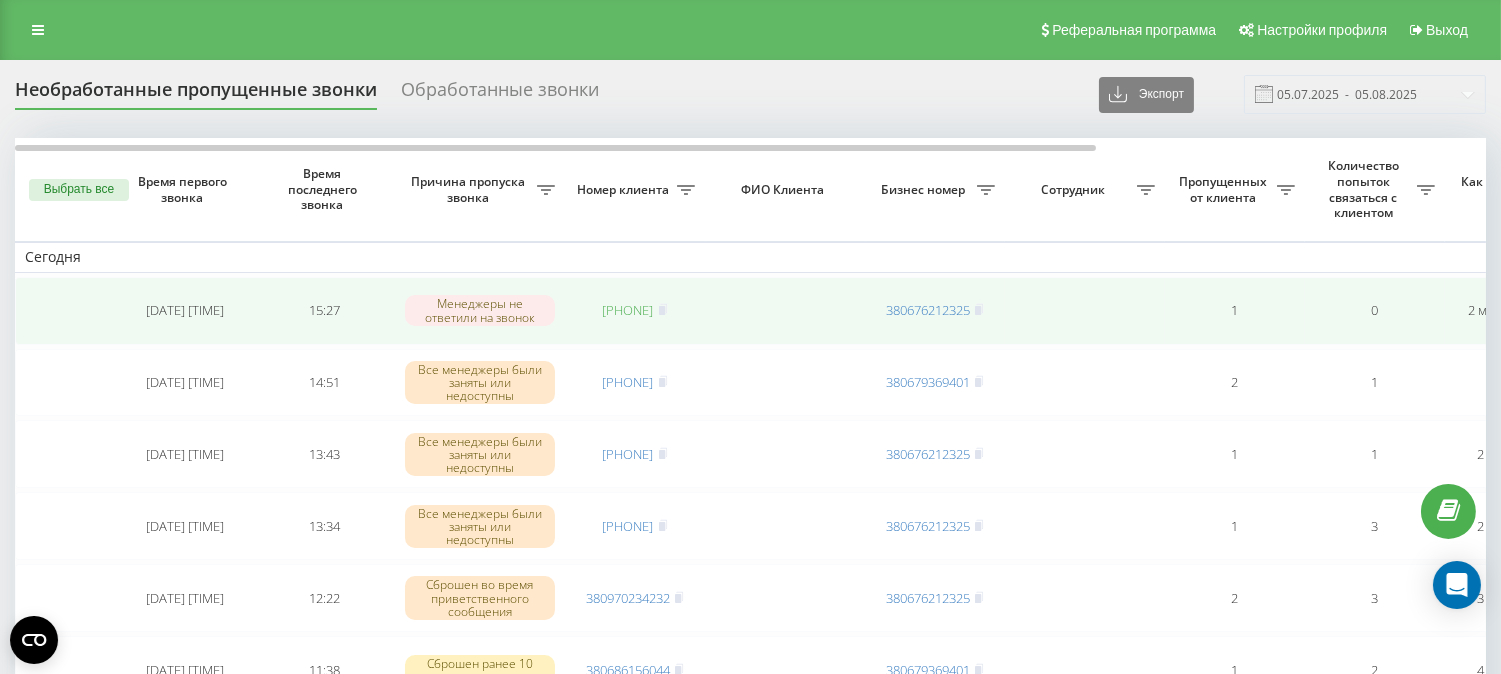 click on "380969995417" at bounding box center (628, 310) 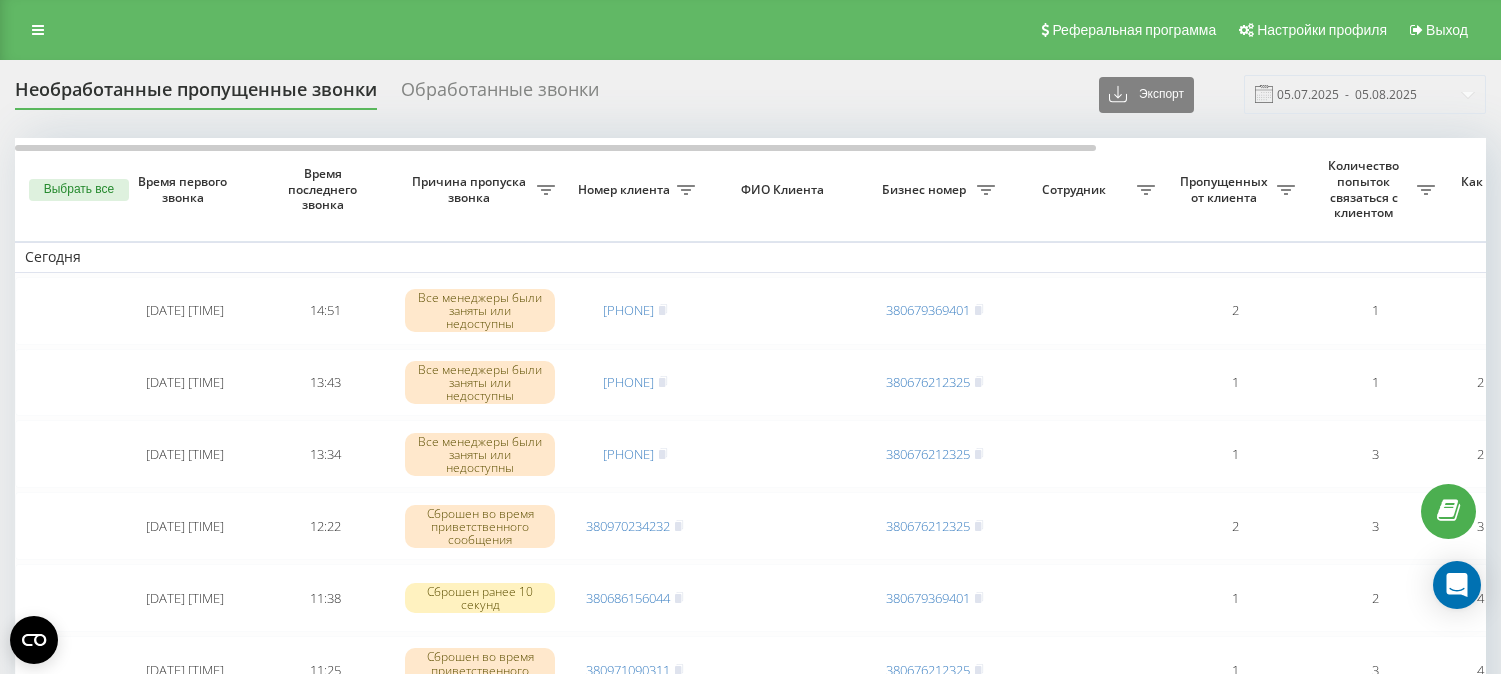 scroll, scrollTop: 0, scrollLeft: 0, axis: both 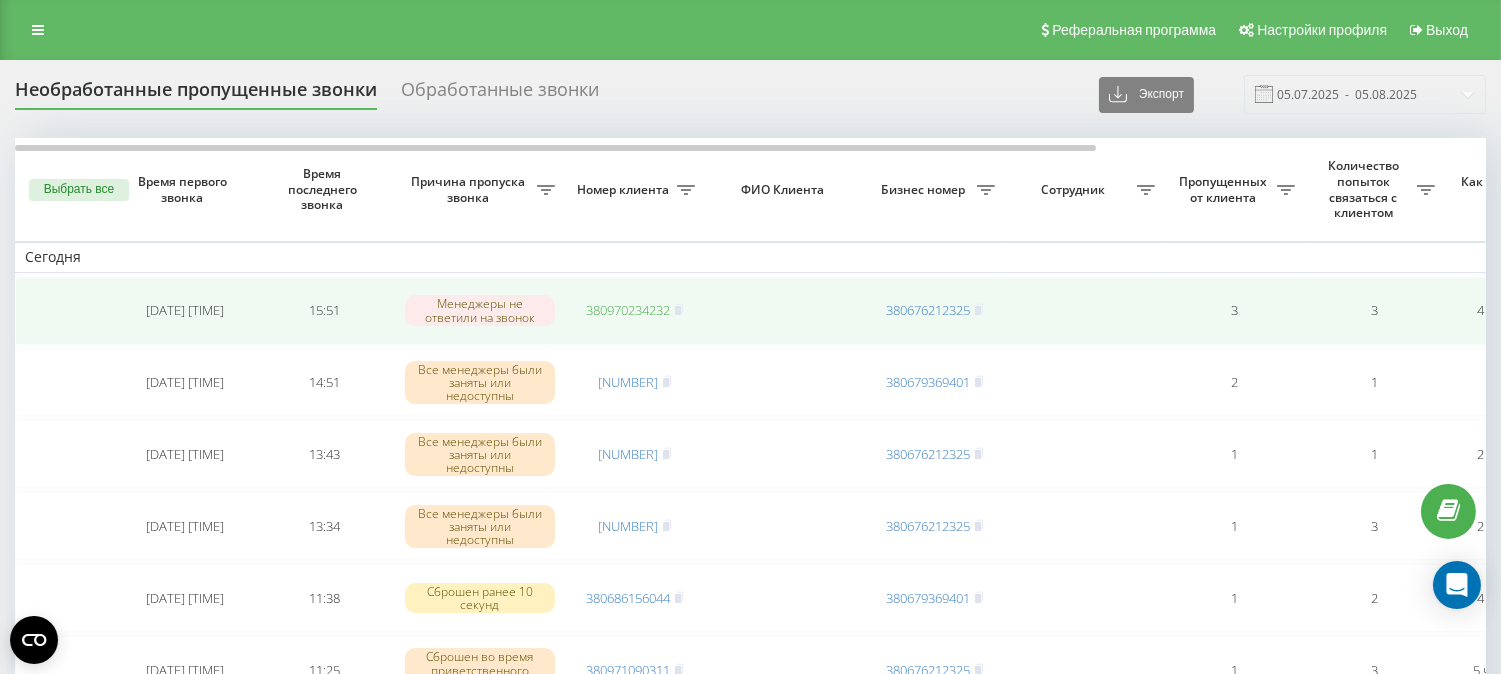 click on "380970234232" at bounding box center (628, 310) 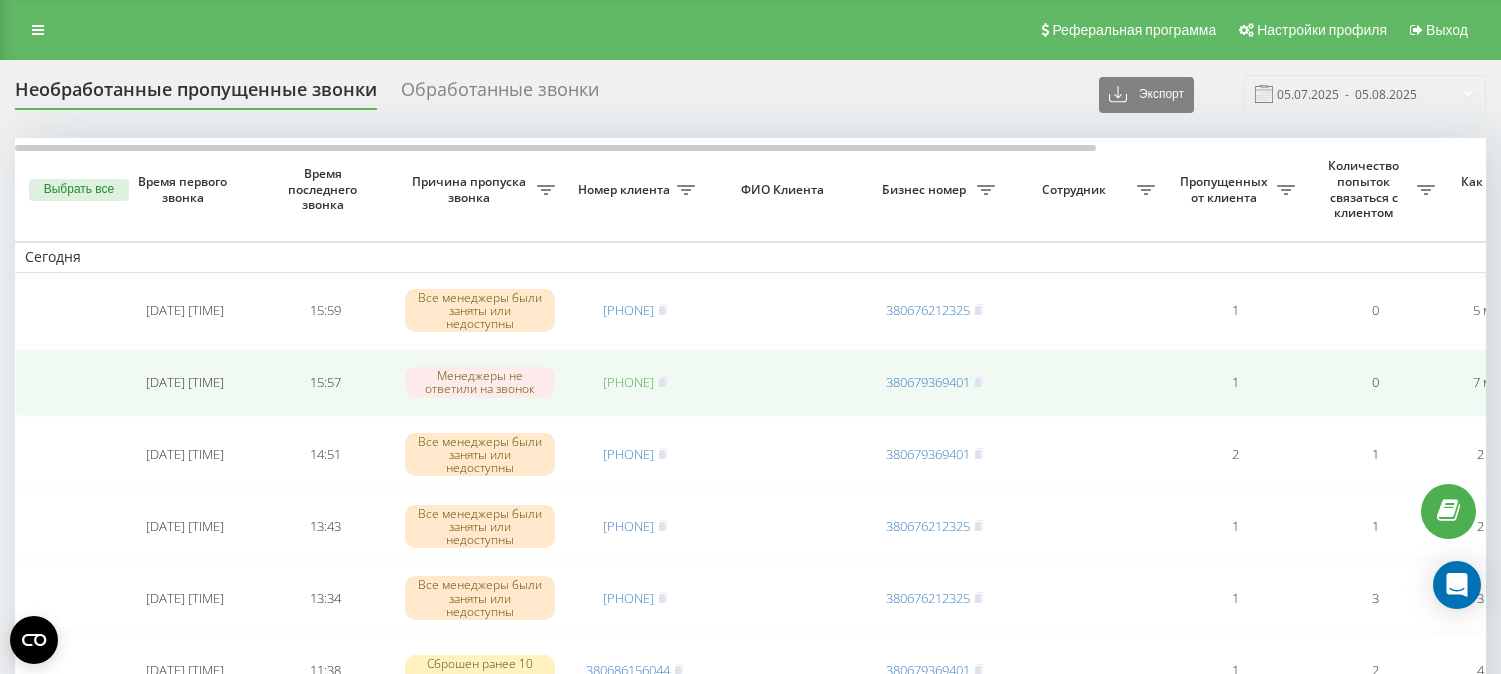 scroll, scrollTop: 0, scrollLeft: 0, axis: both 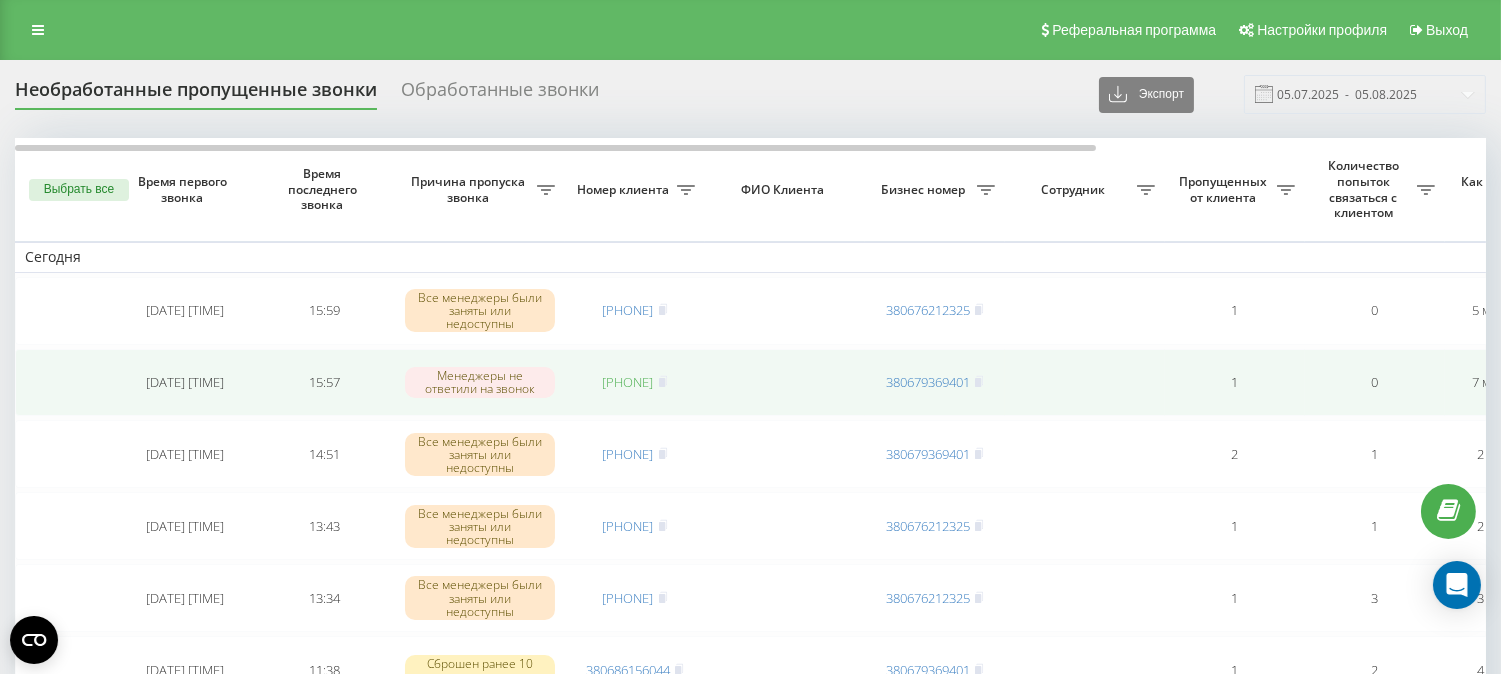 click on "380676596563" at bounding box center [628, 382] 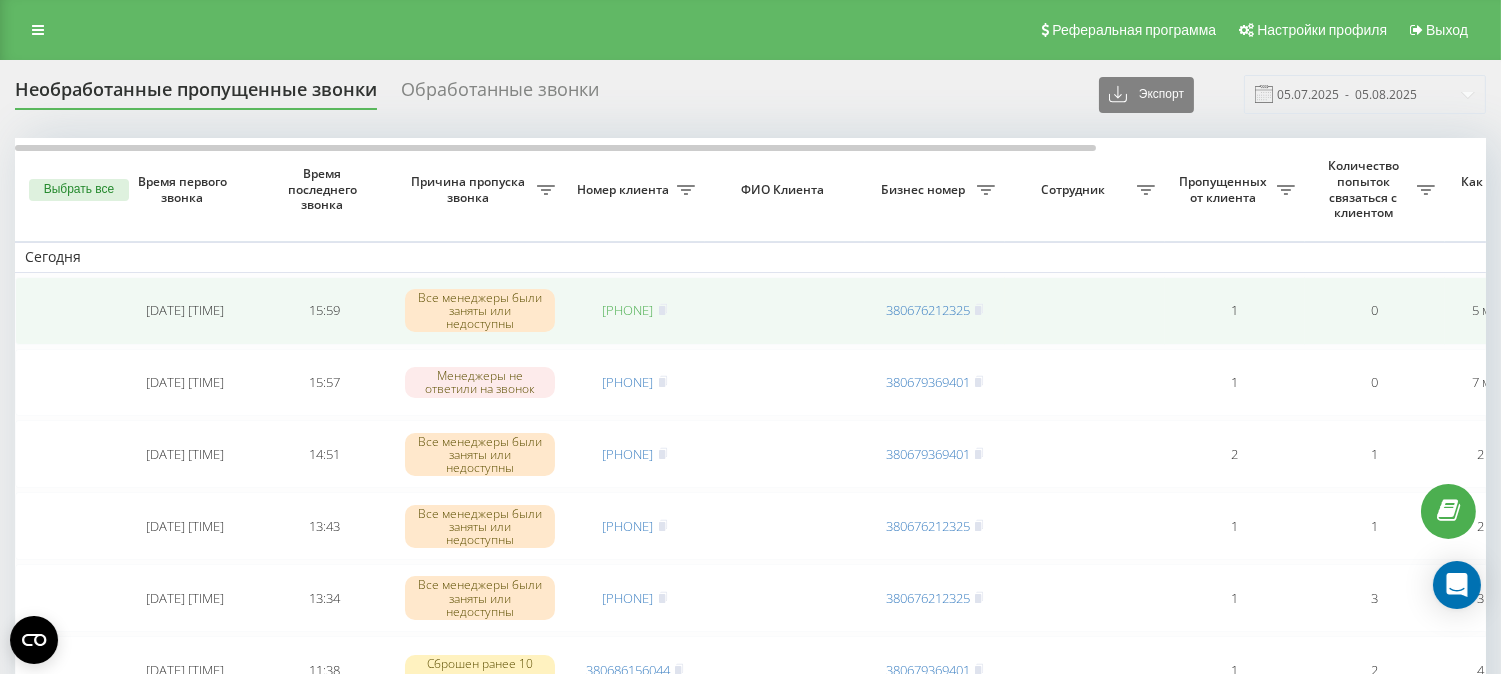 click on "380676619600" at bounding box center [628, 310] 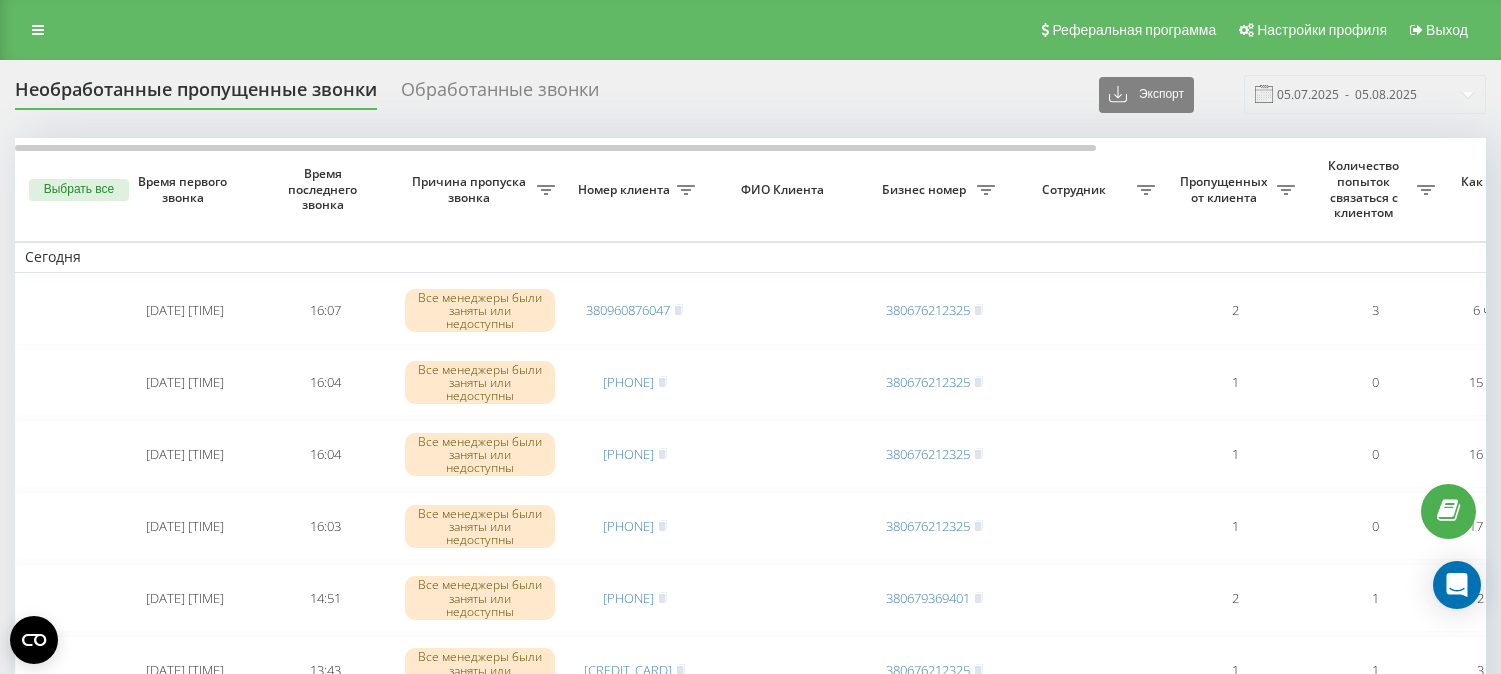 scroll, scrollTop: 0, scrollLeft: 0, axis: both 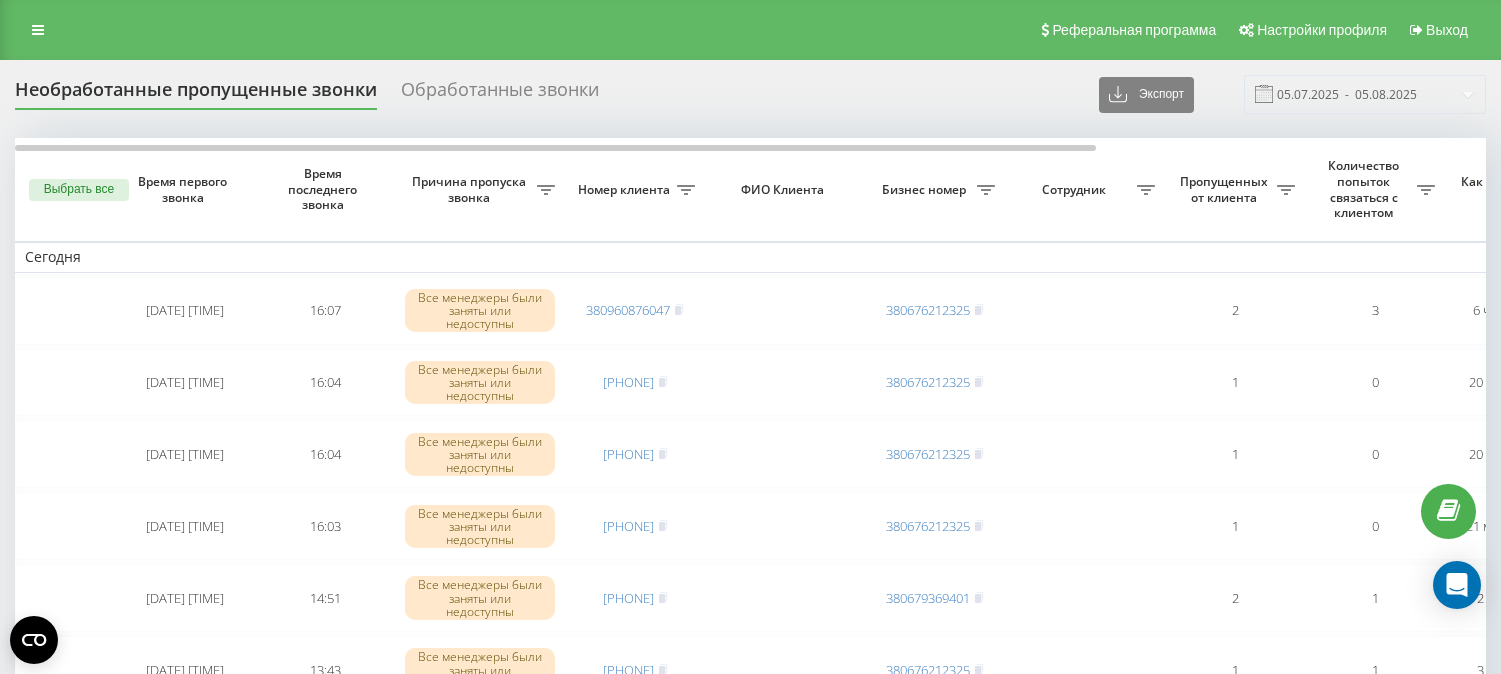 click on "[PHONE]" at bounding box center [628, 526] 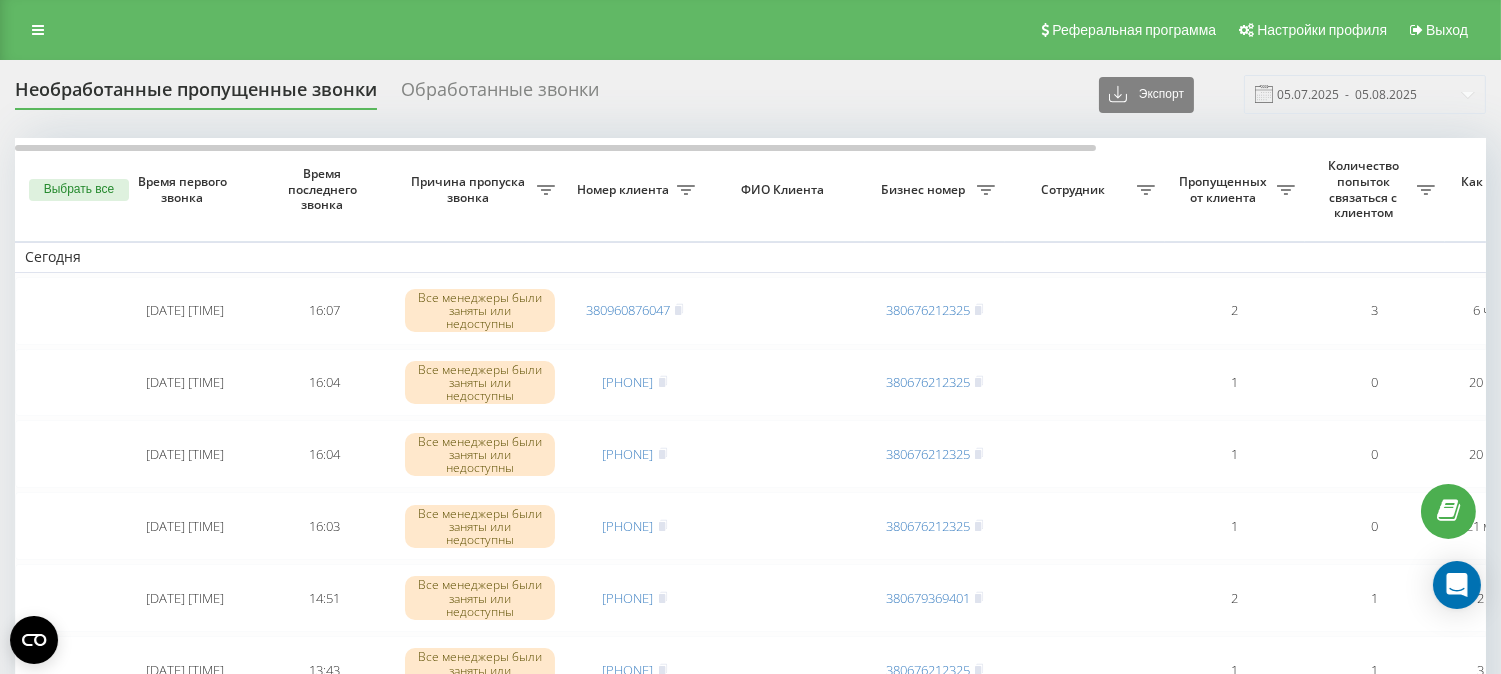 scroll, scrollTop: 0, scrollLeft: 0, axis: both 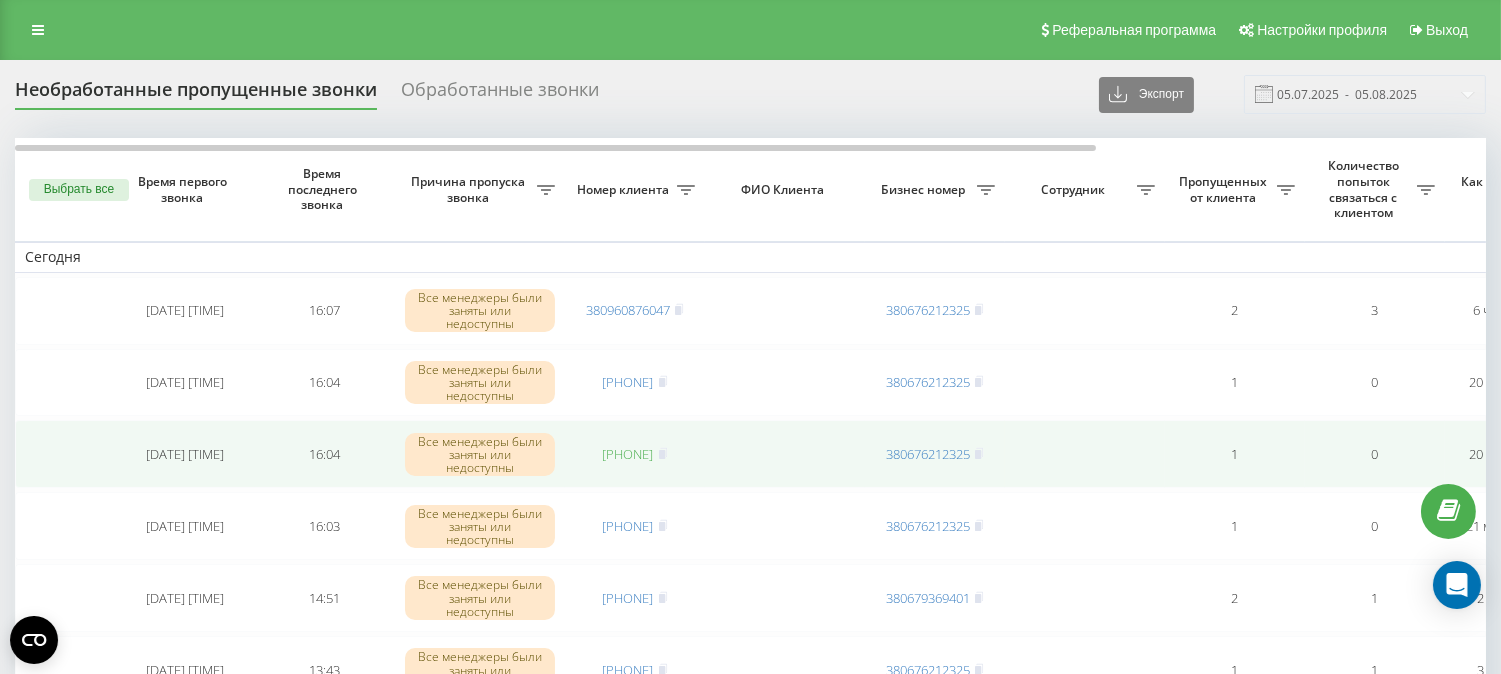 click on "380680513037" at bounding box center (628, 454) 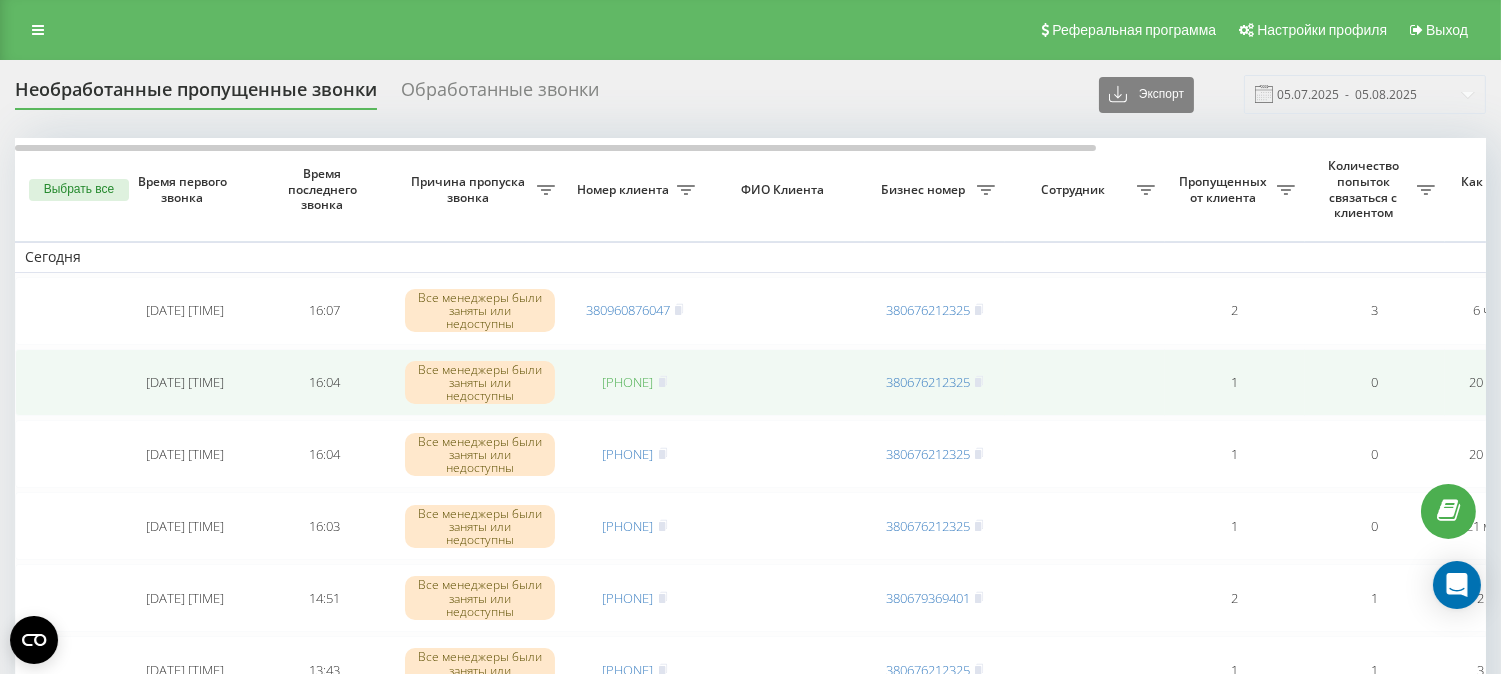 click on "380989056643" at bounding box center (628, 382) 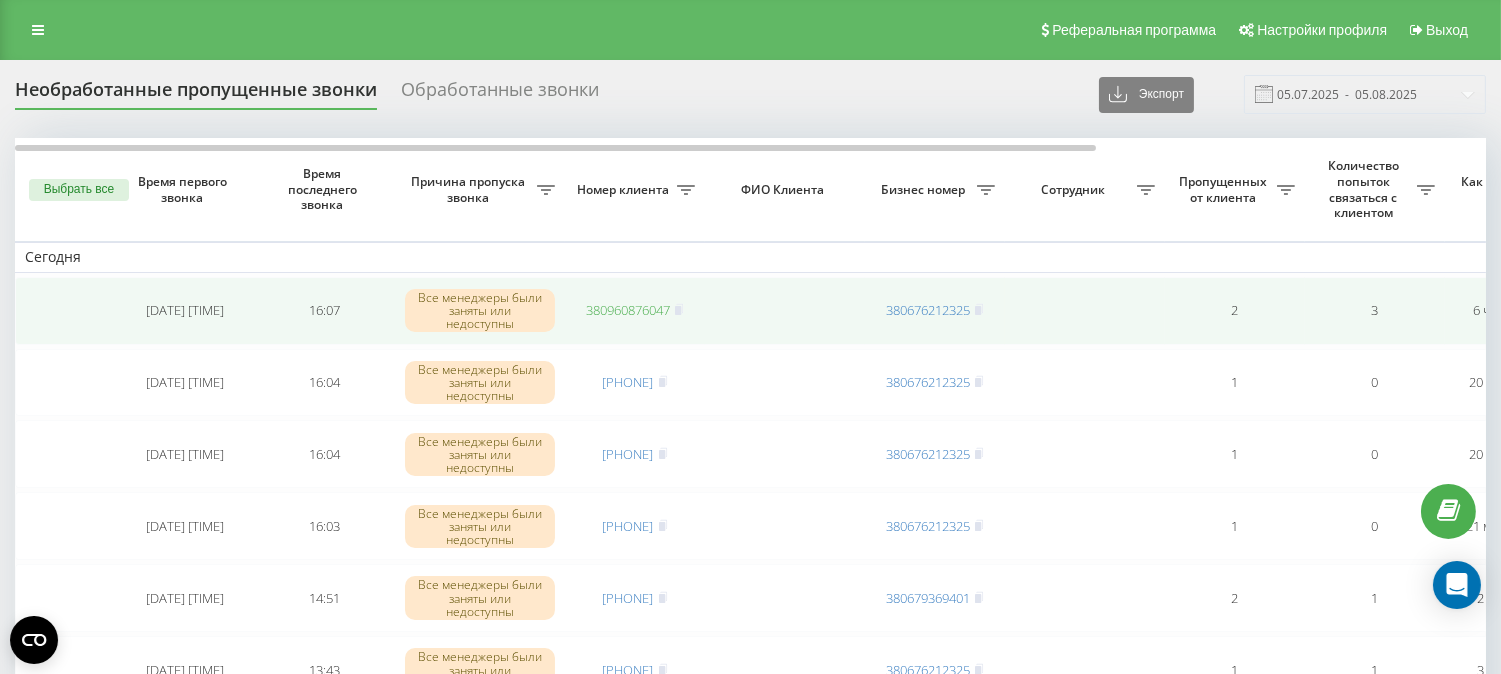 click on "380960876047" at bounding box center [628, 310] 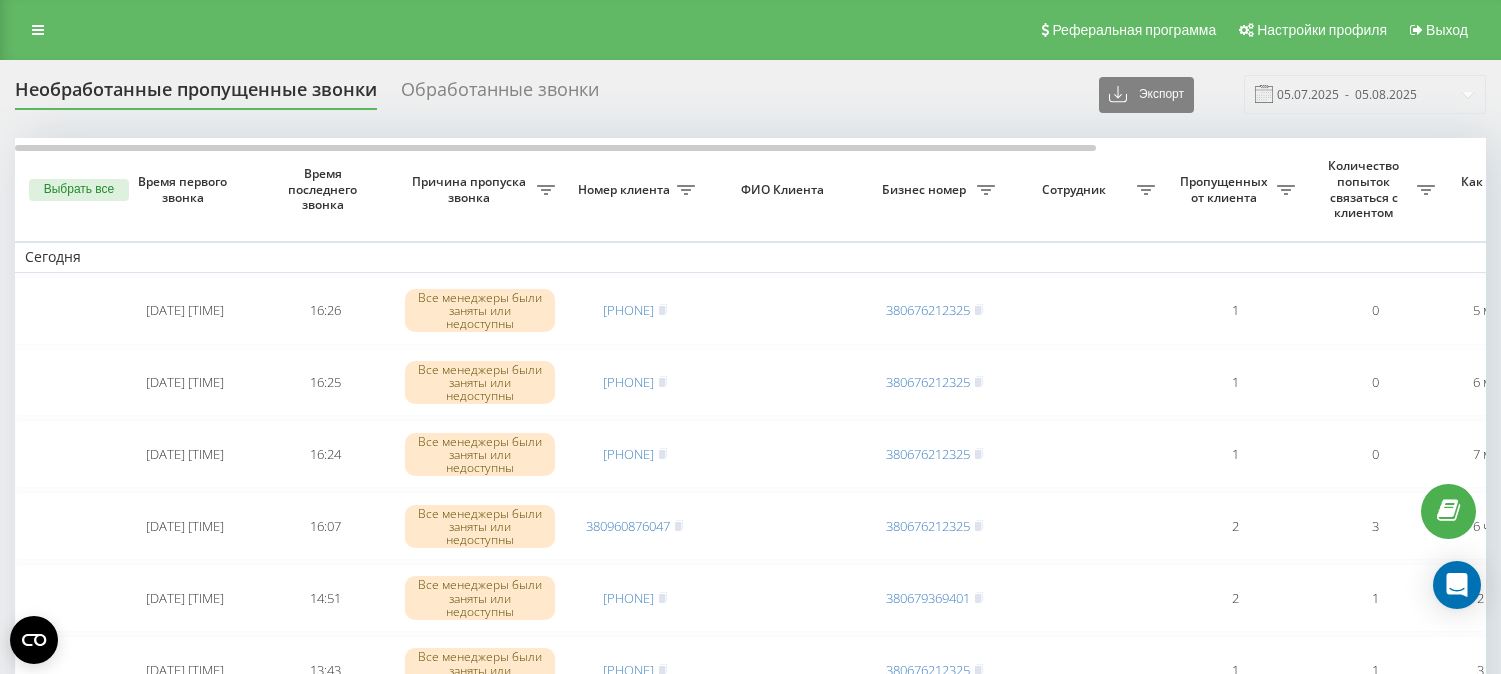 scroll, scrollTop: 0, scrollLeft: 0, axis: both 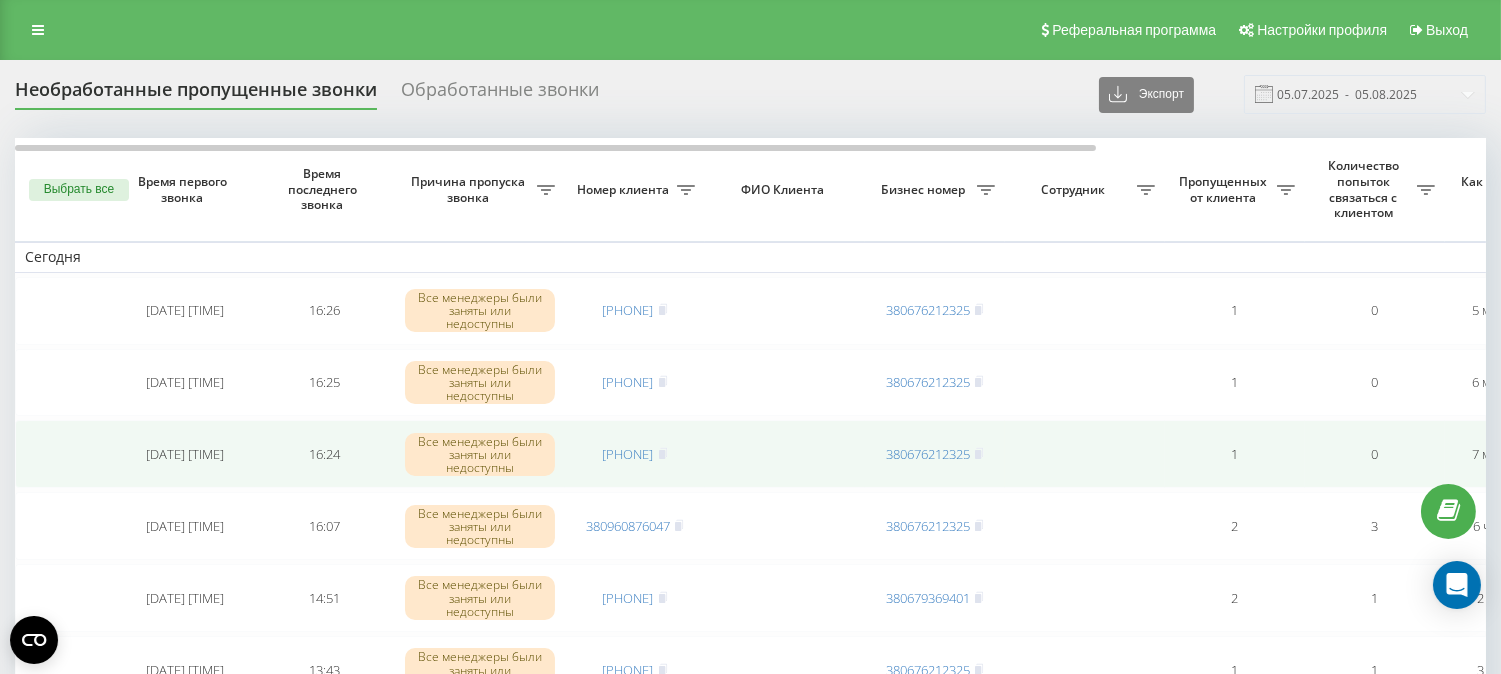 click on "[PHONE]" at bounding box center (635, 454) 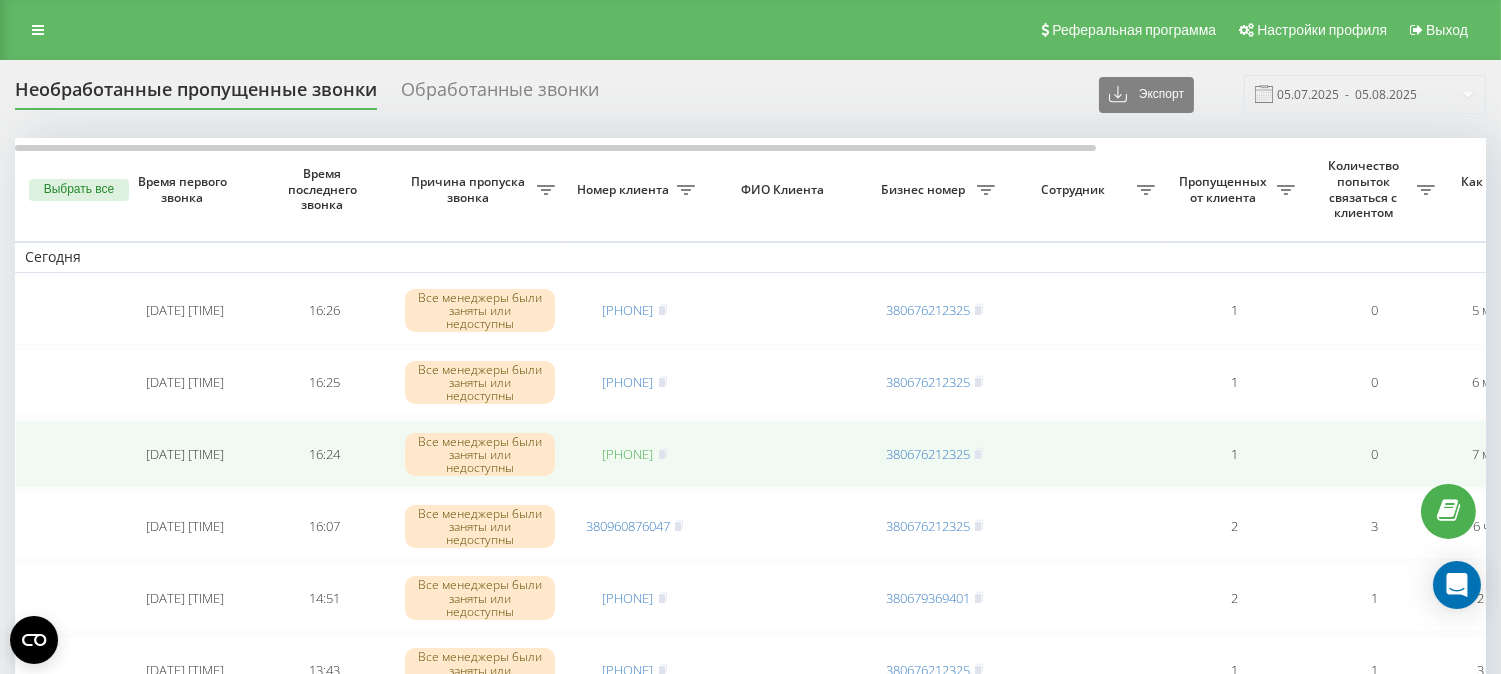click on "[PHONE]" at bounding box center [628, 454] 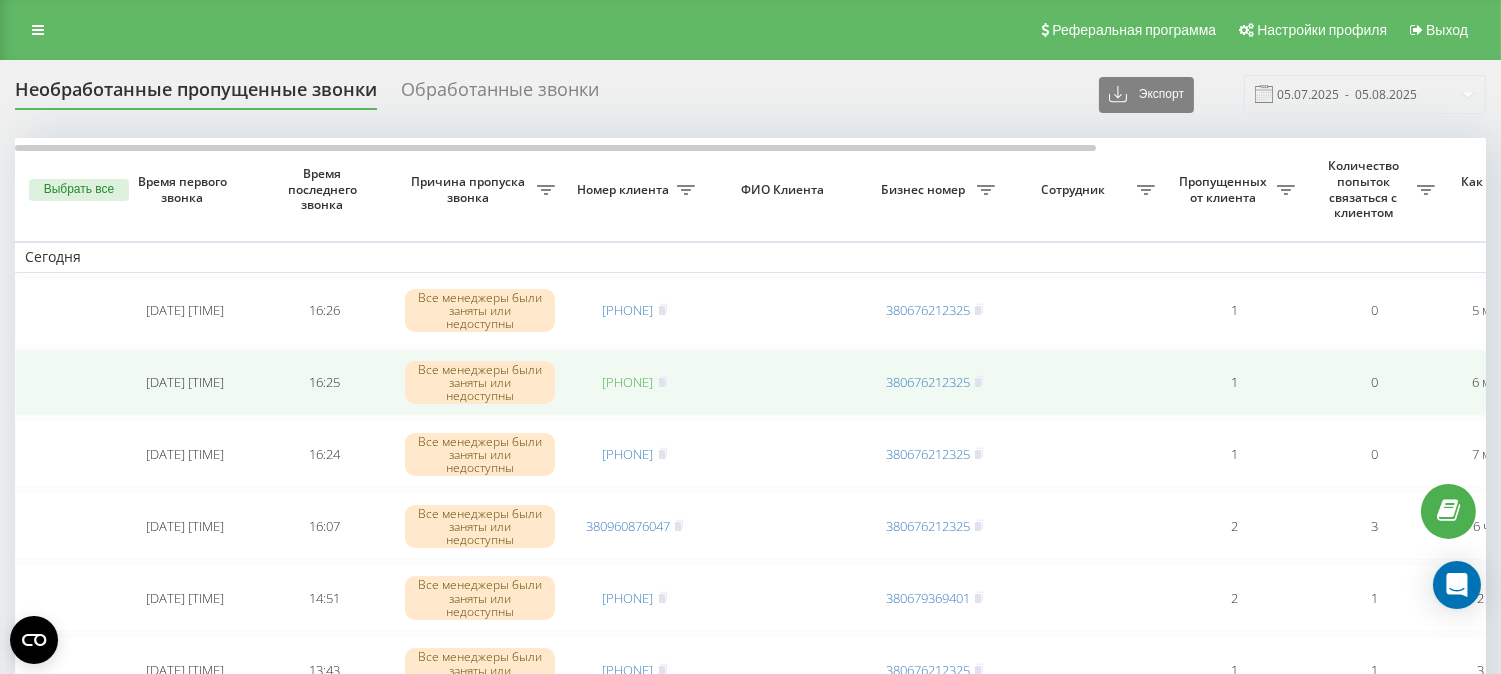 click on "380984491195" at bounding box center (628, 382) 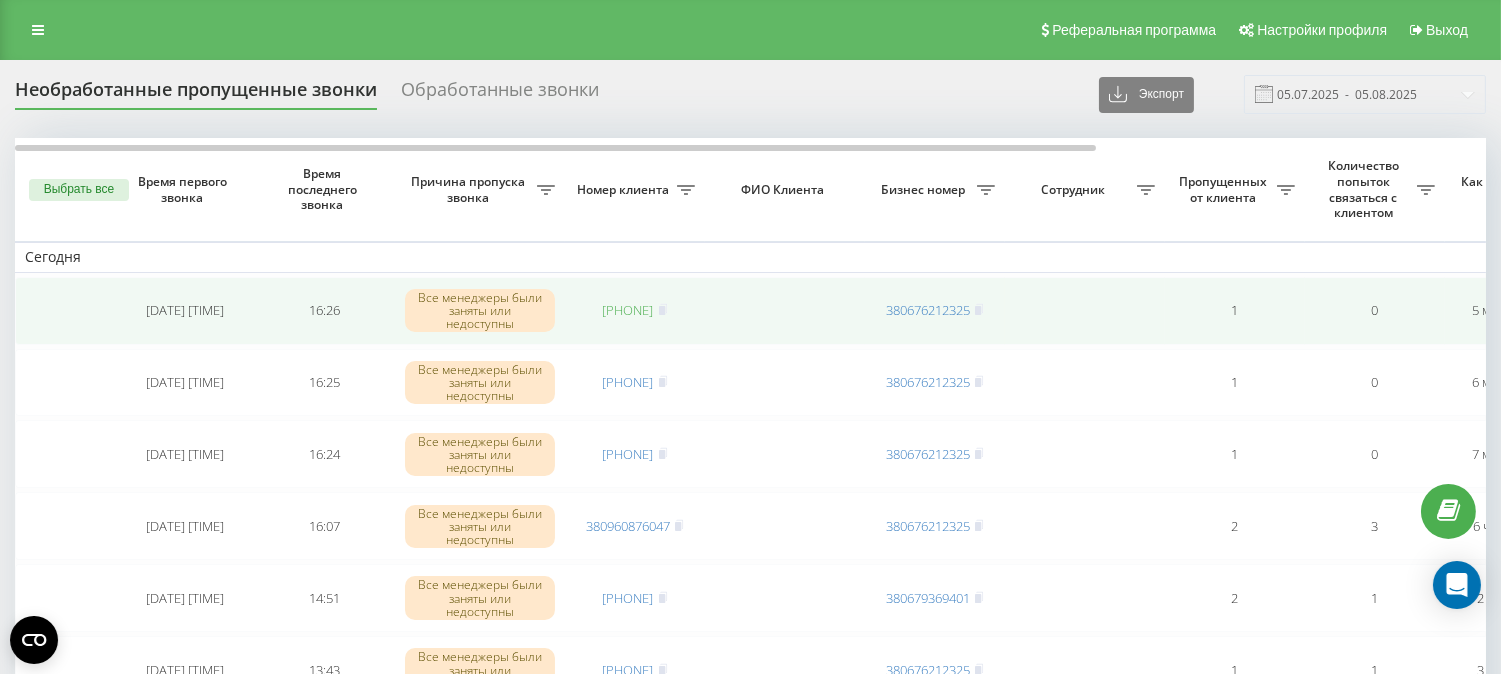 click on "[NUMBER]" at bounding box center [628, 310] 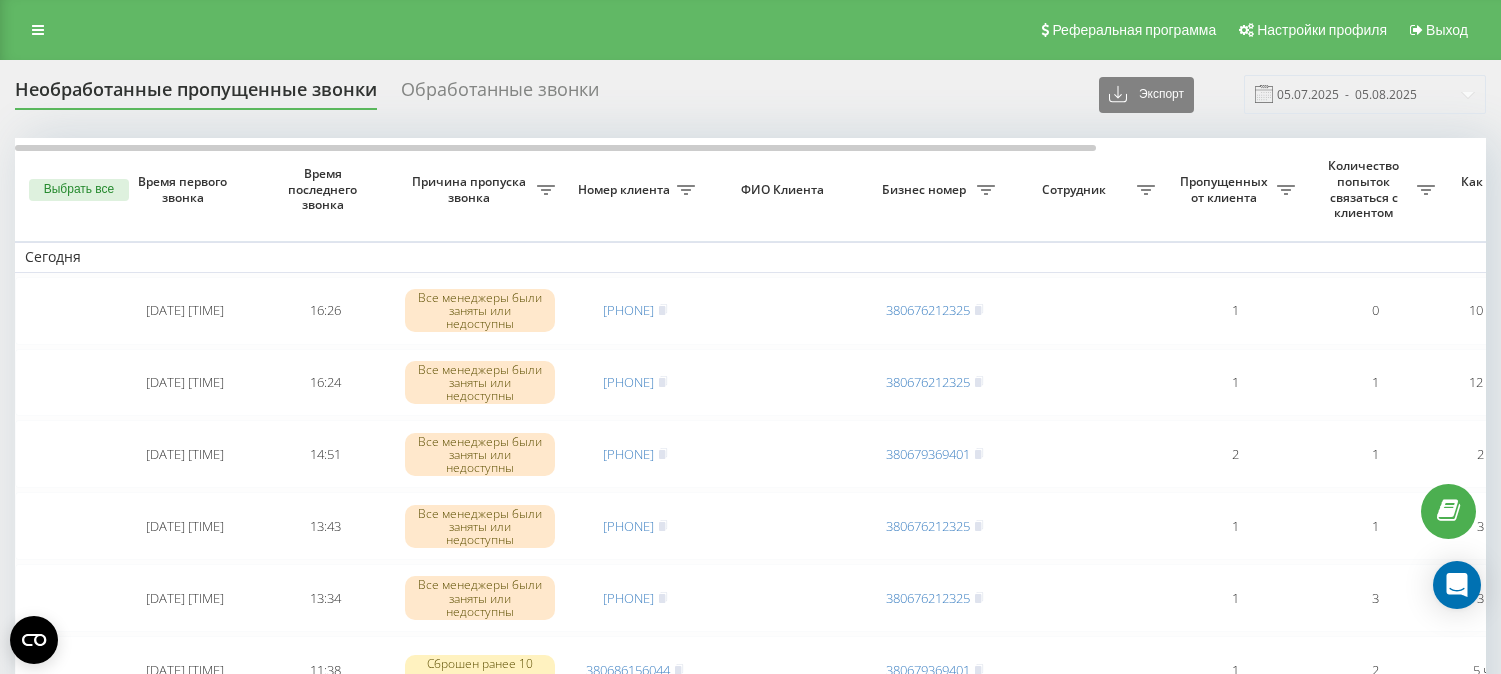scroll, scrollTop: 0, scrollLeft: 0, axis: both 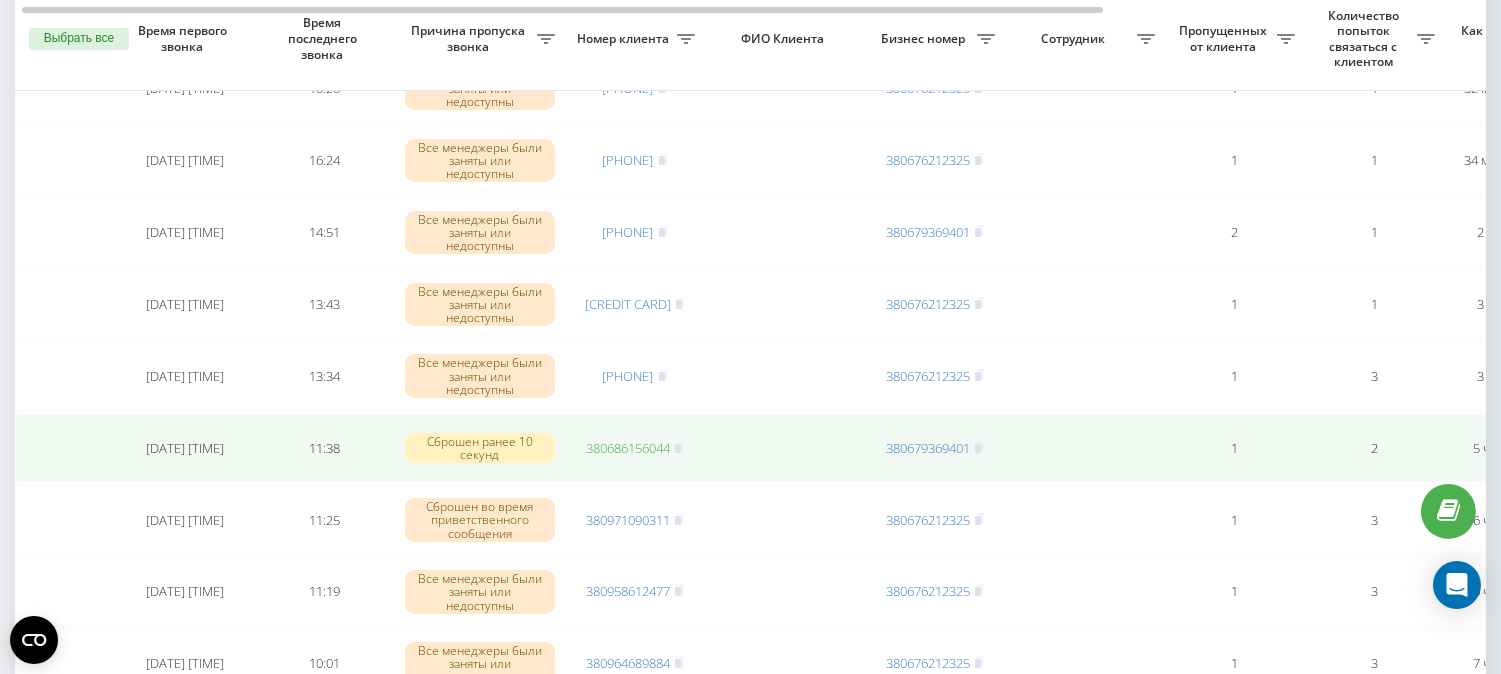 click on "380686156044" at bounding box center [628, 448] 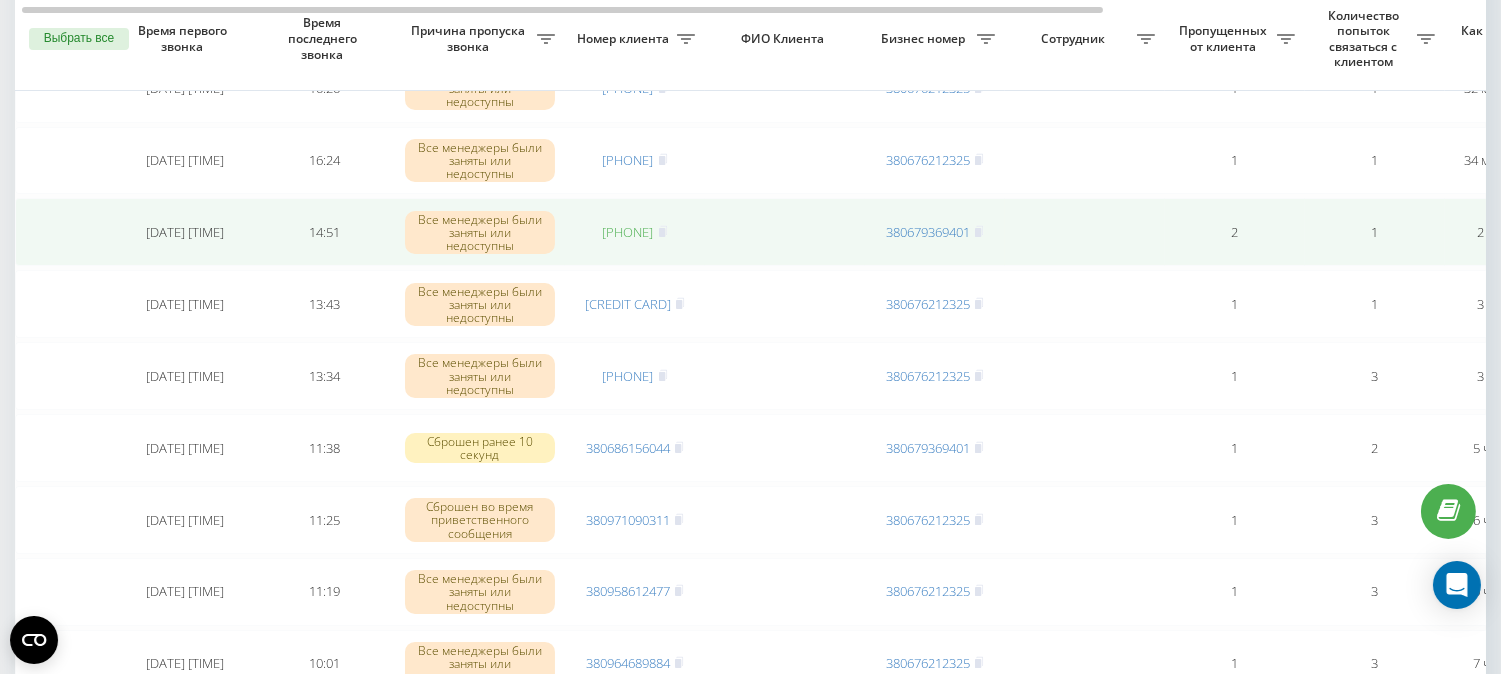 click on "[PHONE]" at bounding box center [628, 232] 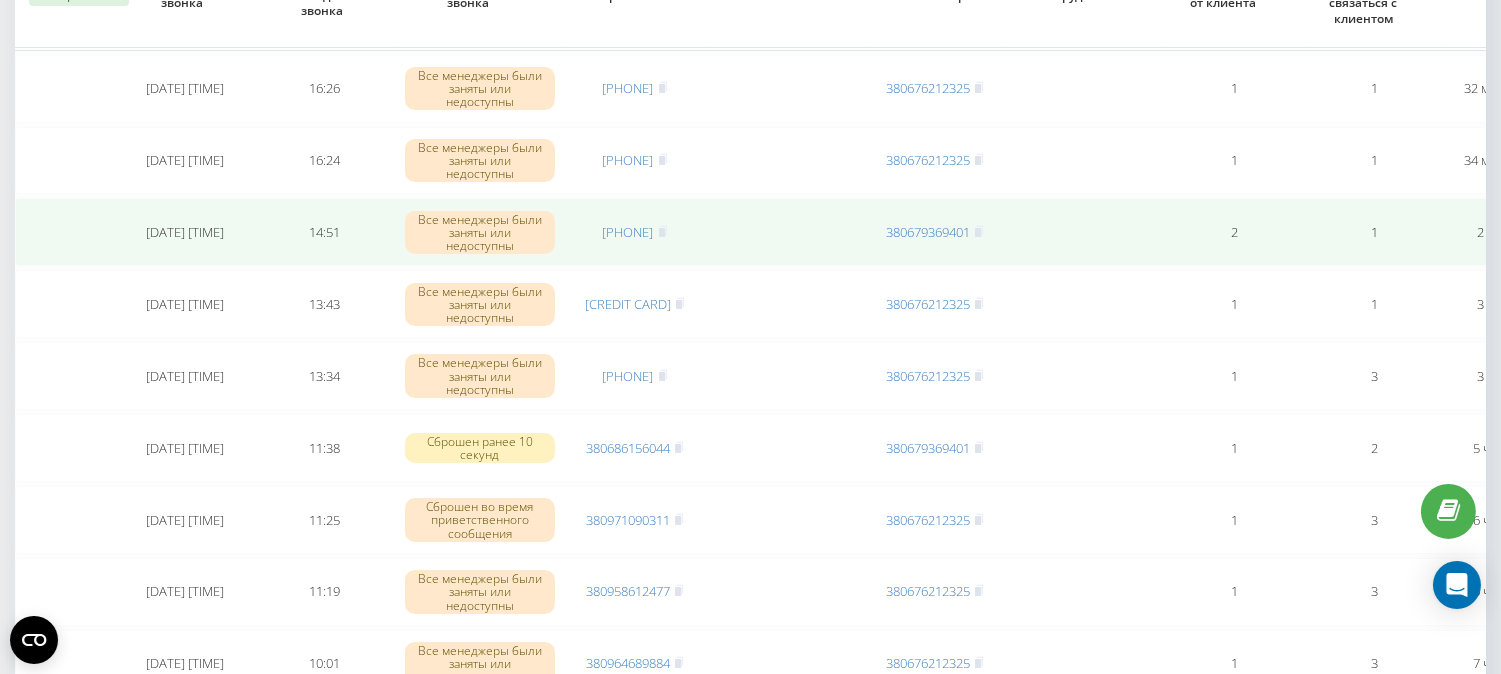 scroll, scrollTop: 0, scrollLeft: 0, axis: both 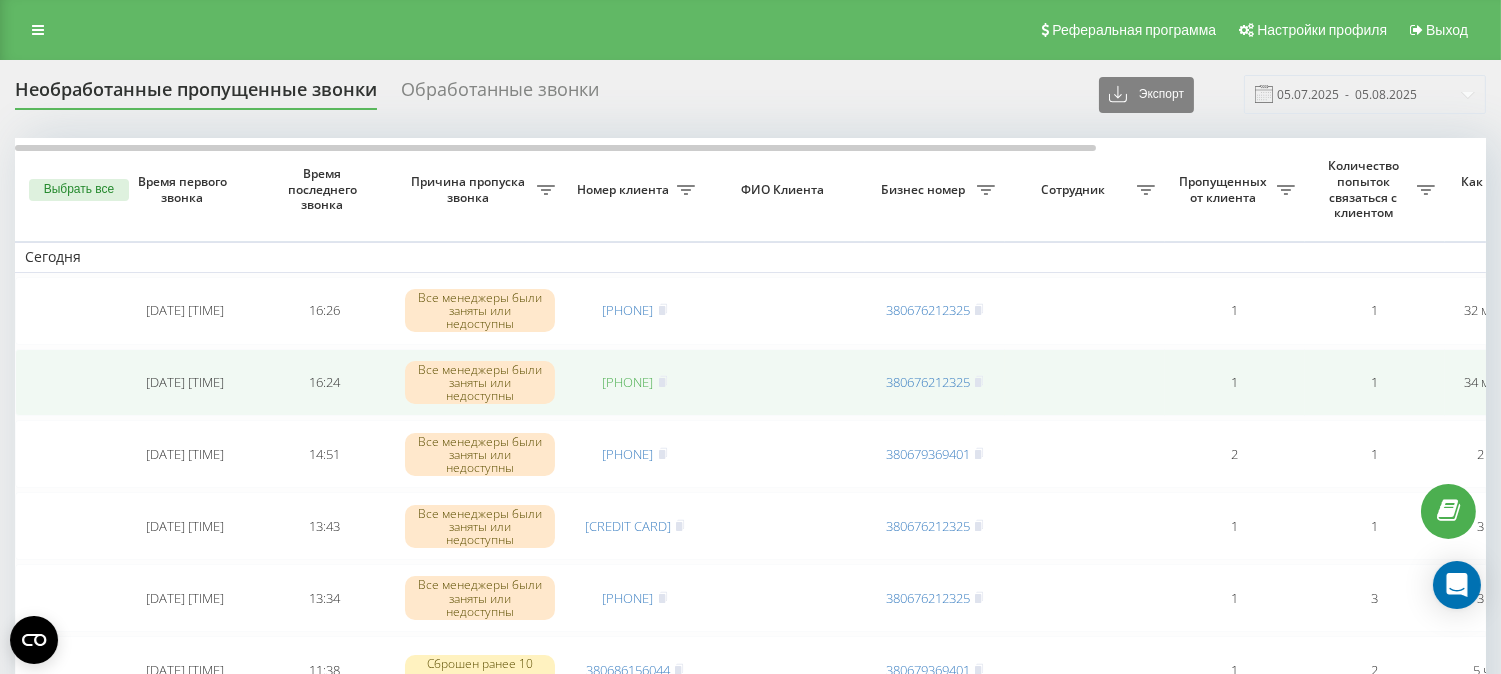 click on "[PHONE]" at bounding box center [628, 382] 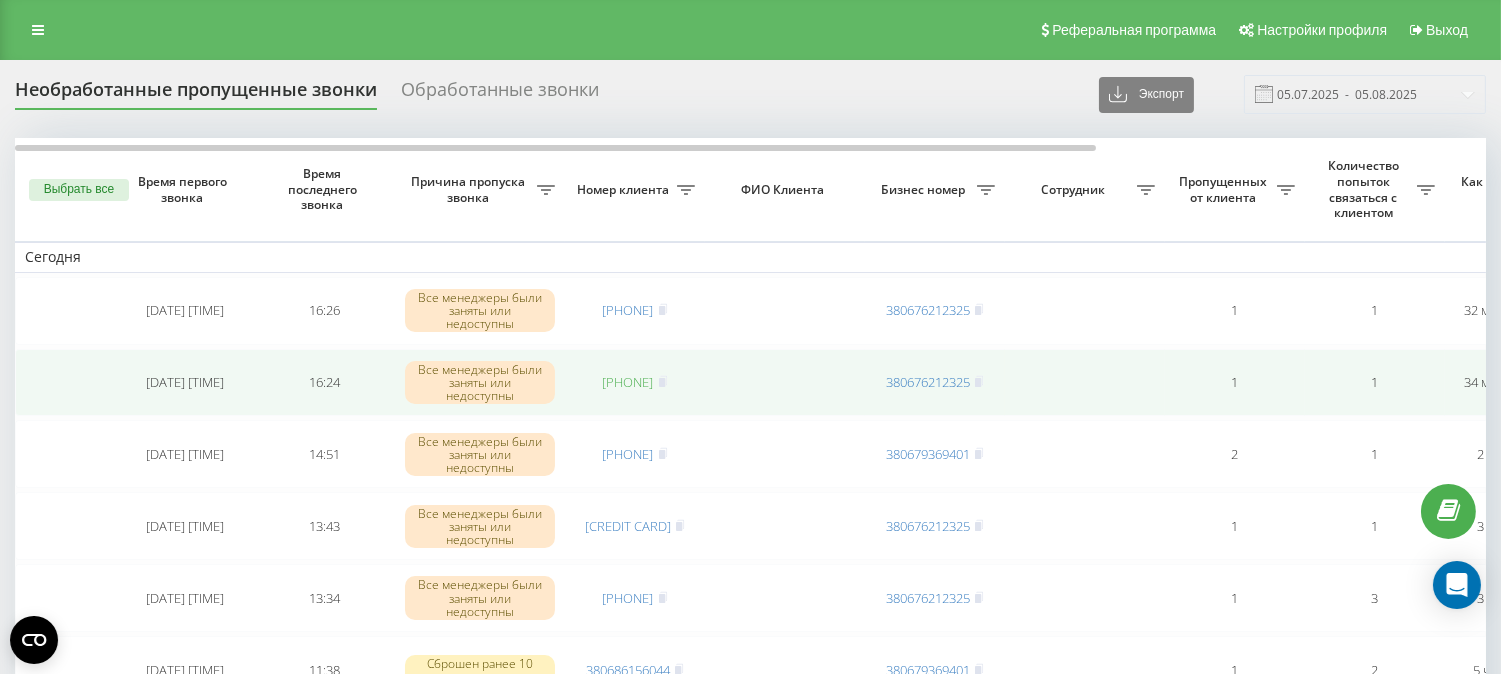 click on "[PHONE]" at bounding box center (628, 382) 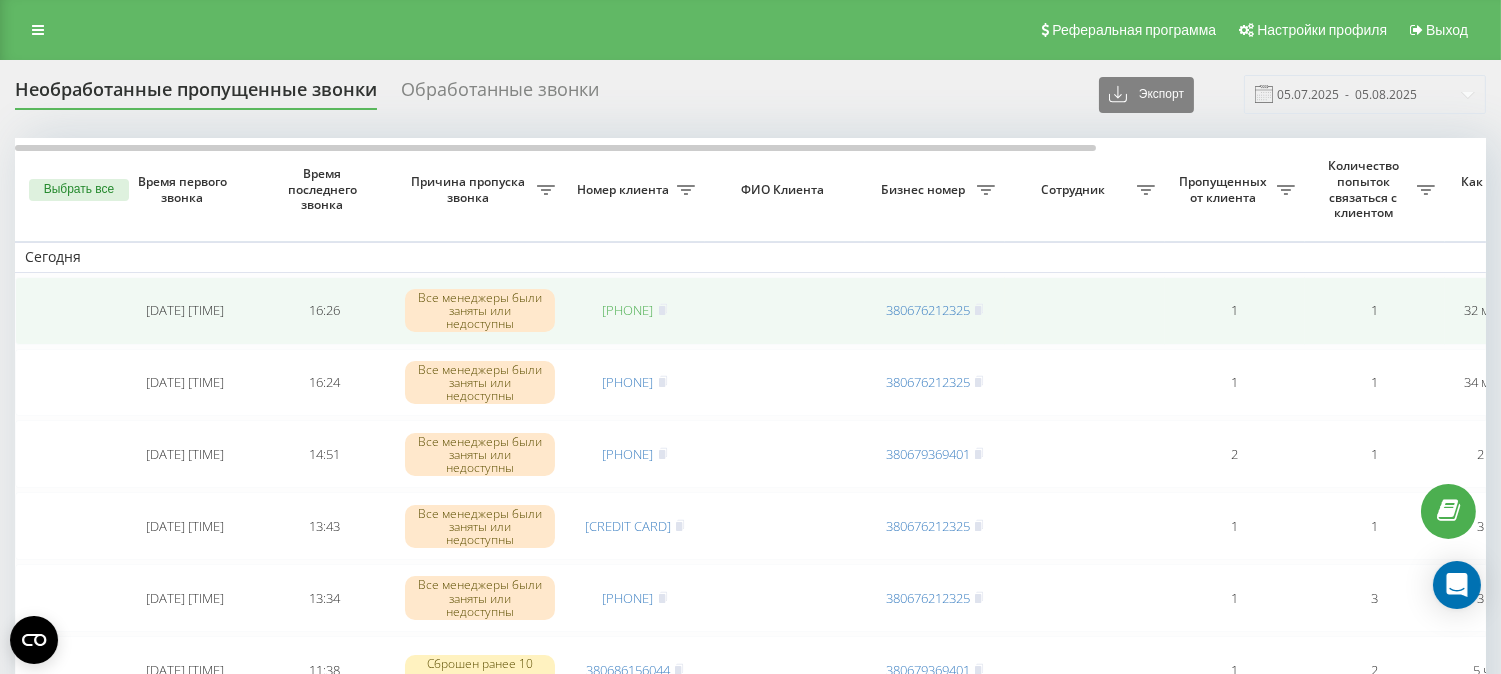 click on "[PHONE]" at bounding box center (628, 310) 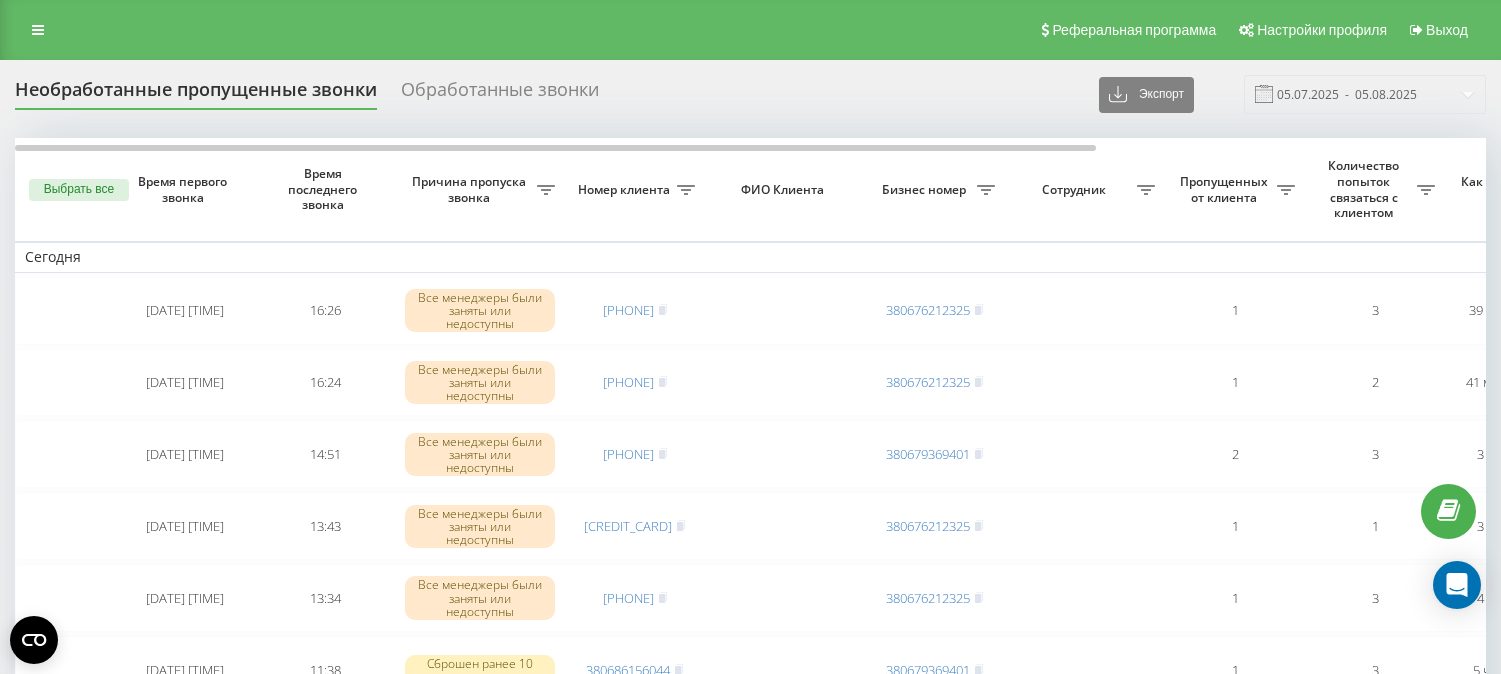 scroll, scrollTop: 0, scrollLeft: 0, axis: both 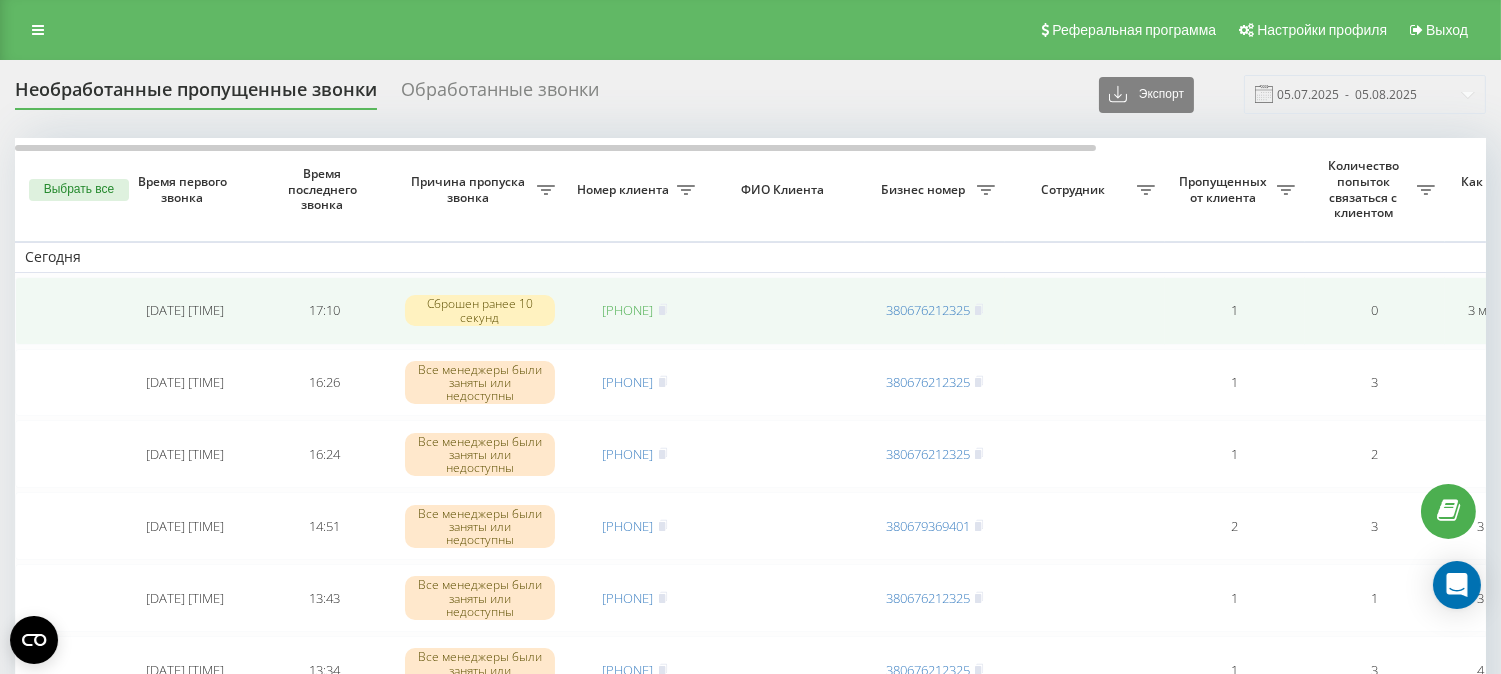 click on "[PHONE]" at bounding box center [628, 310] 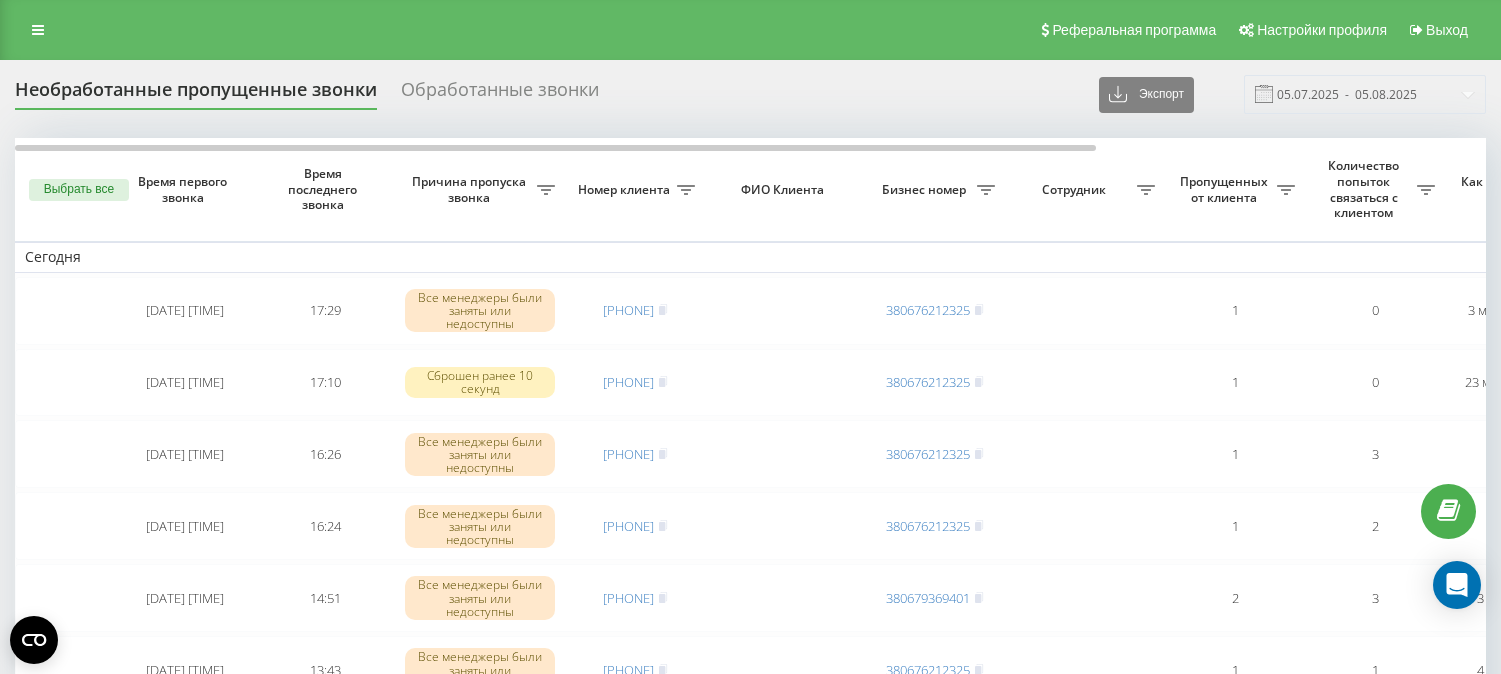 scroll, scrollTop: 0, scrollLeft: 0, axis: both 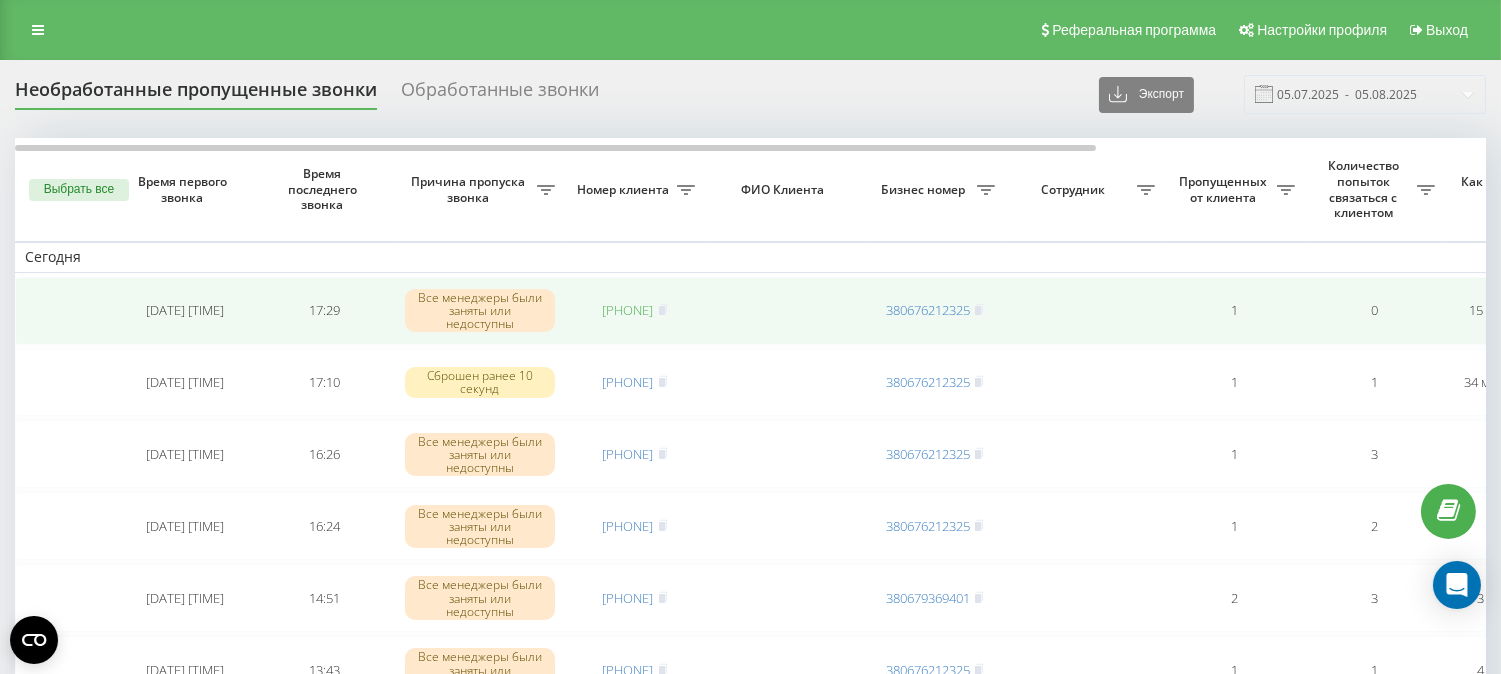 click on "[PHONE]" at bounding box center [628, 310] 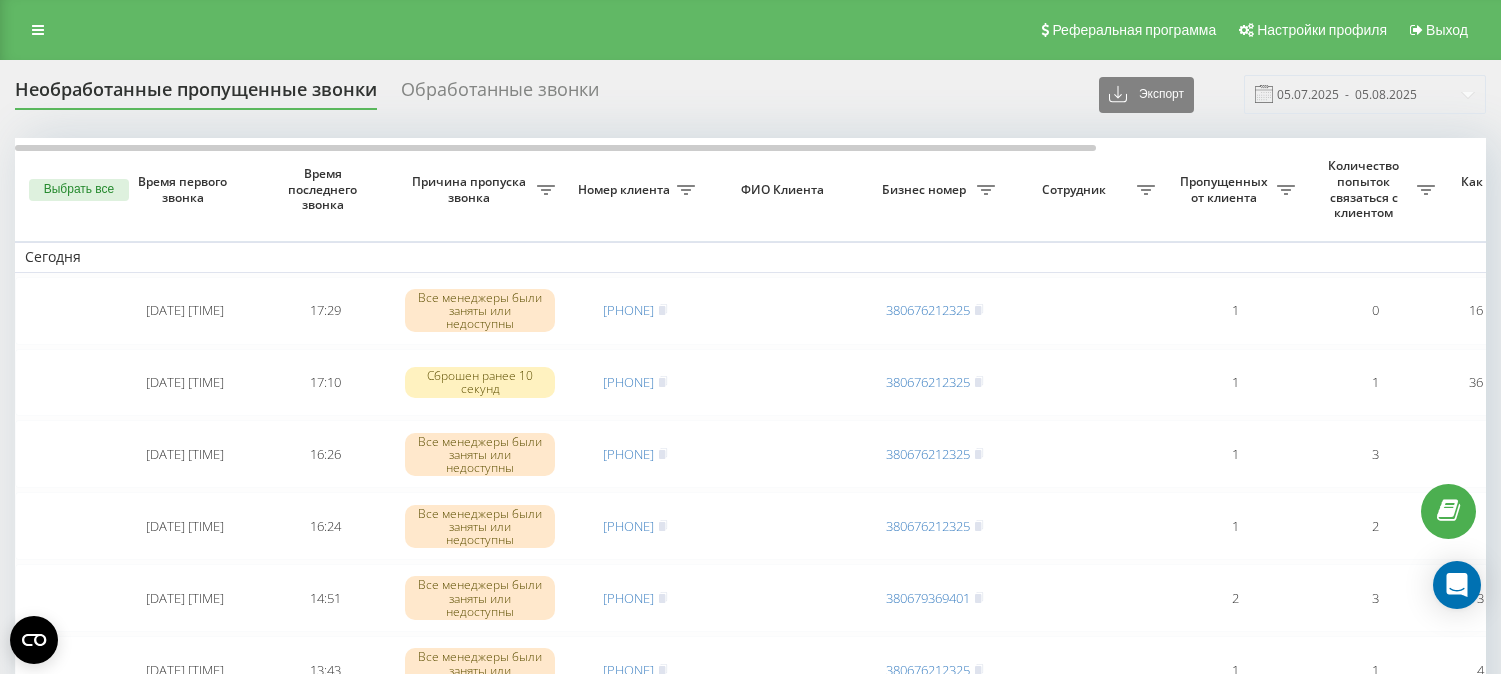 scroll, scrollTop: 0, scrollLeft: 0, axis: both 